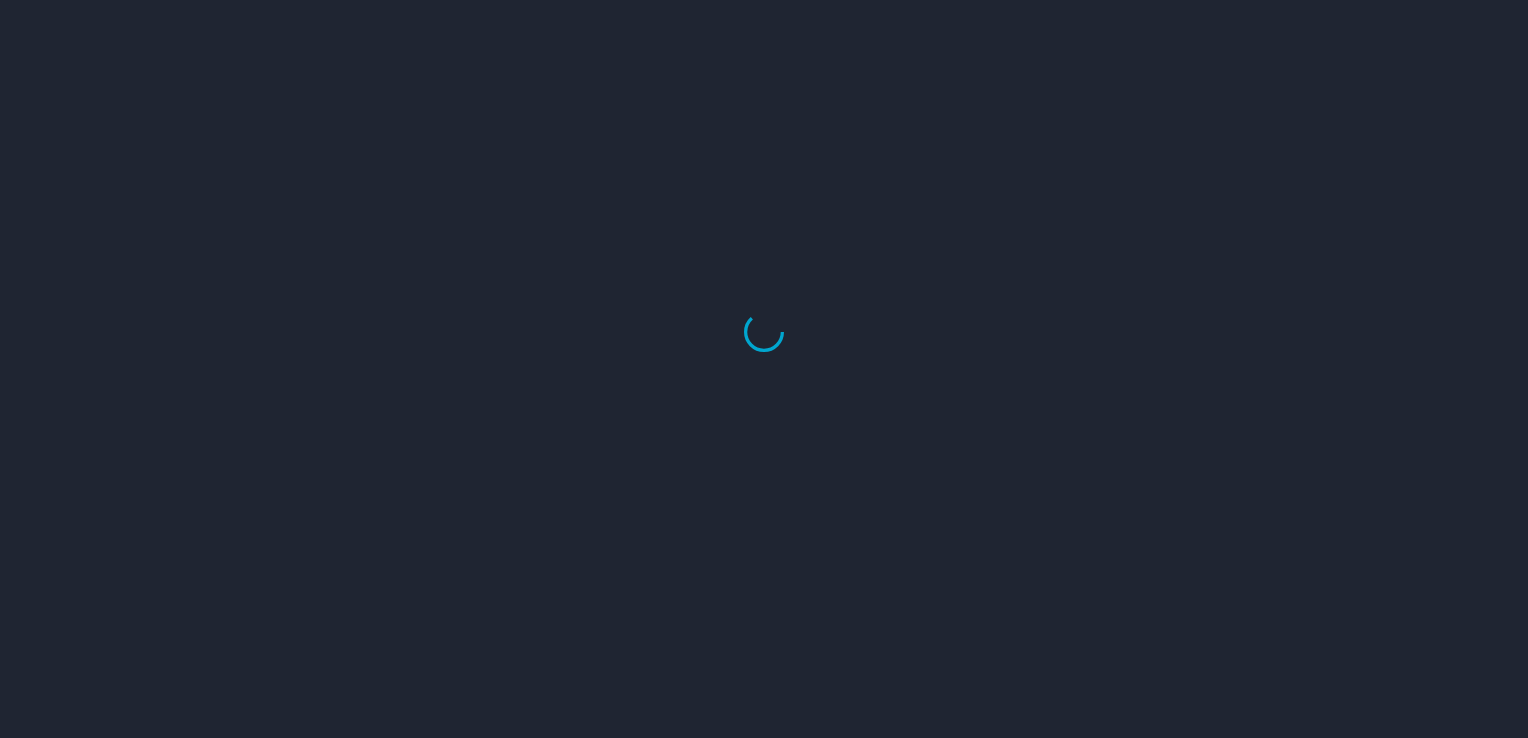 scroll, scrollTop: 0, scrollLeft: 0, axis: both 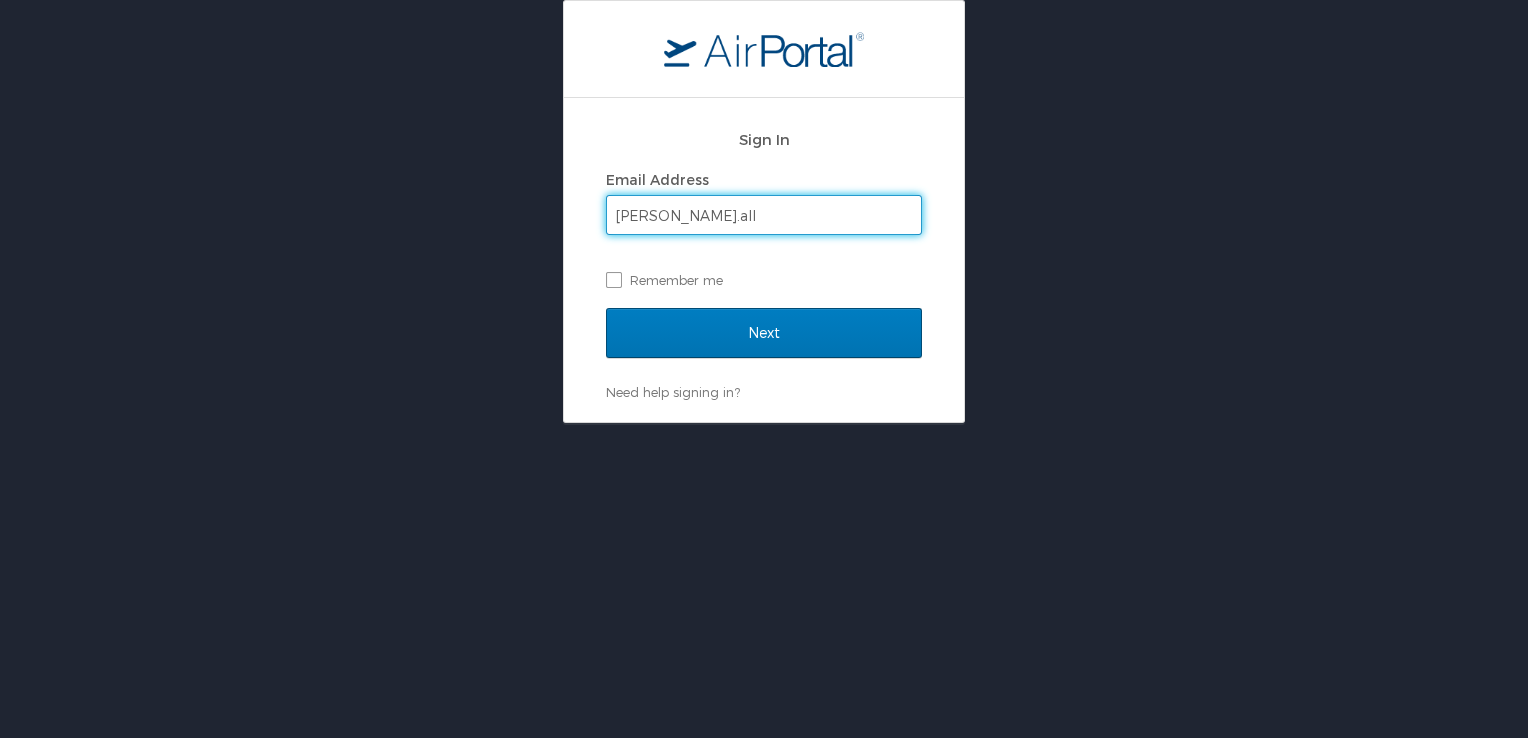 type on "jon.allison@anser.org" 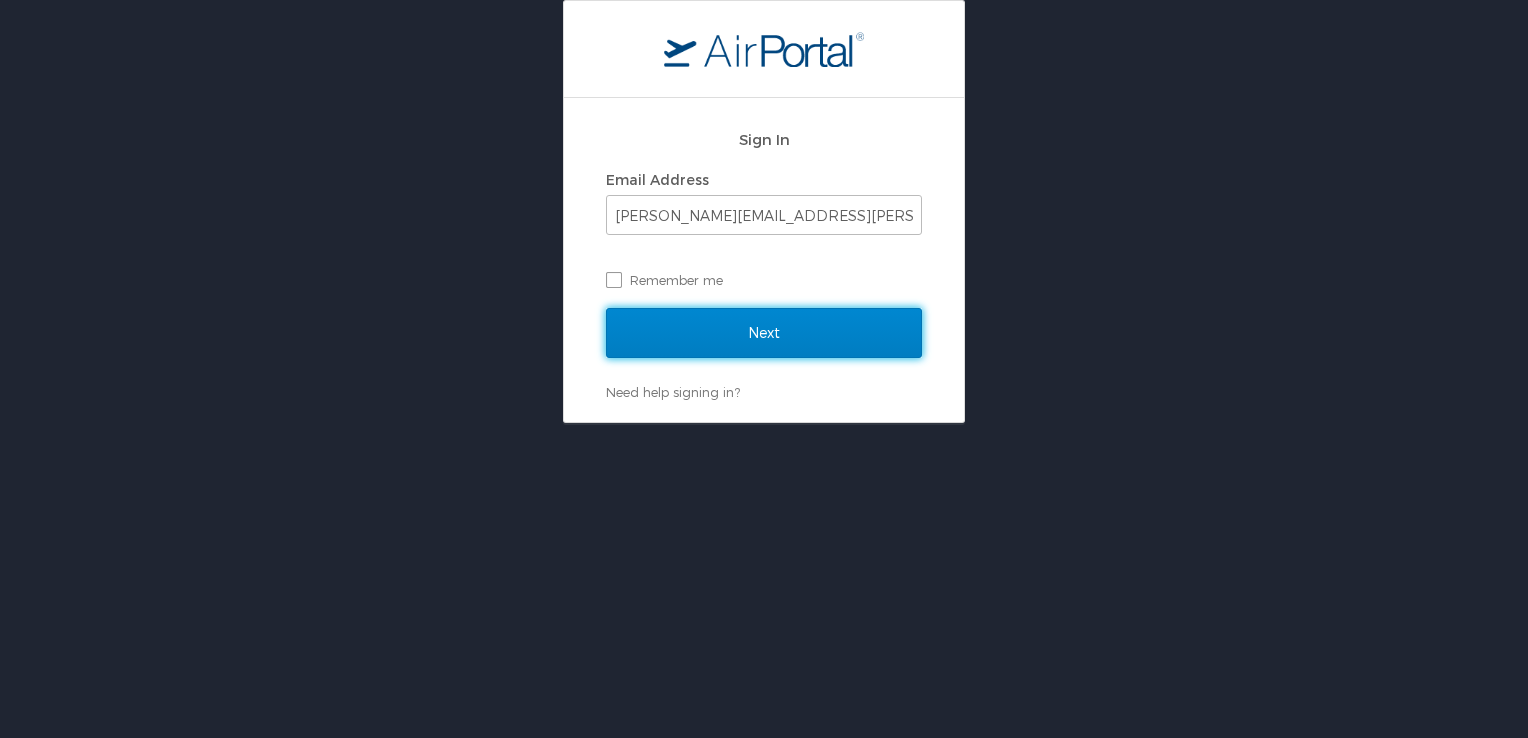 click on "Next" at bounding box center (764, 333) 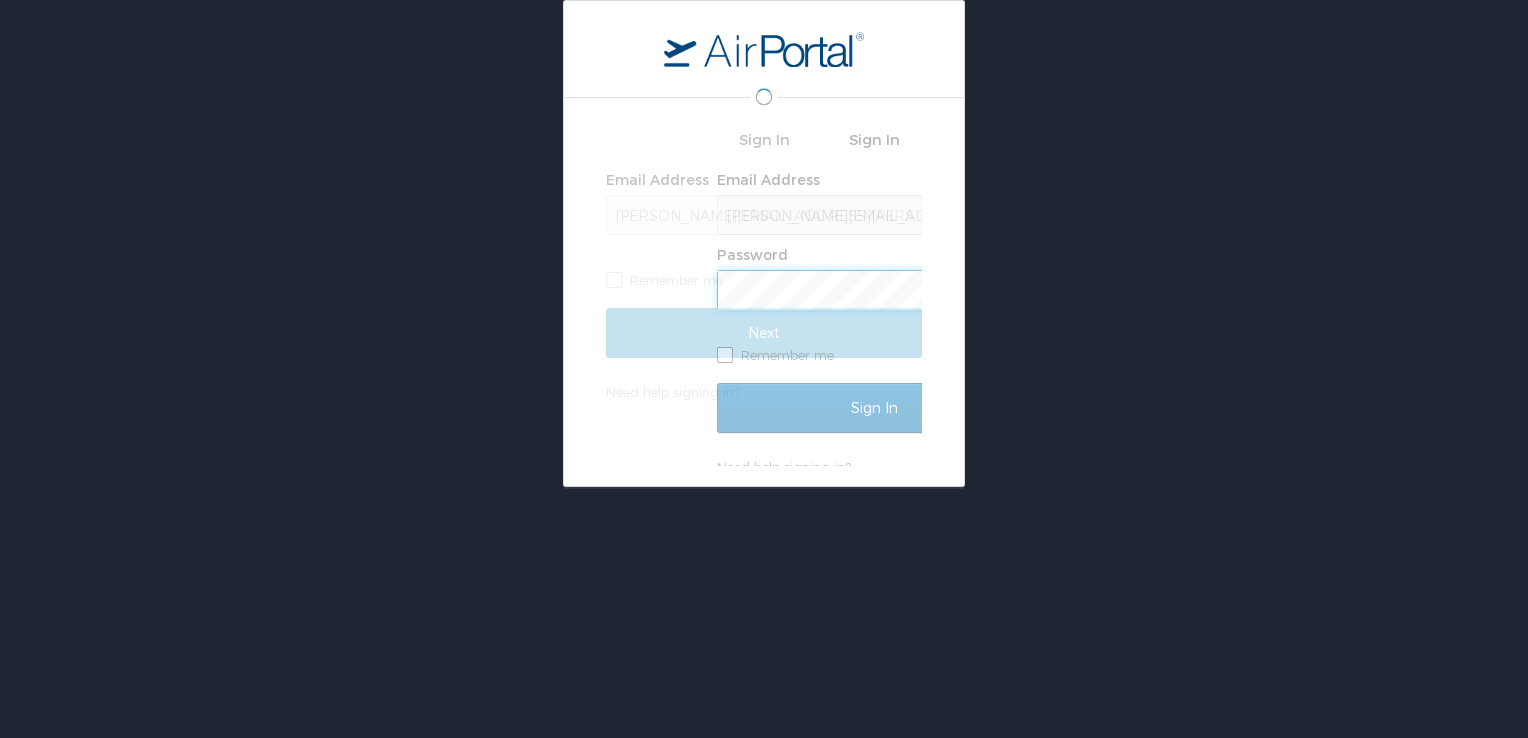scroll, scrollTop: 0, scrollLeft: 0, axis: both 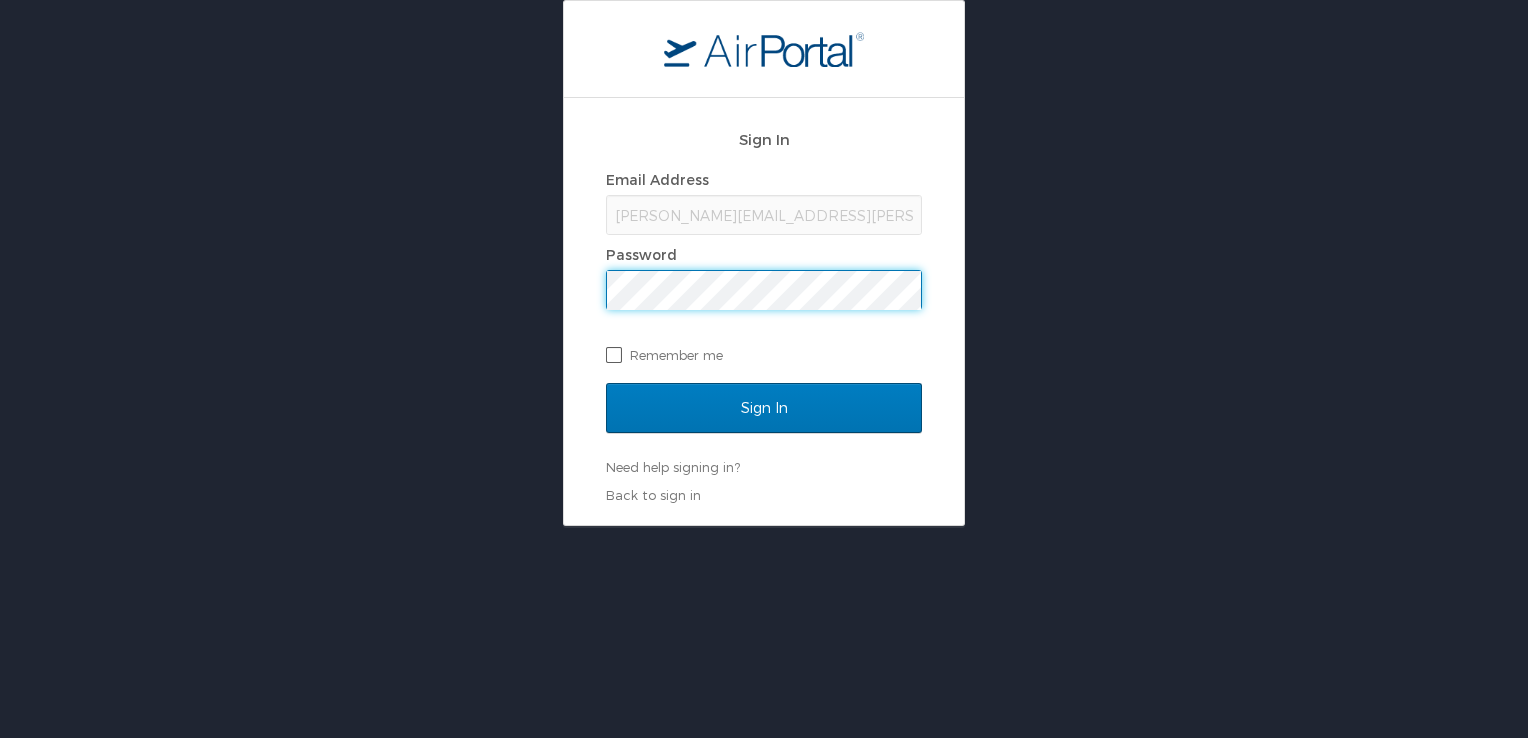 click on "Sign In" at bounding box center (764, 408) 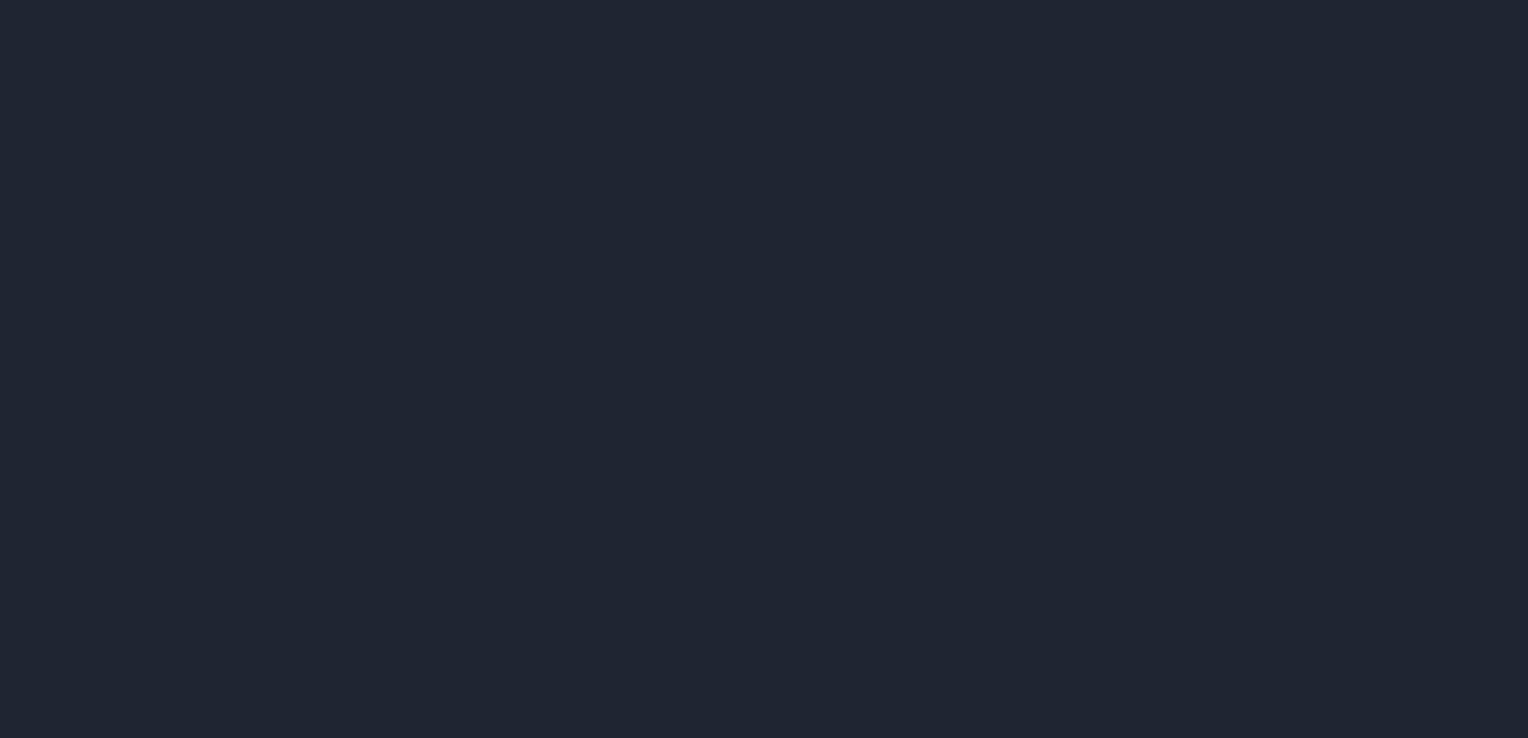 scroll, scrollTop: 0, scrollLeft: 0, axis: both 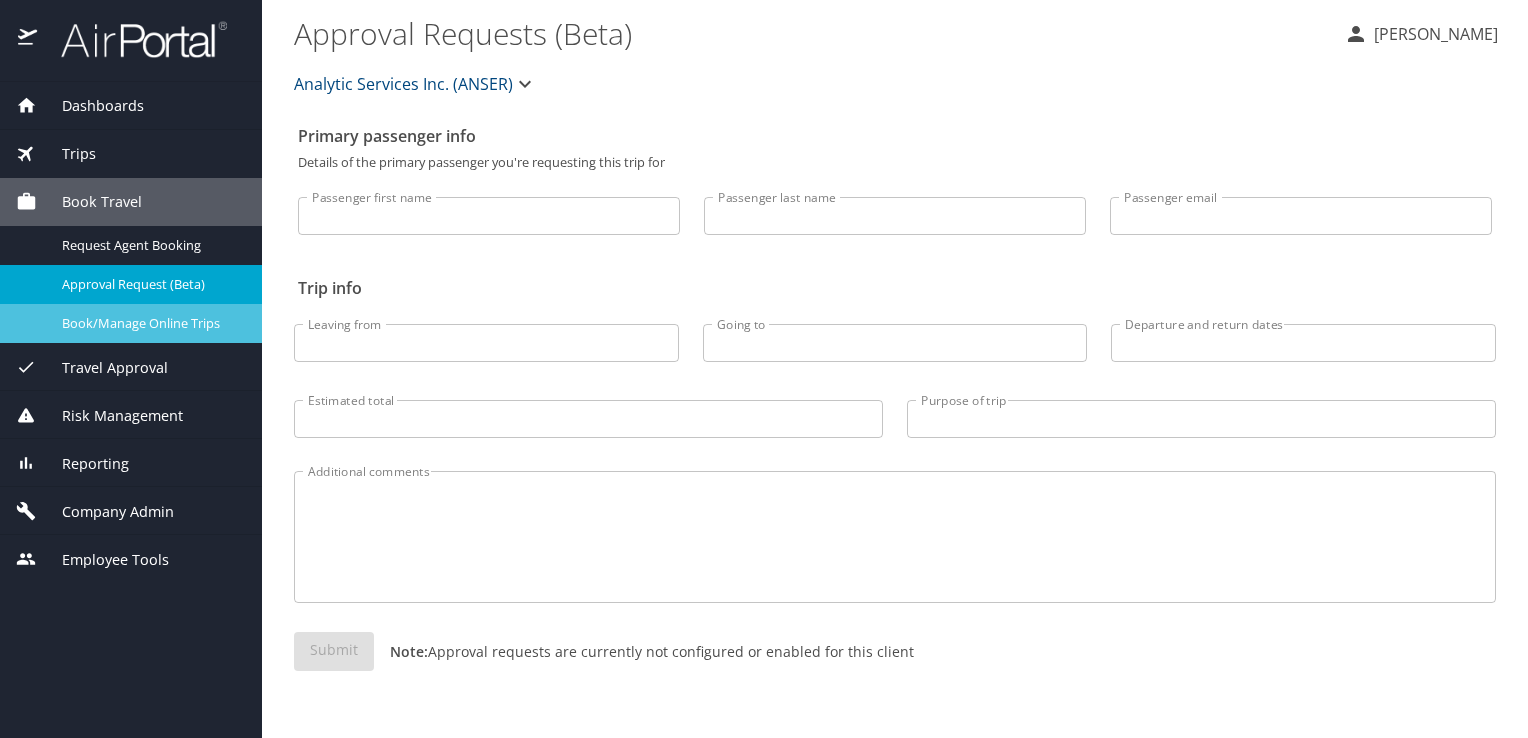 click on "Book/Manage Online Trips" at bounding box center (150, 323) 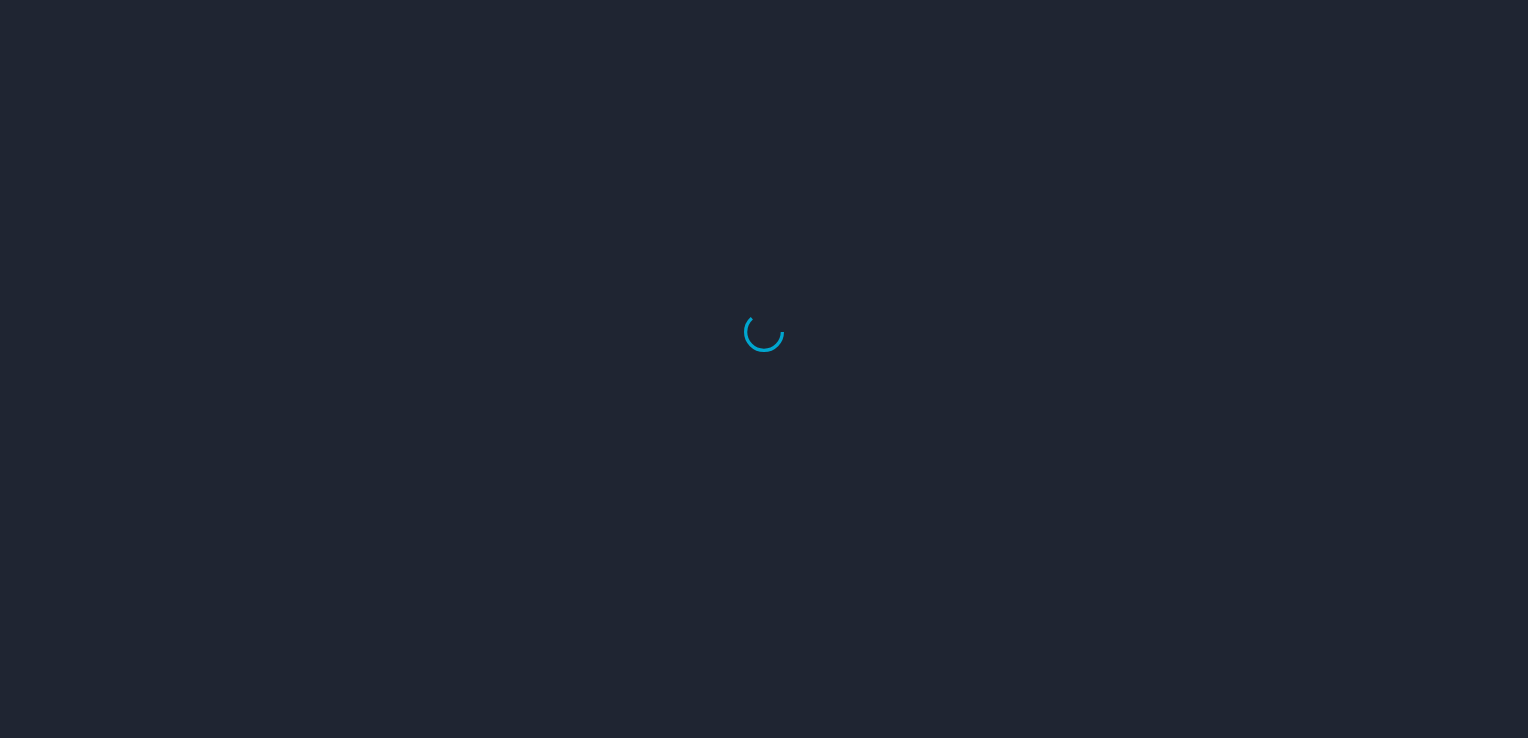 scroll, scrollTop: 0, scrollLeft: 0, axis: both 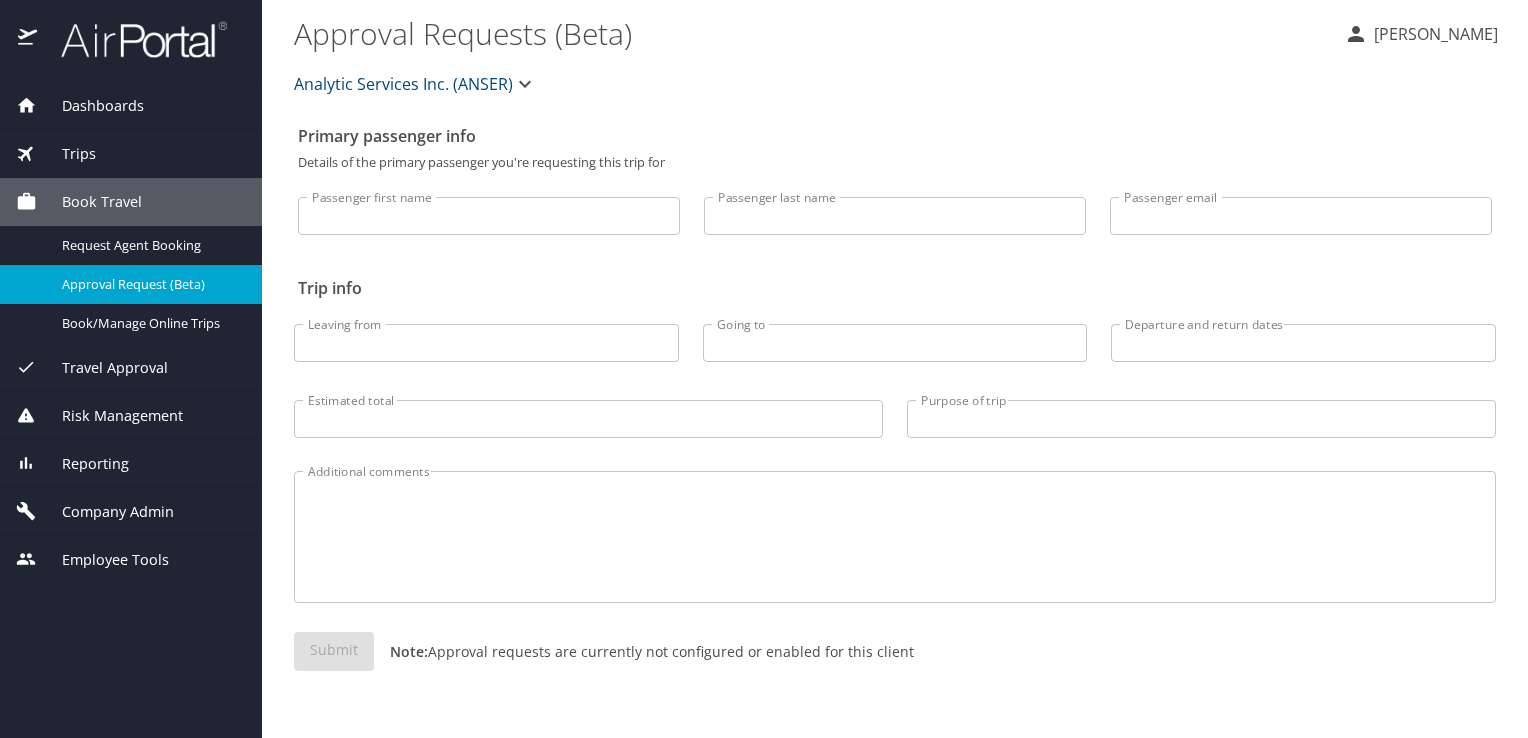 click on "[PERSON_NAME]" at bounding box center (1433, 34) 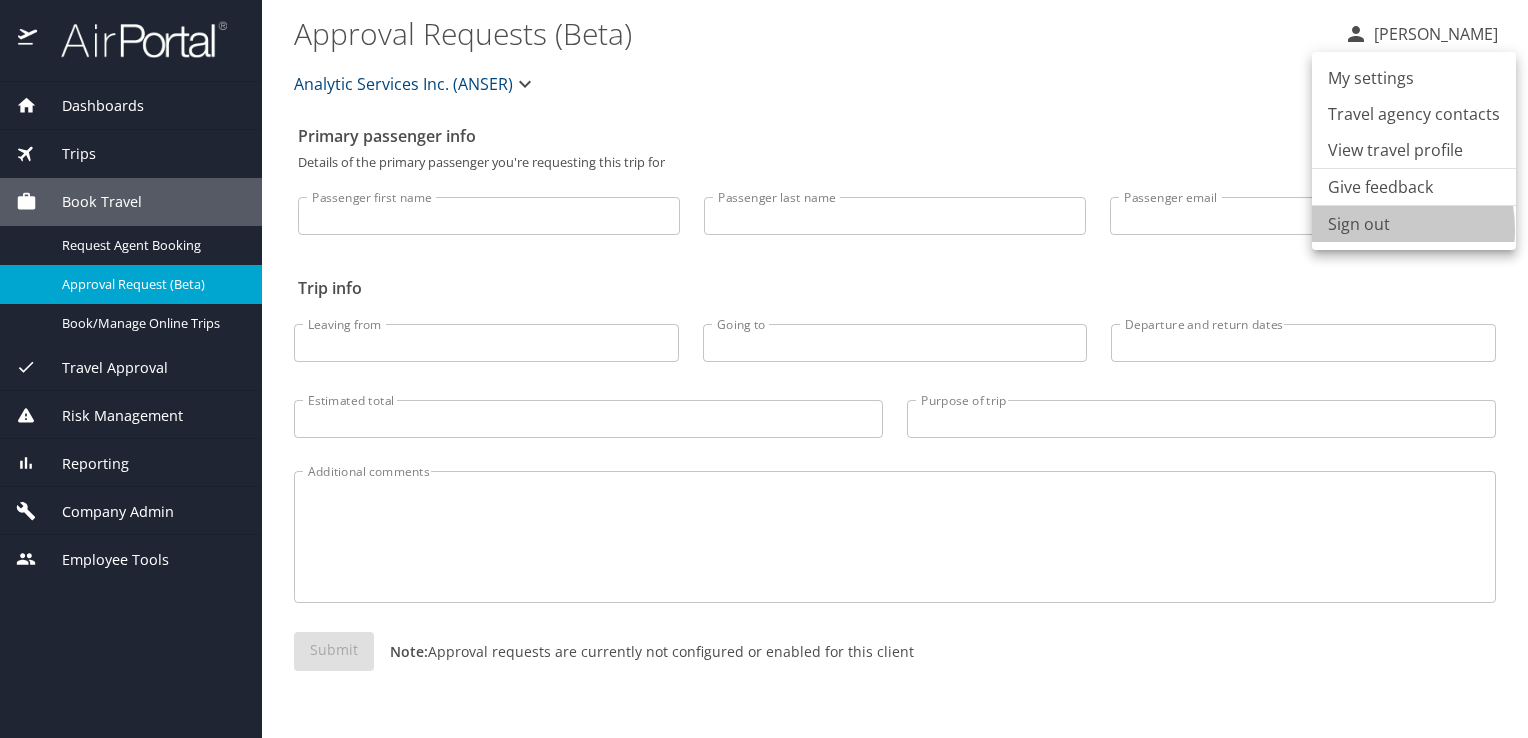 click on "Sign out" at bounding box center [1414, 224] 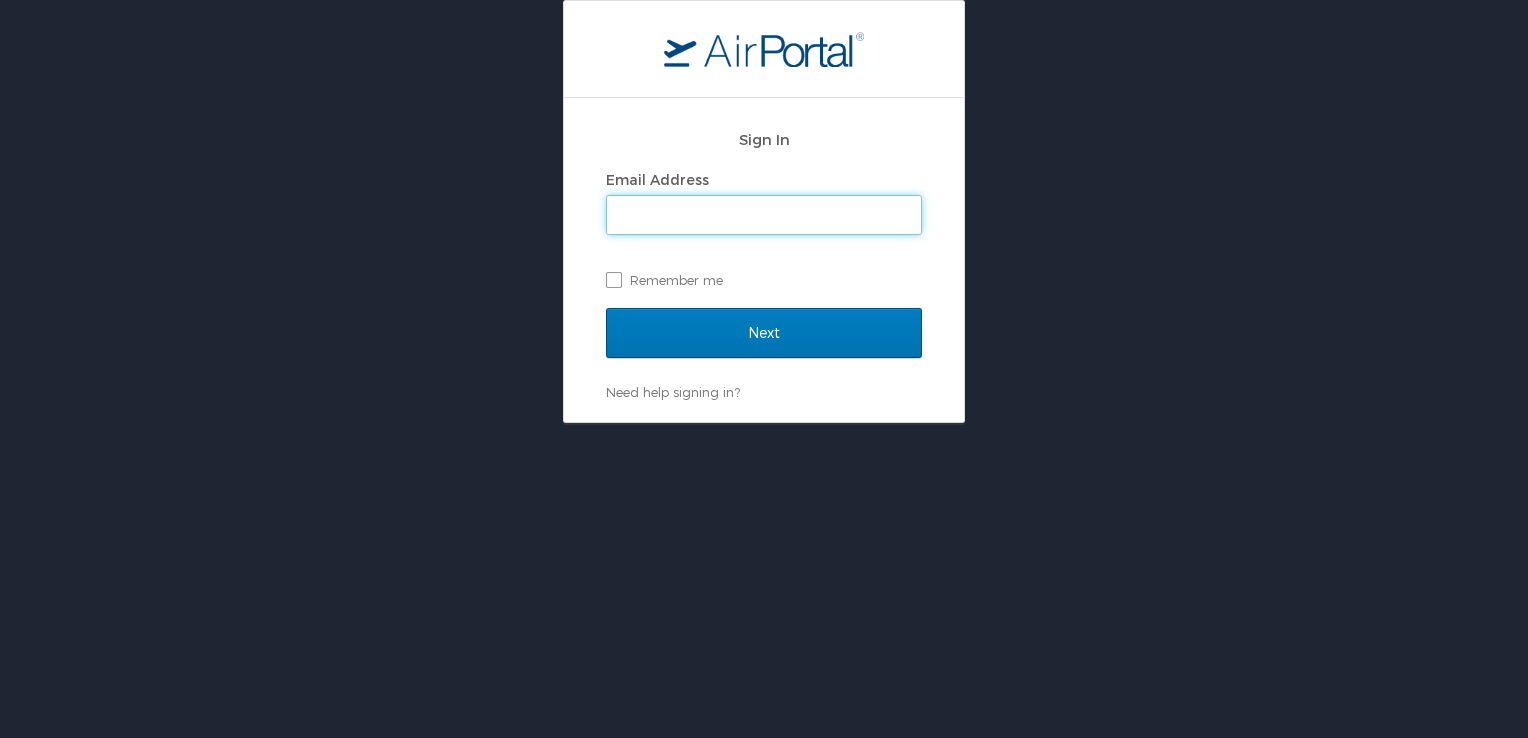scroll, scrollTop: 0, scrollLeft: 0, axis: both 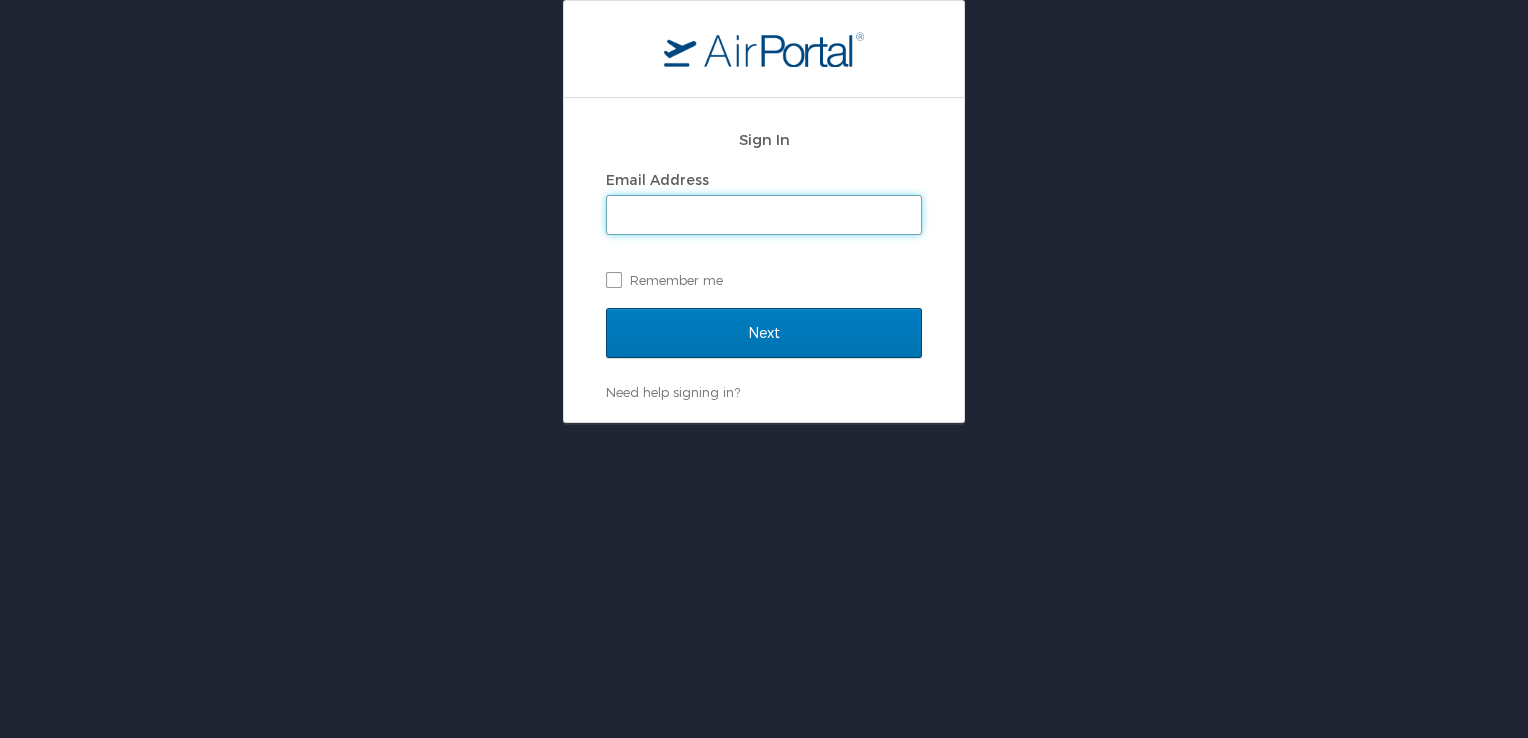 click on "Email Address" at bounding box center [764, 215] 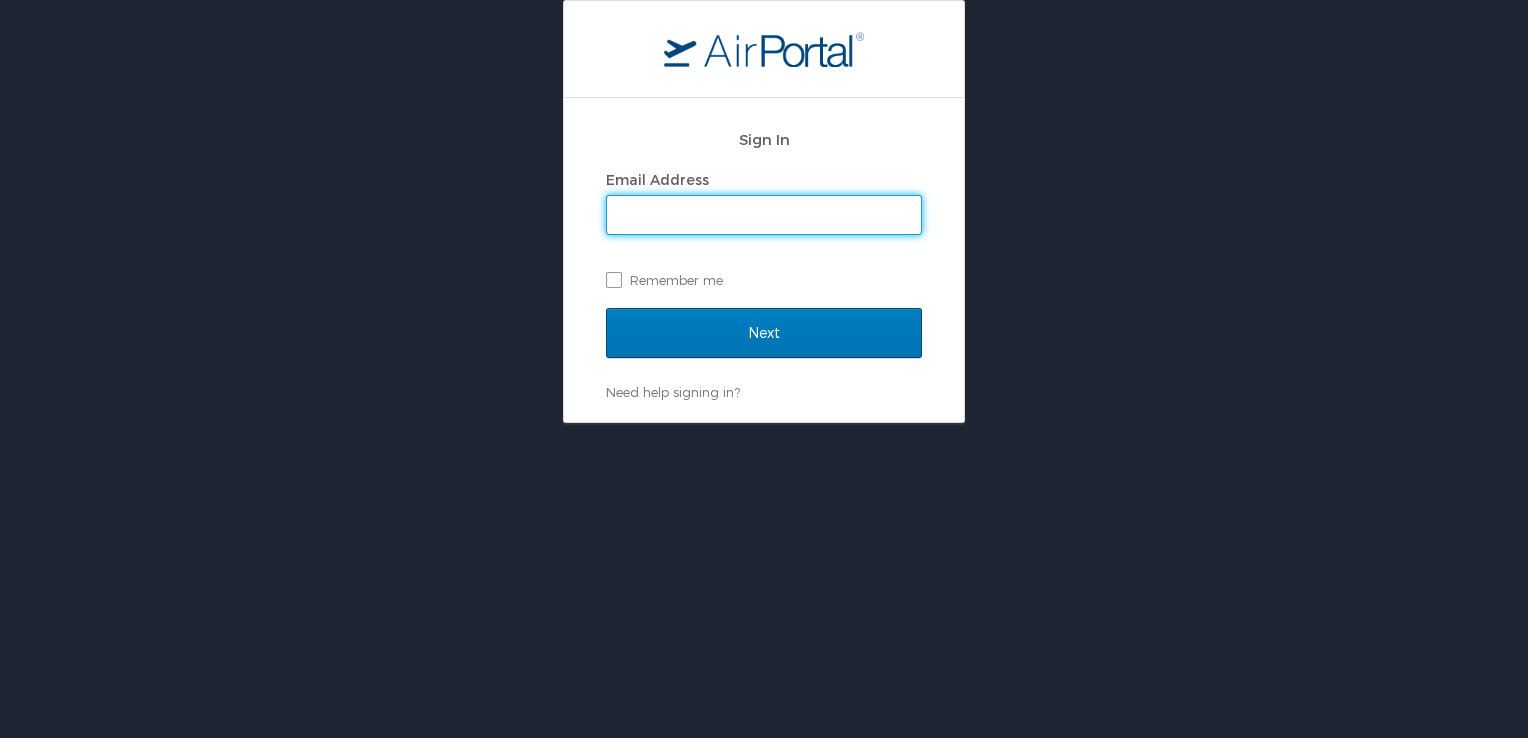 type on "jon.allison@anser.org" 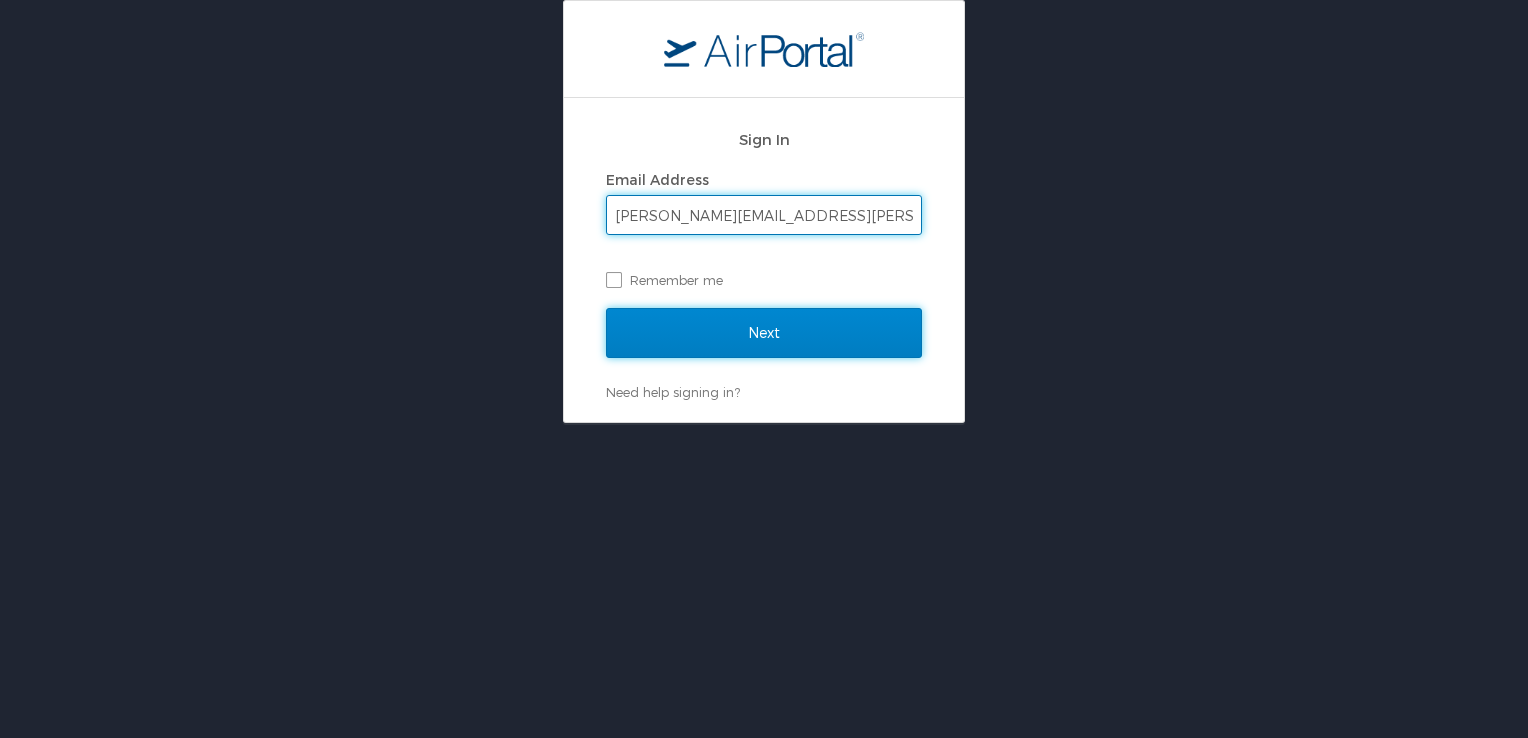 click on "Next" at bounding box center [764, 333] 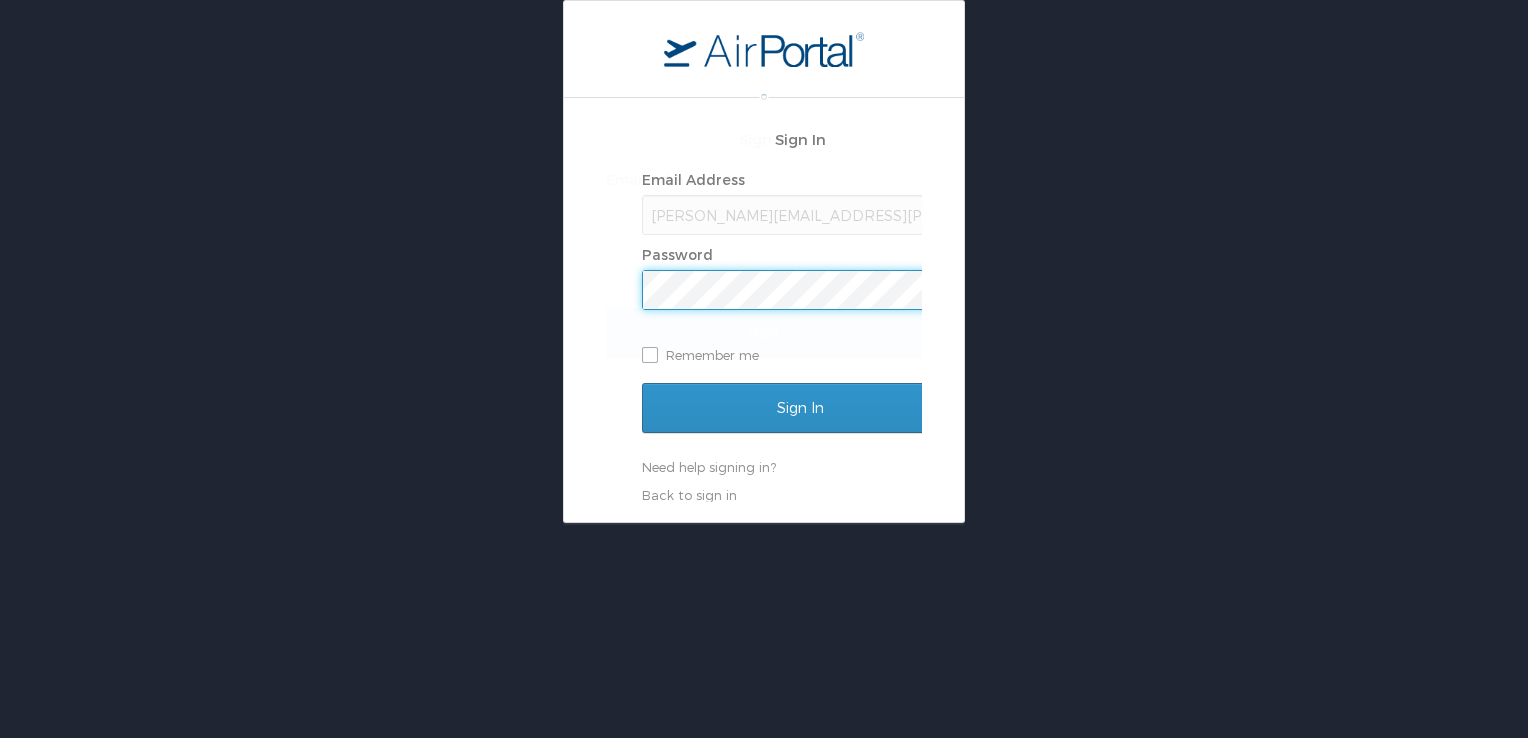 scroll, scrollTop: 0, scrollLeft: 0, axis: both 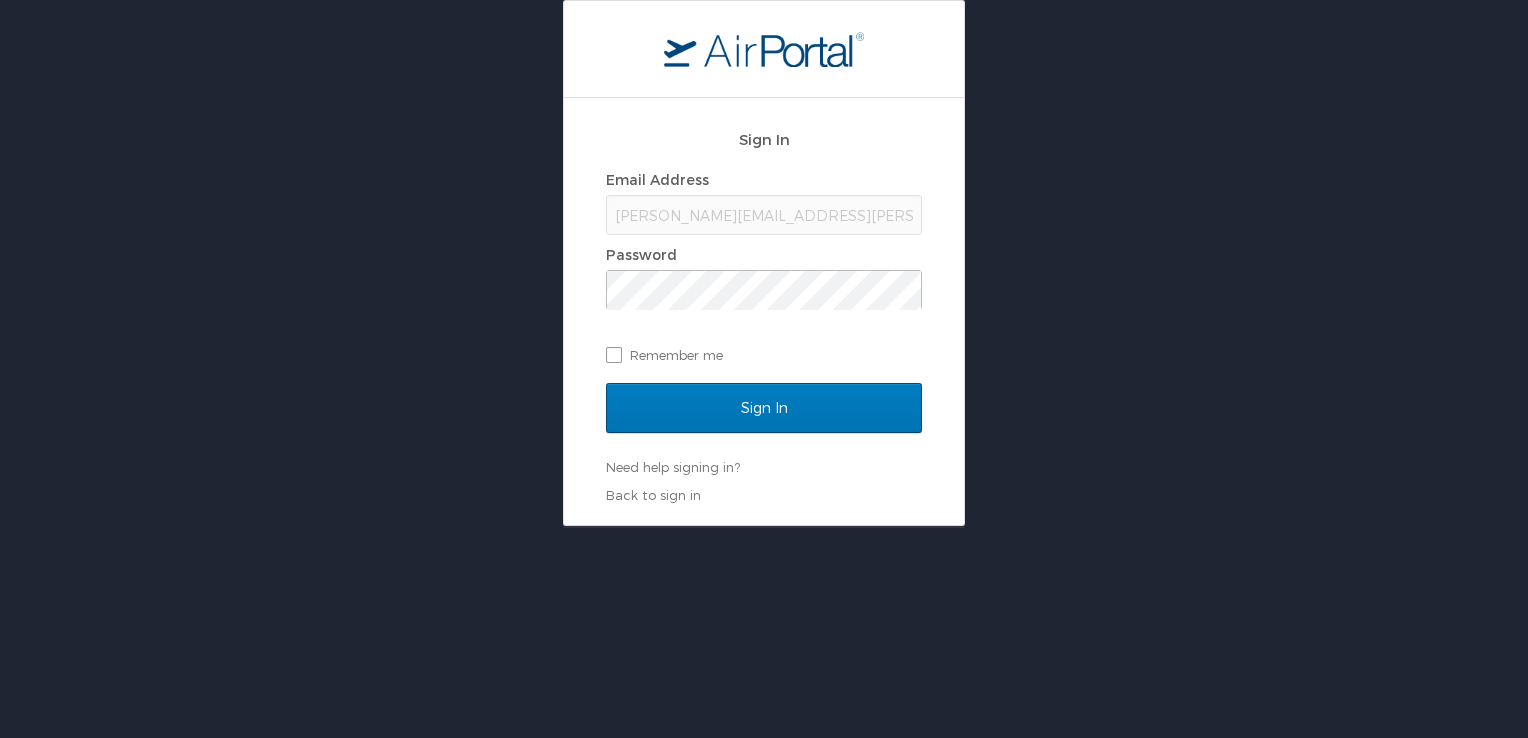 click on "Email Address  jon.allison@anser.org Password  Remember me" at bounding box center (764, 267) 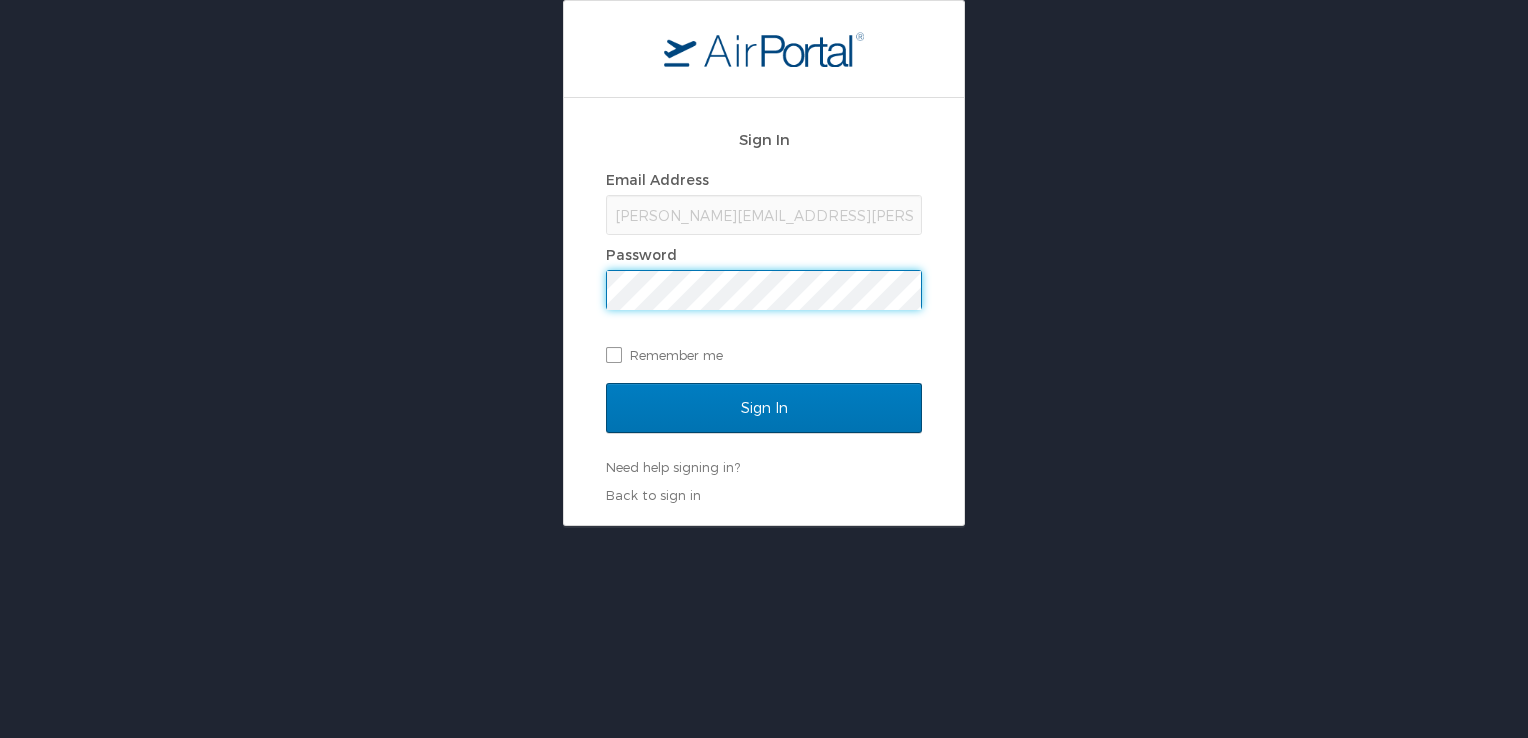 click on "Sign In" at bounding box center [764, 408] 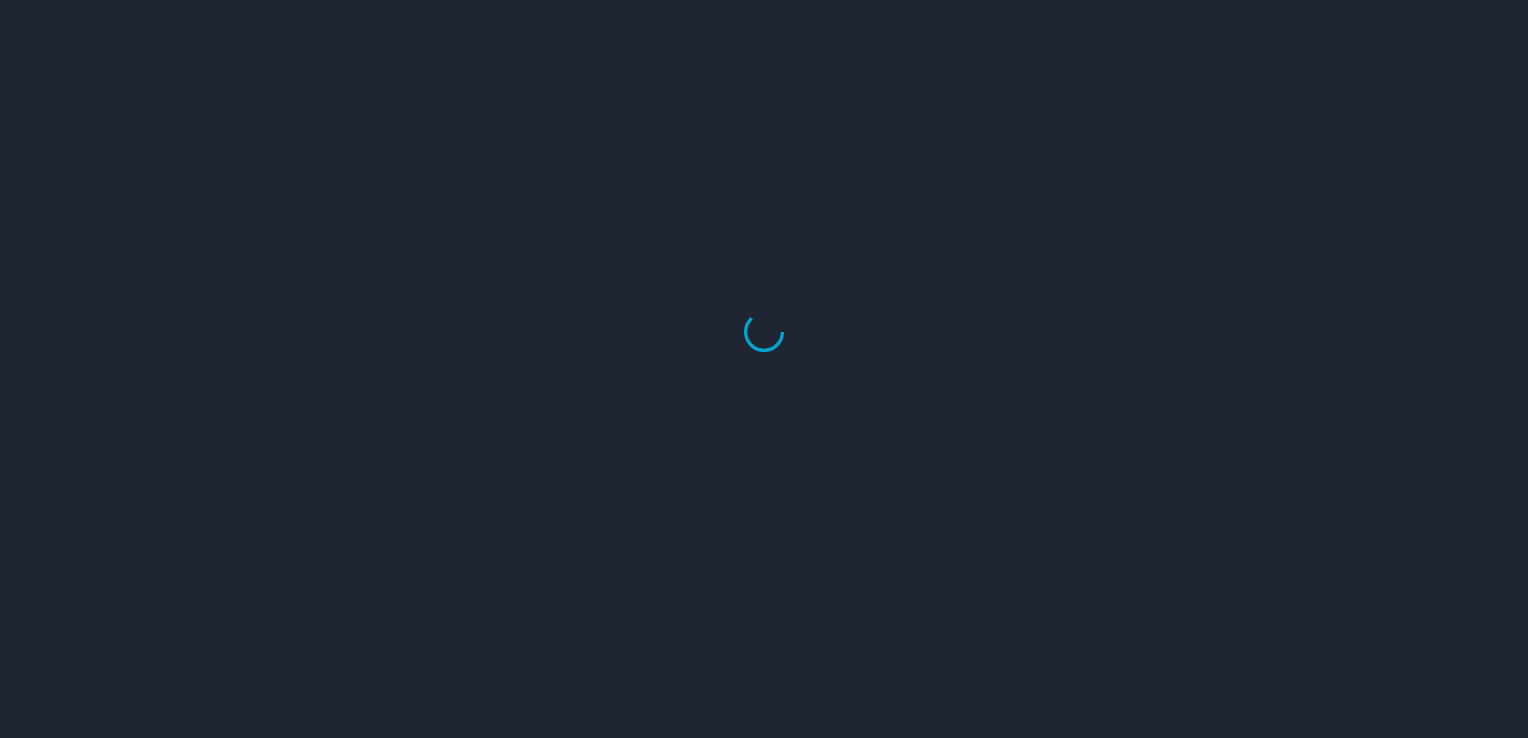 scroll, scrollTop: 0, scrollLeft: 0, axis: both 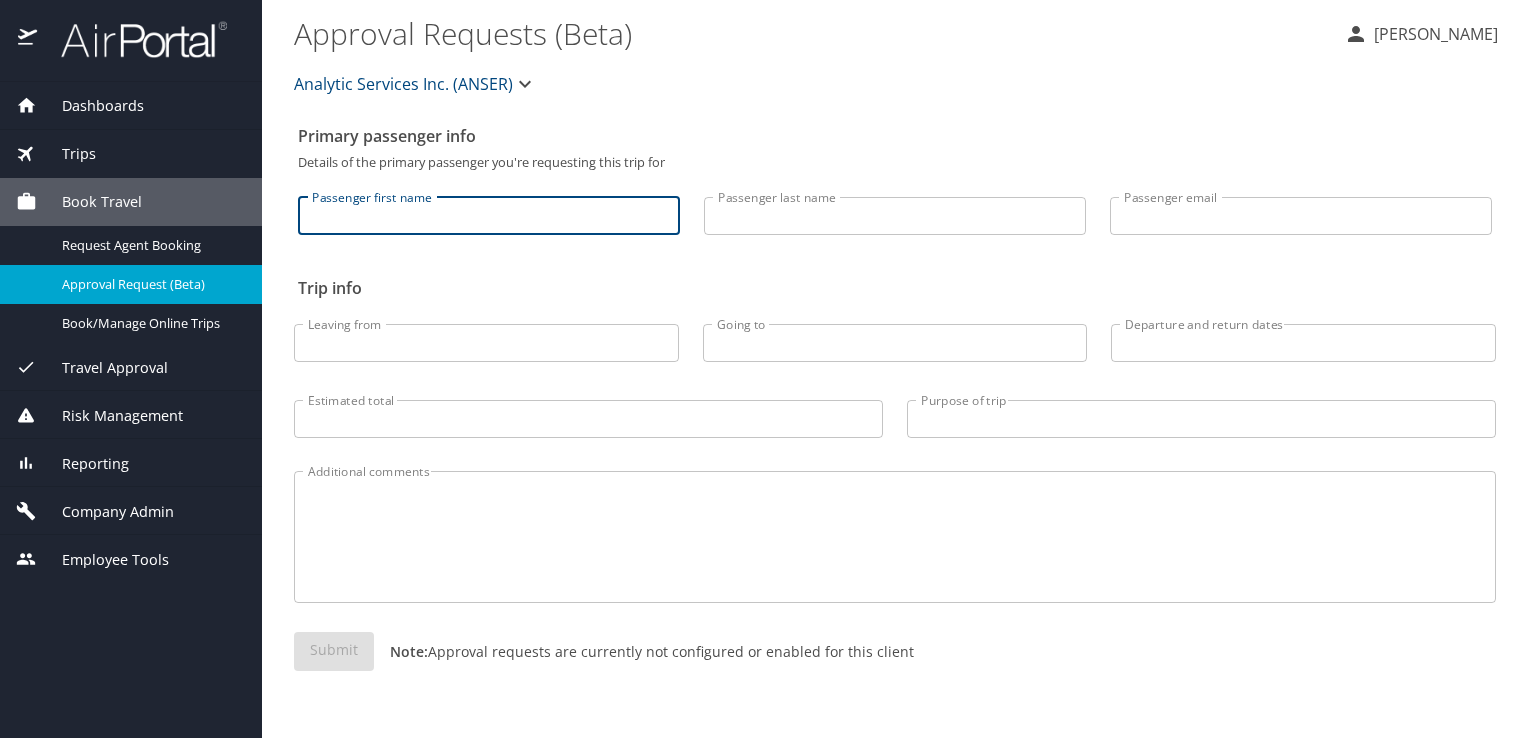 click on "Passenger first name" at bounding box center (489, 216) 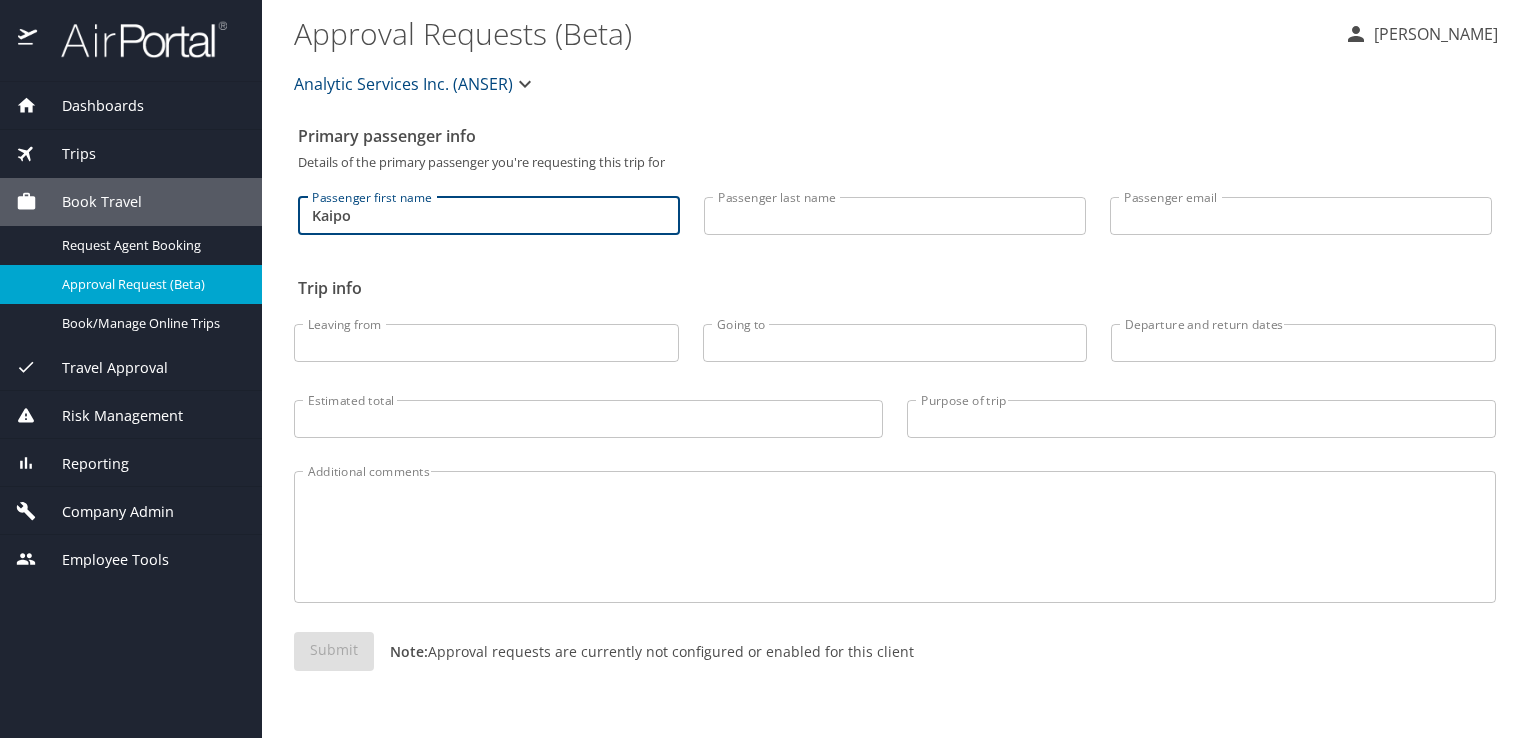 type on "Perez" 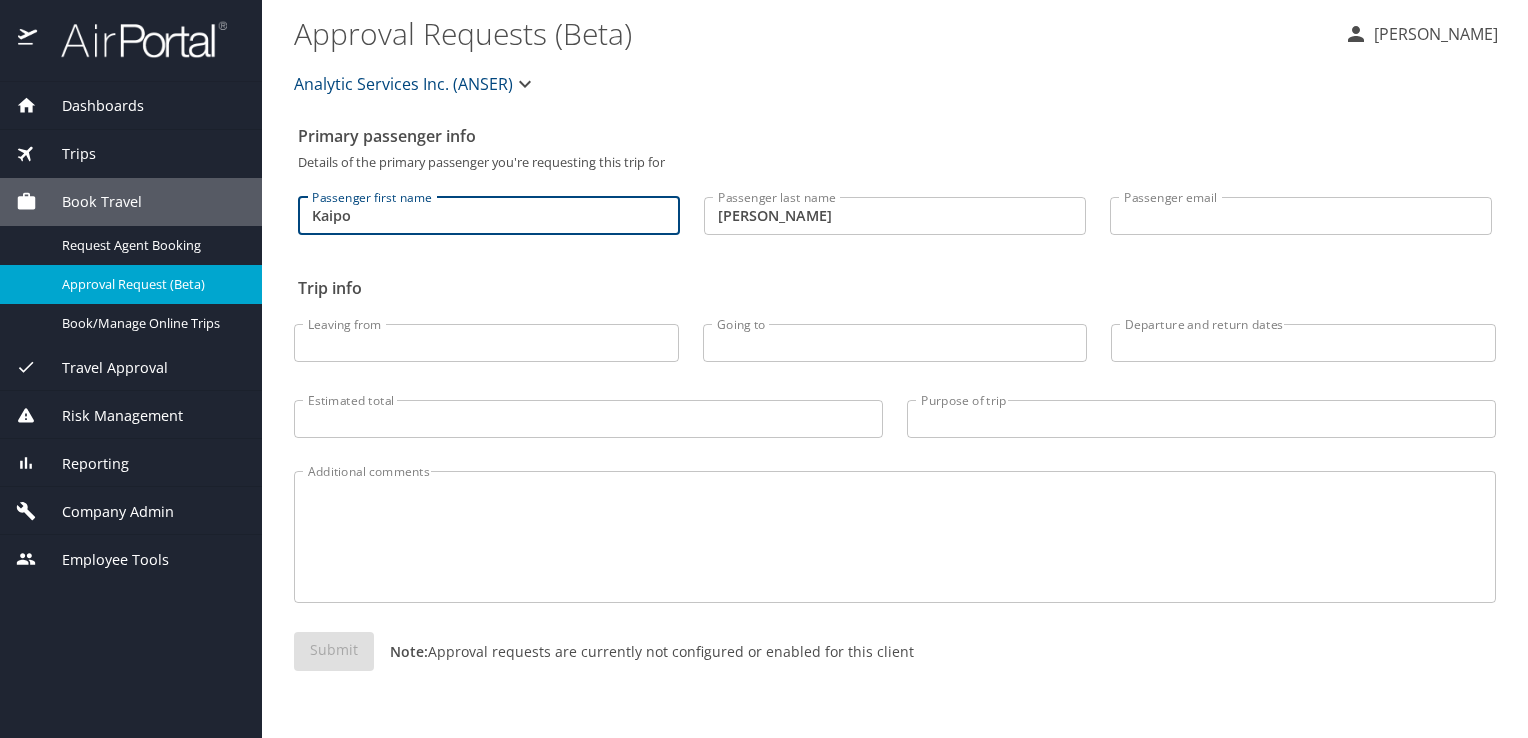 type on "kaipo.perez@anser.org" 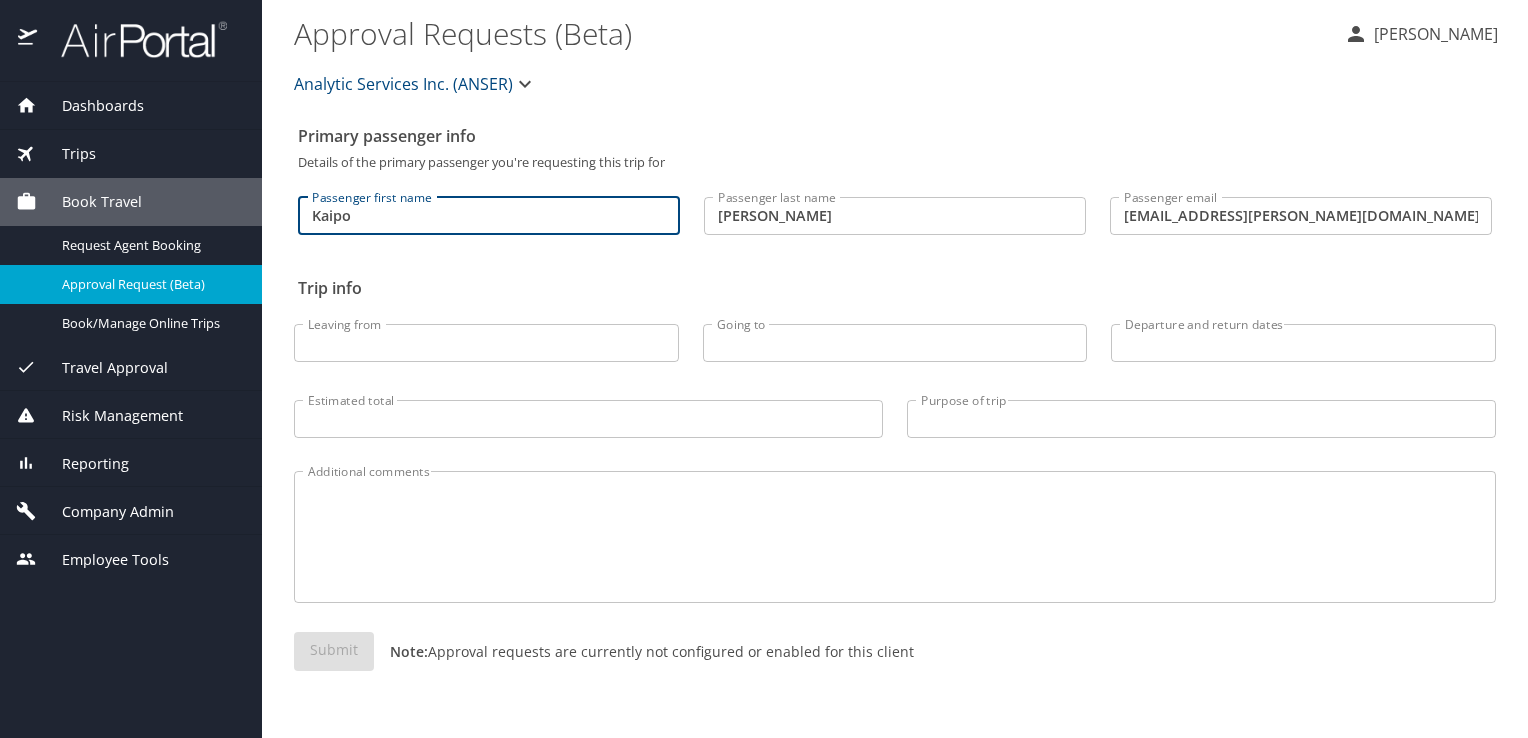 type on "honolulu" 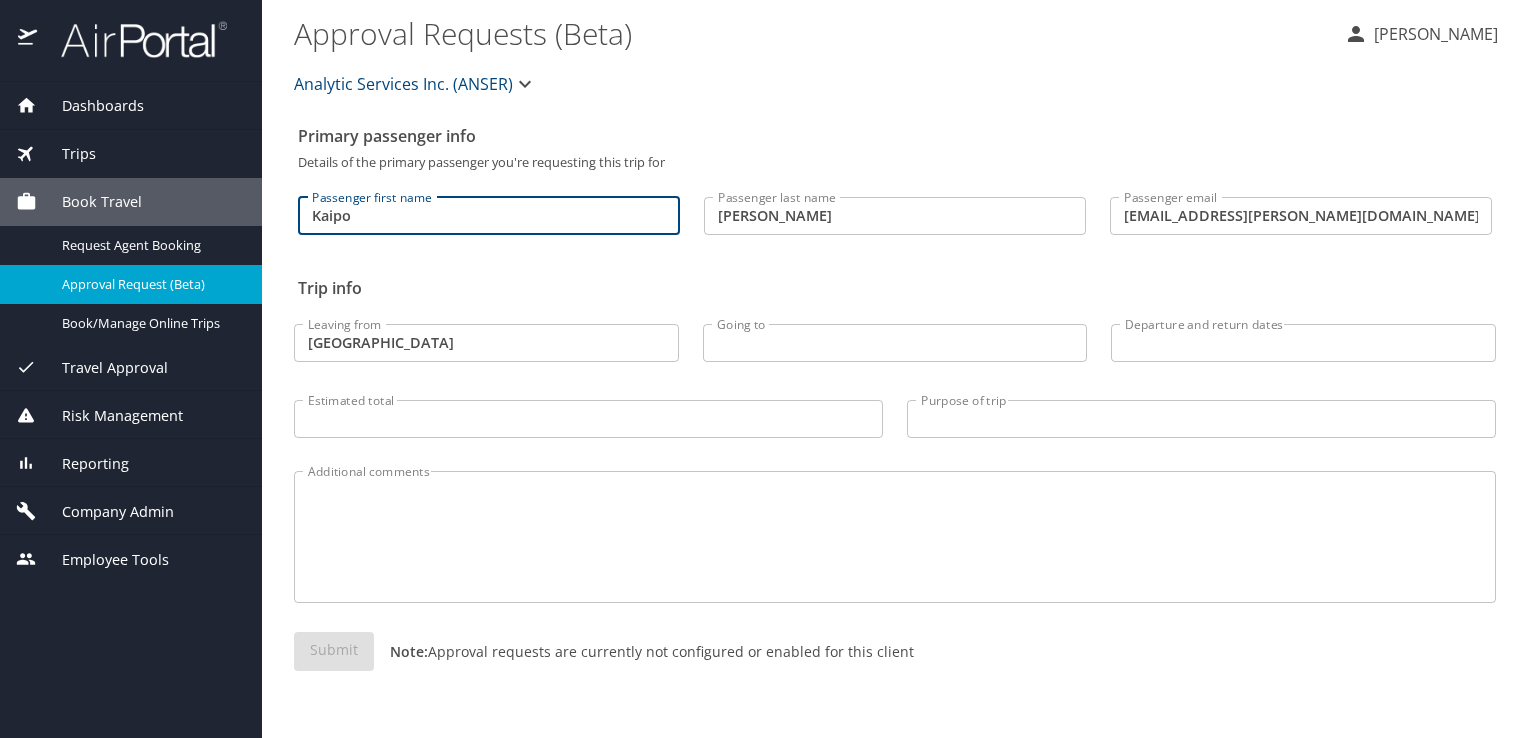 type on "hilo" 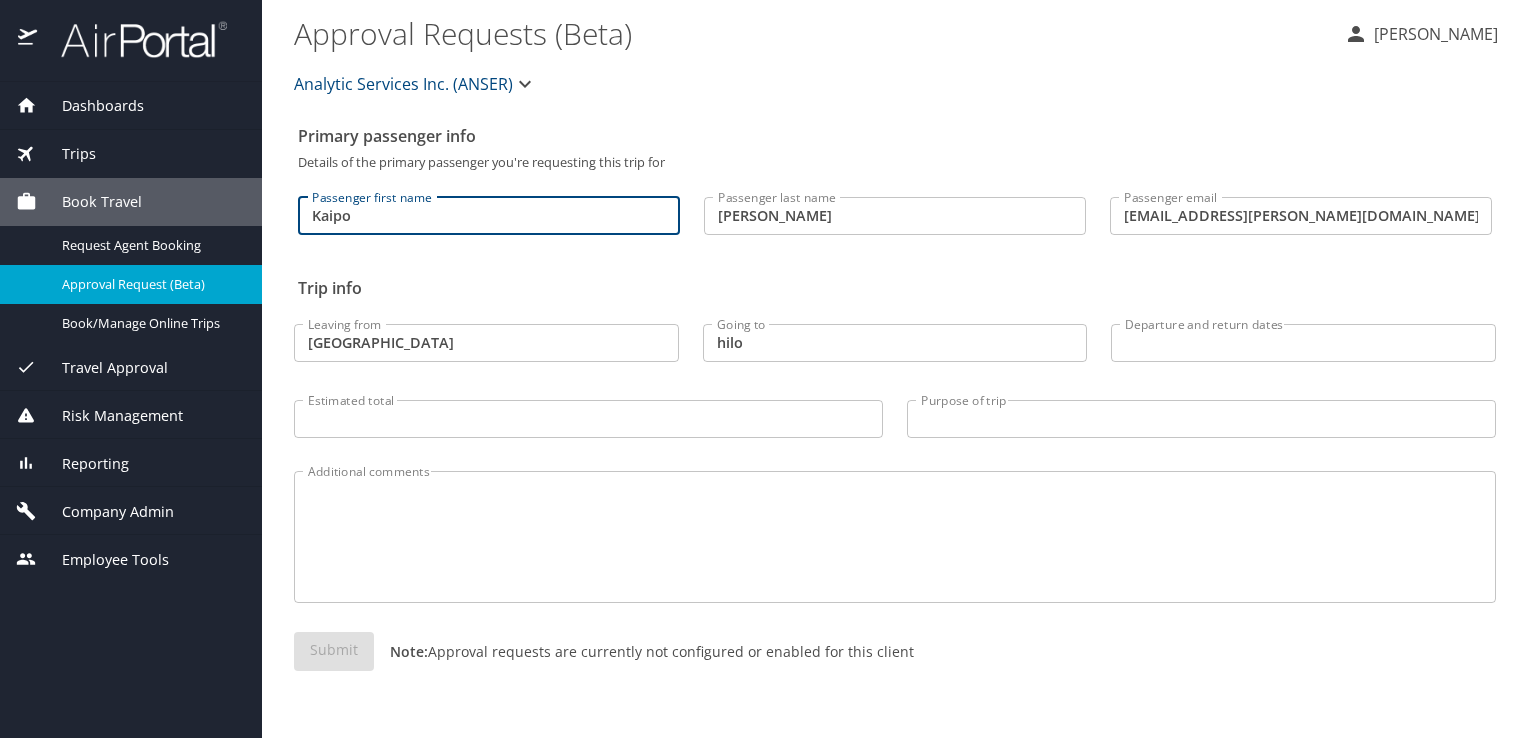 type on "$150" 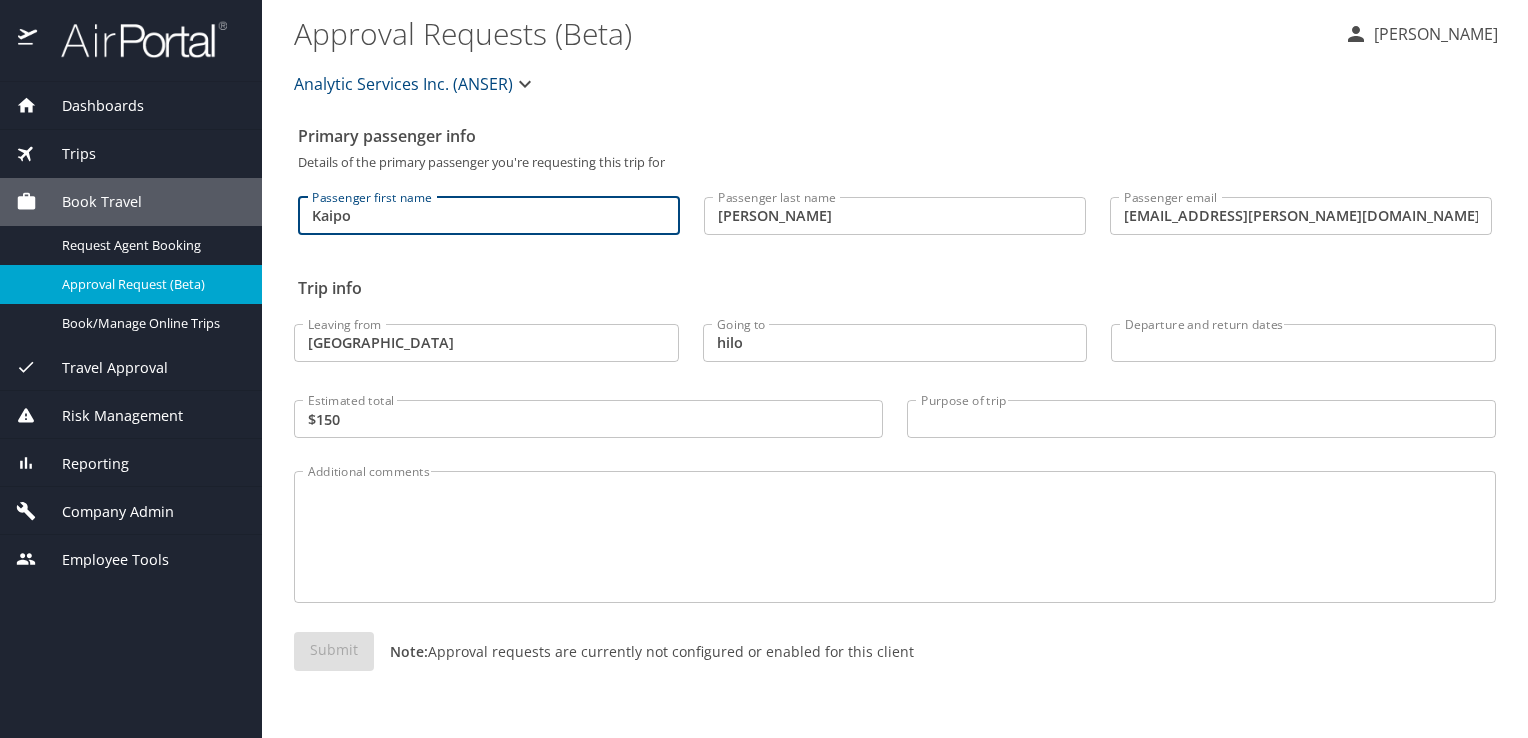 type on "Facilitate meeting between indigenous personnel and Army personnel" 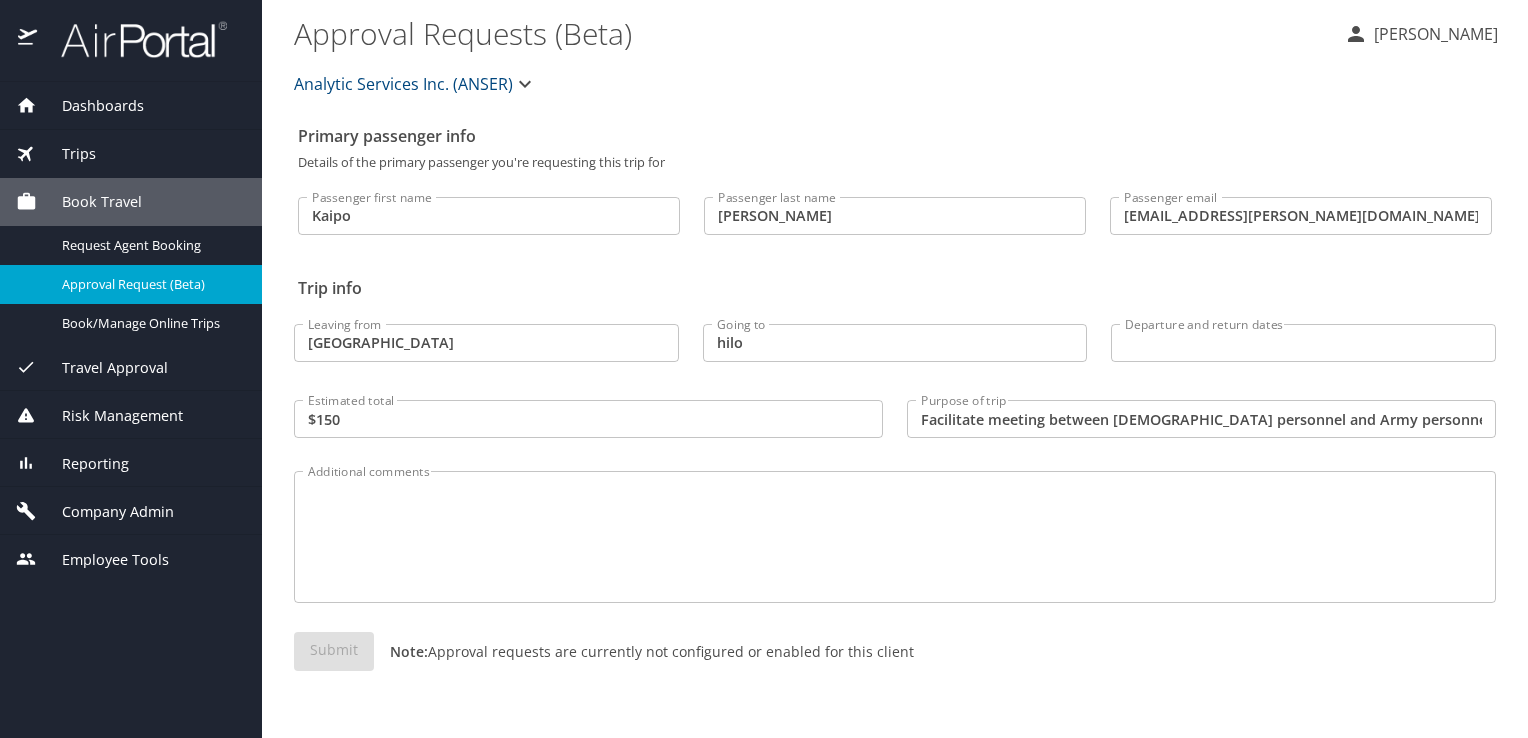 click on "Submit Note:  Approval requests are currently not configured or enabled for this client" at bounding box center (895, 667) 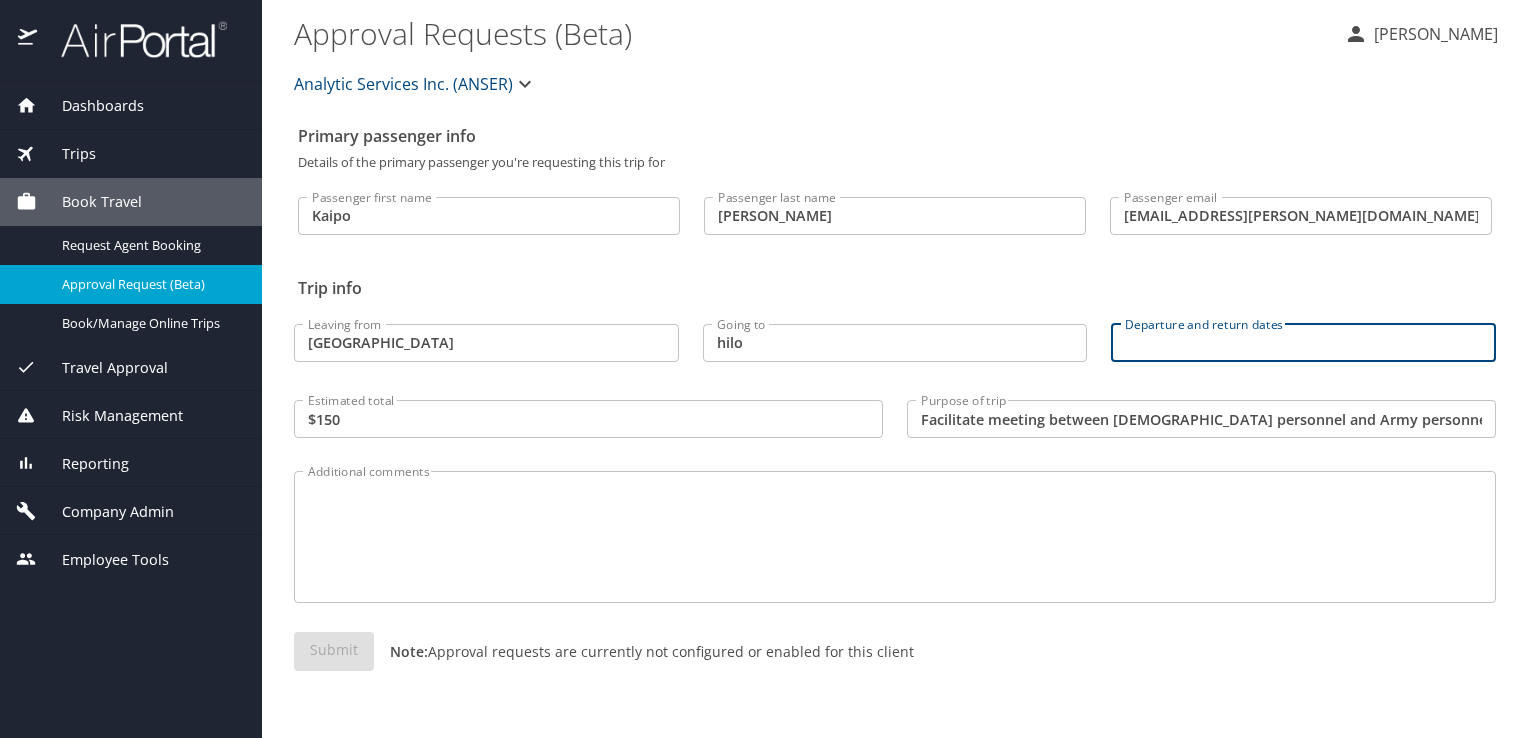 click on "Departure and return dates" at bounding box center (1303, 343) 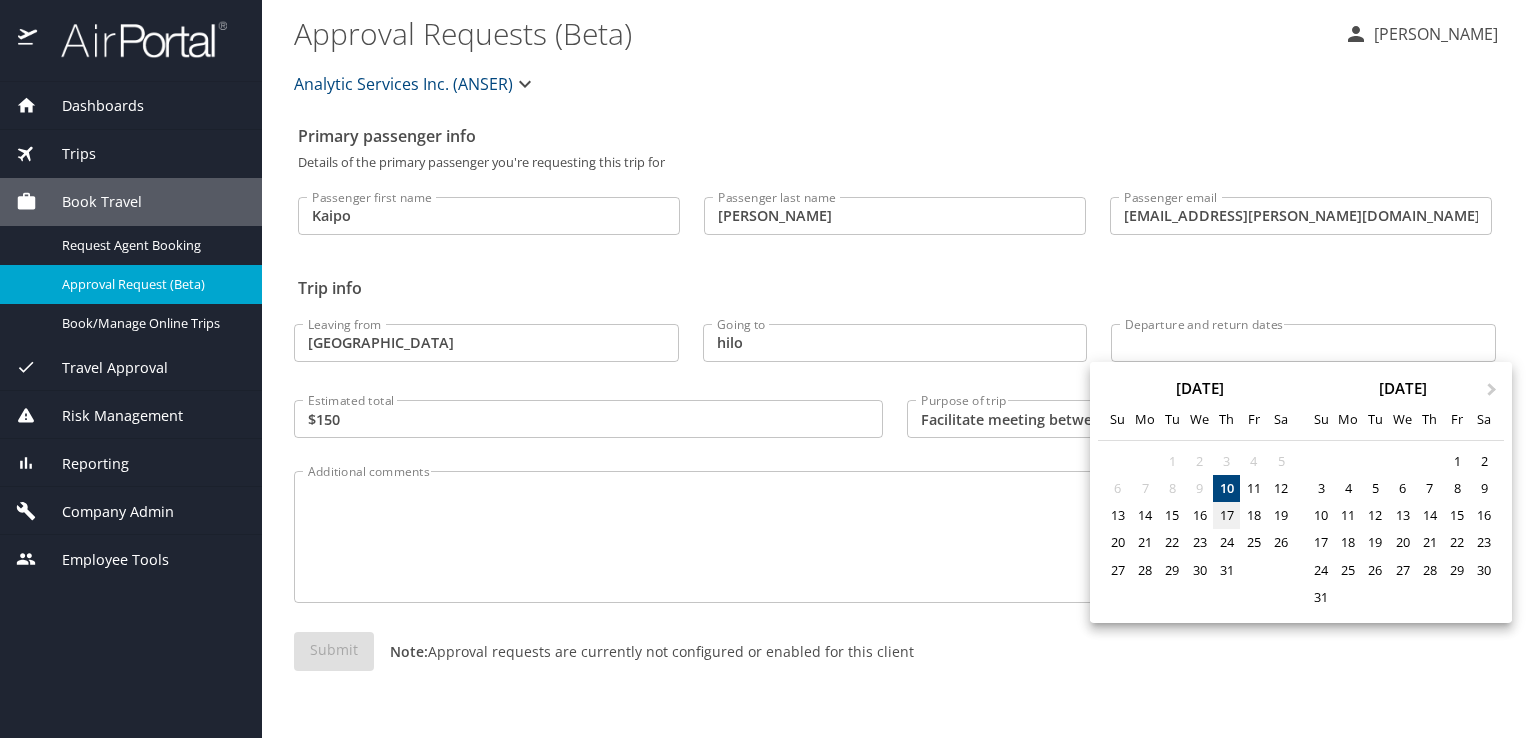 click on "17" at bounding box center (1226, 515) 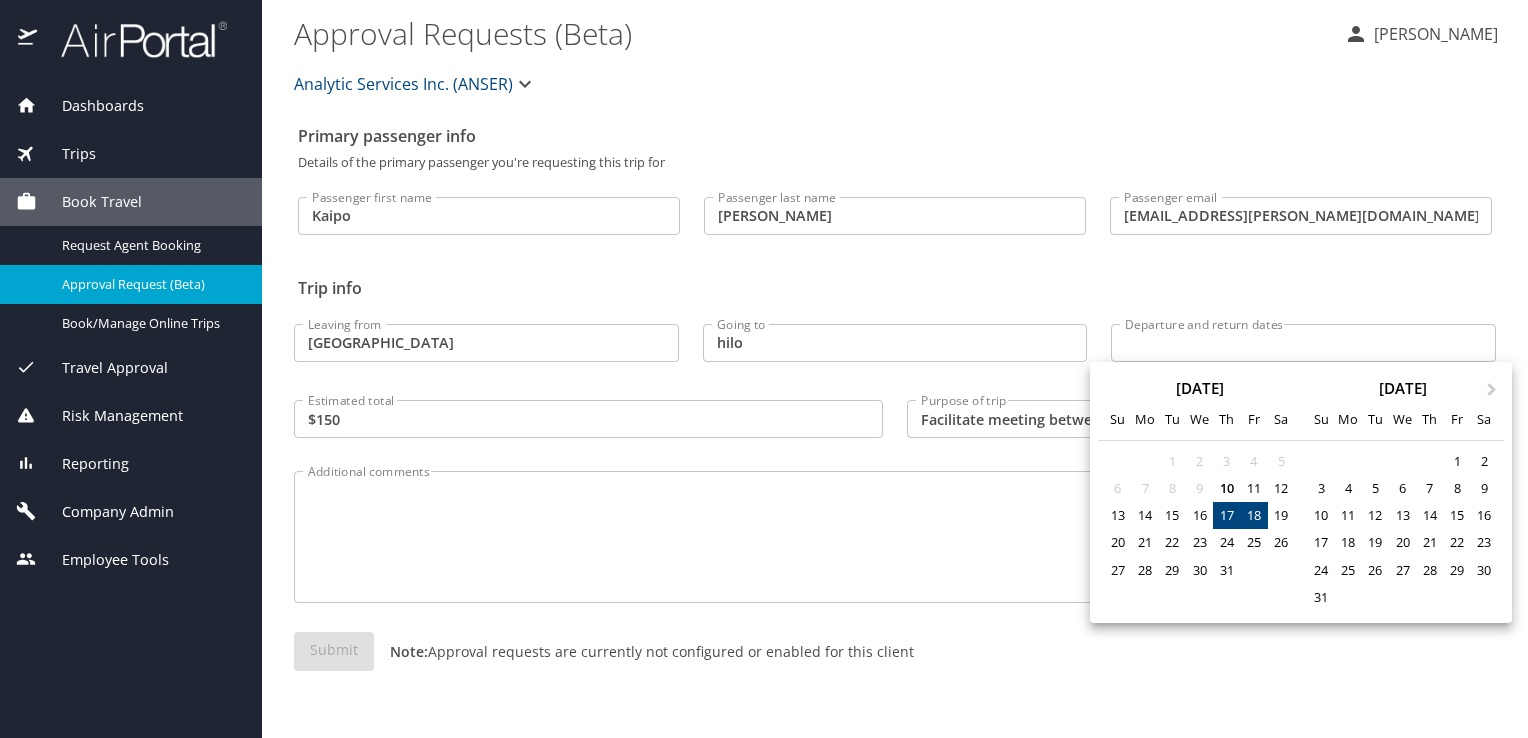 click on "18" at bounding box center [1253, 515] 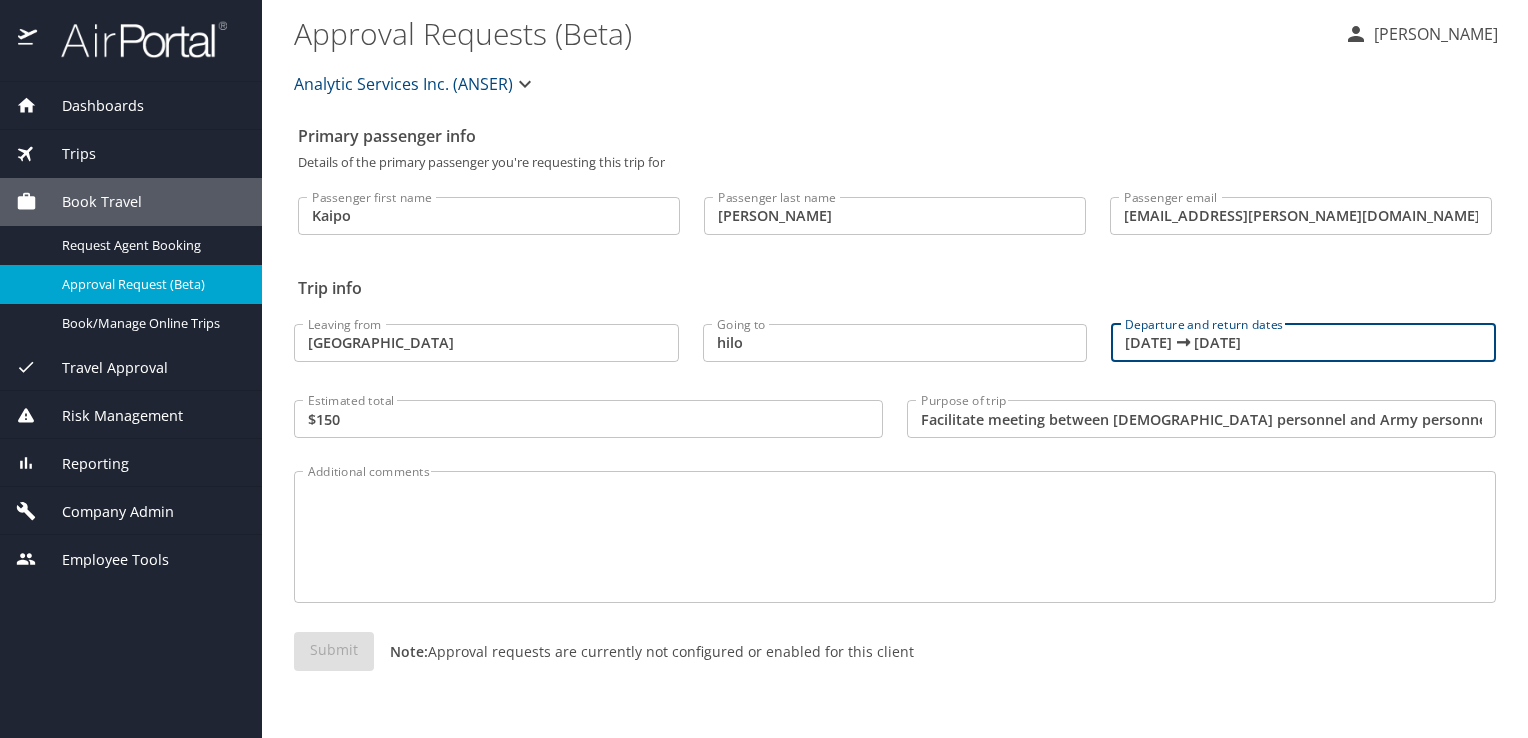 click on "Additional comments" at bounding box center (895, 537) 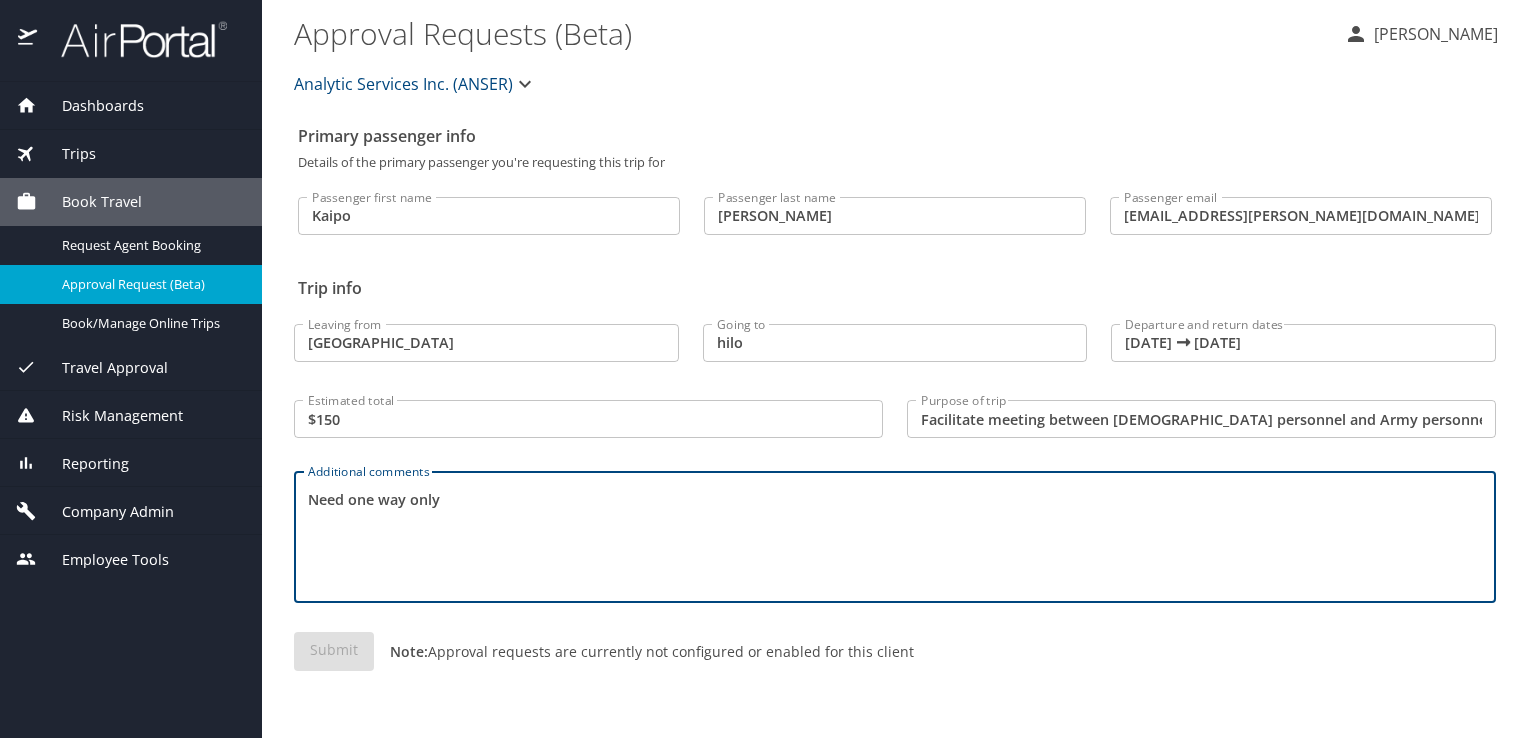 type on "Need one way only" 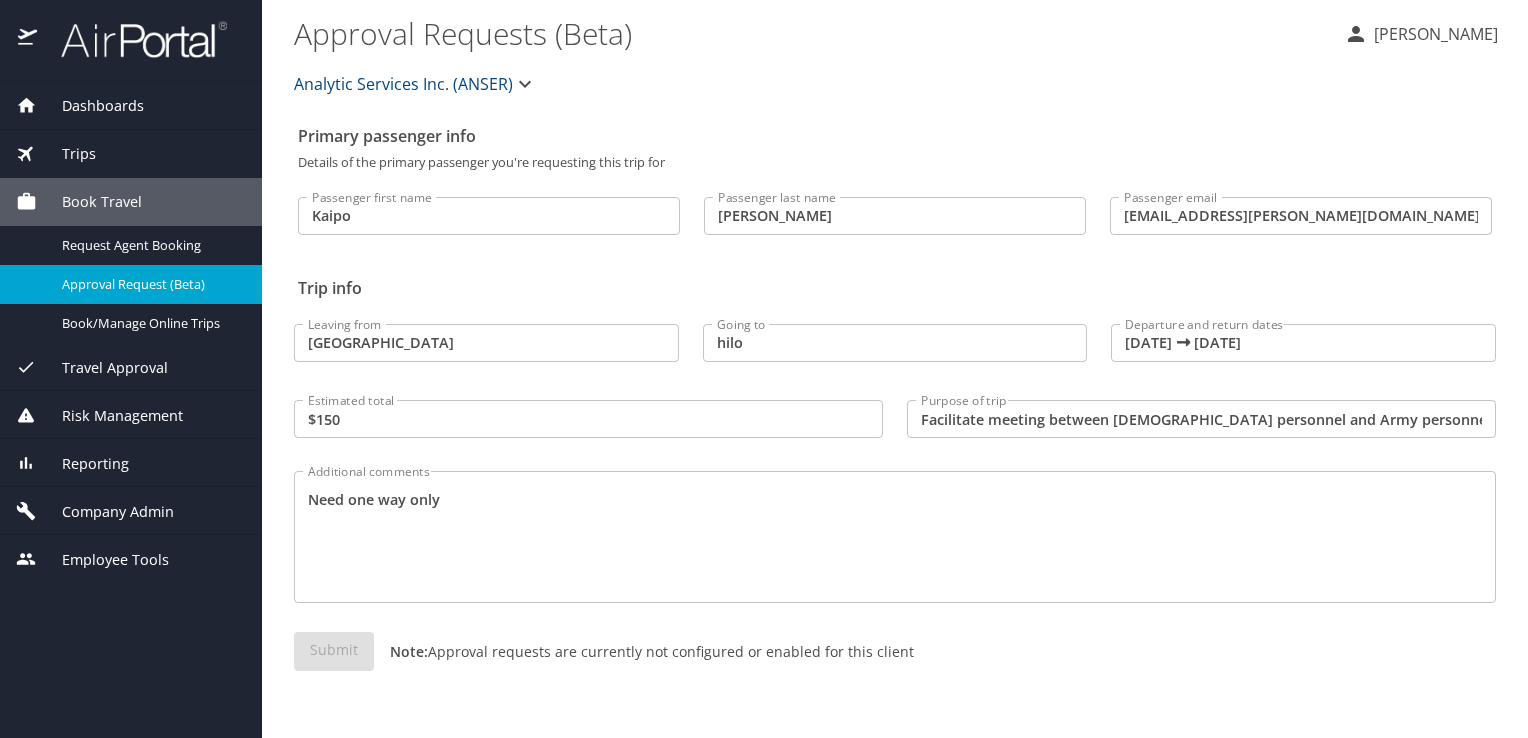 click on "Submit Note:  Approval requests are currently not configured or enabled for this client" at bounding box center (895, 667) 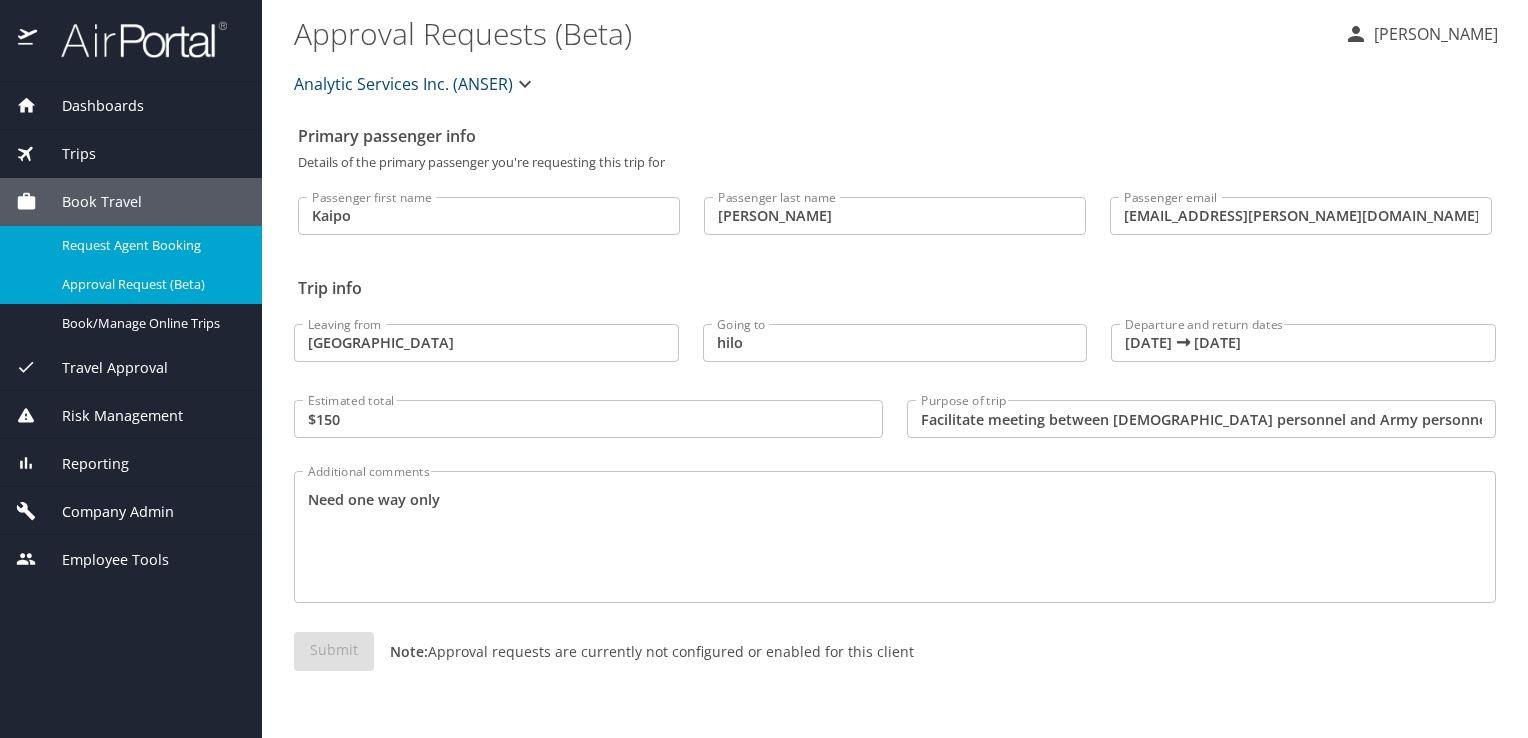 click on "Request Agent Booking" at bounding box center (150, 245) 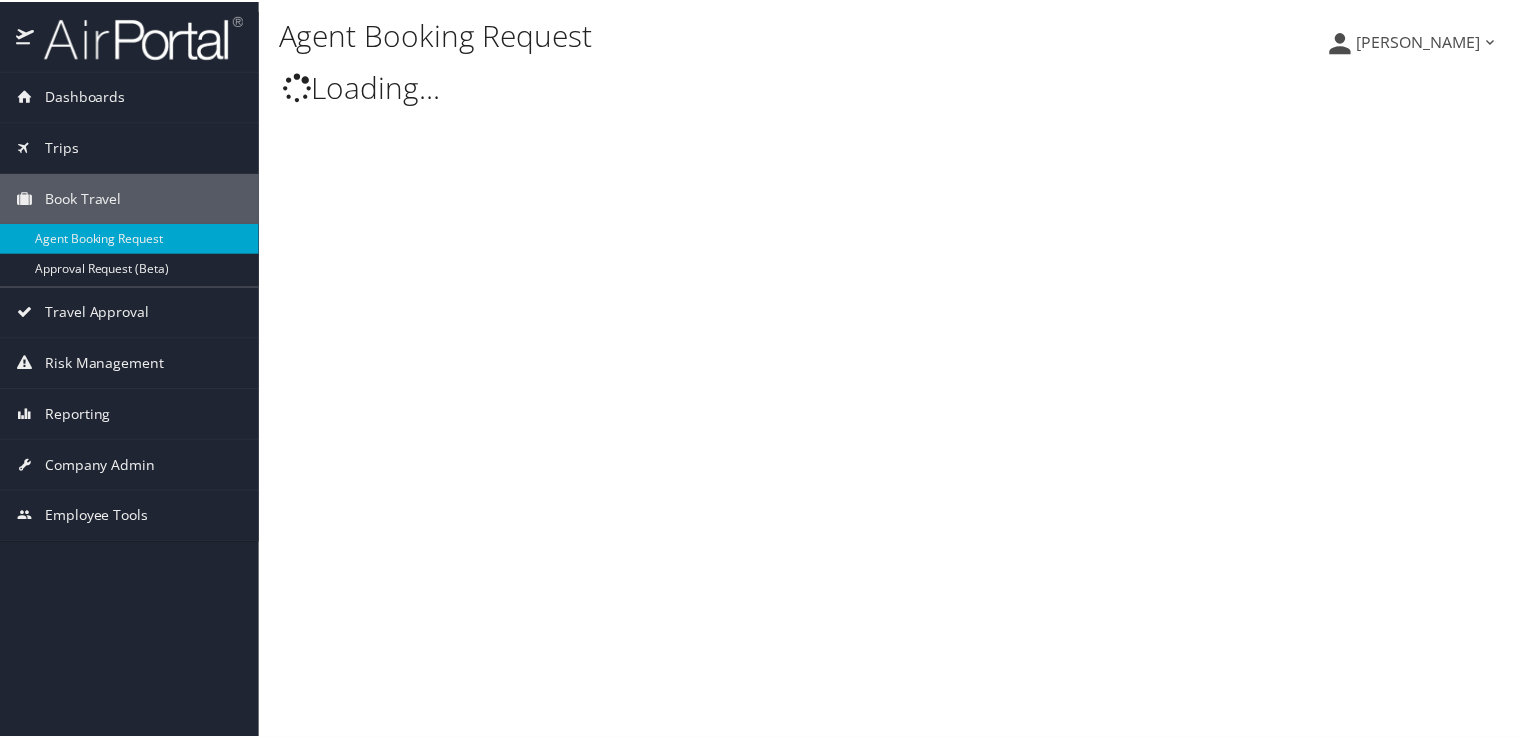 scroll, scrollTop: 0, scrollLeft: 0, axis: both 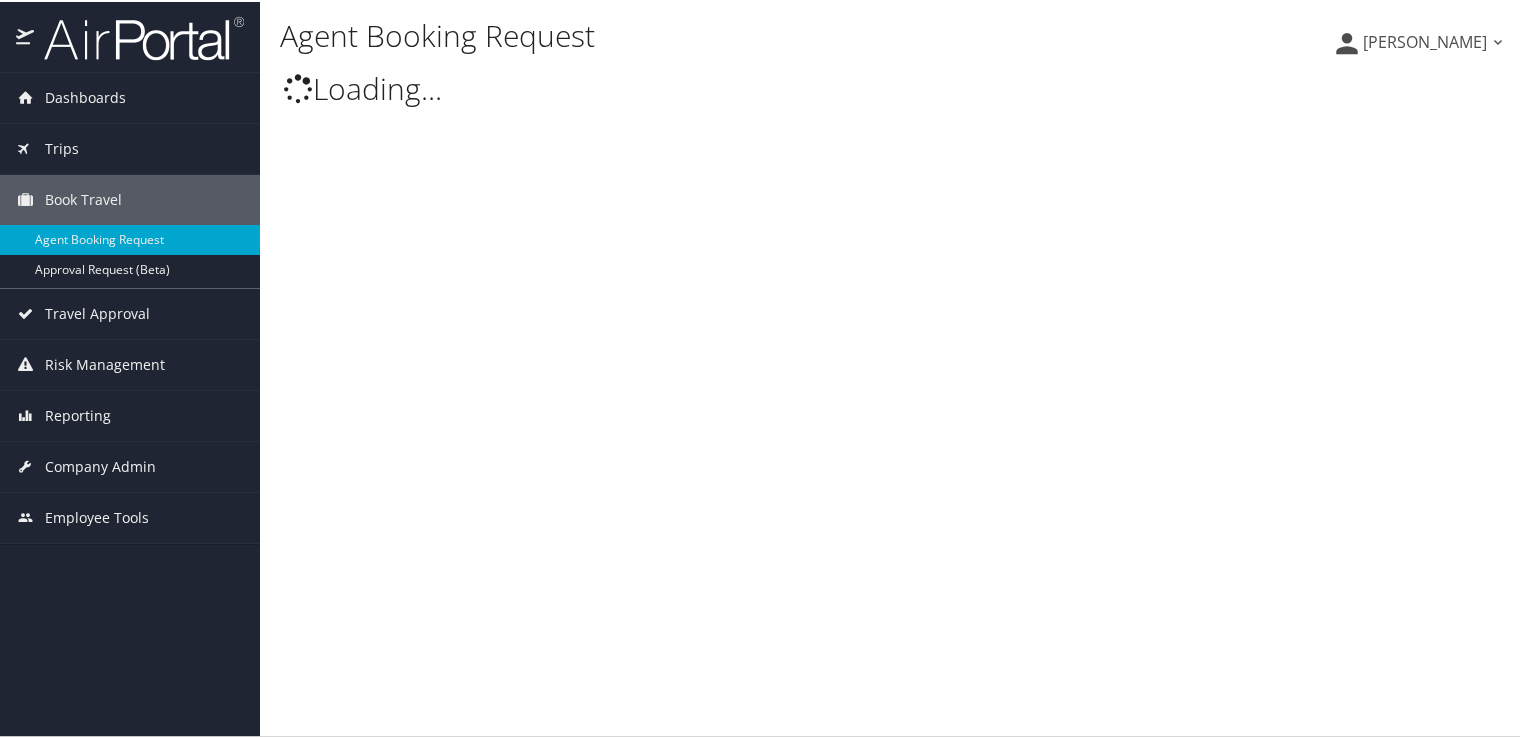 select on "[EMAIL_ADDRESS][DOMAIN_NAME]" 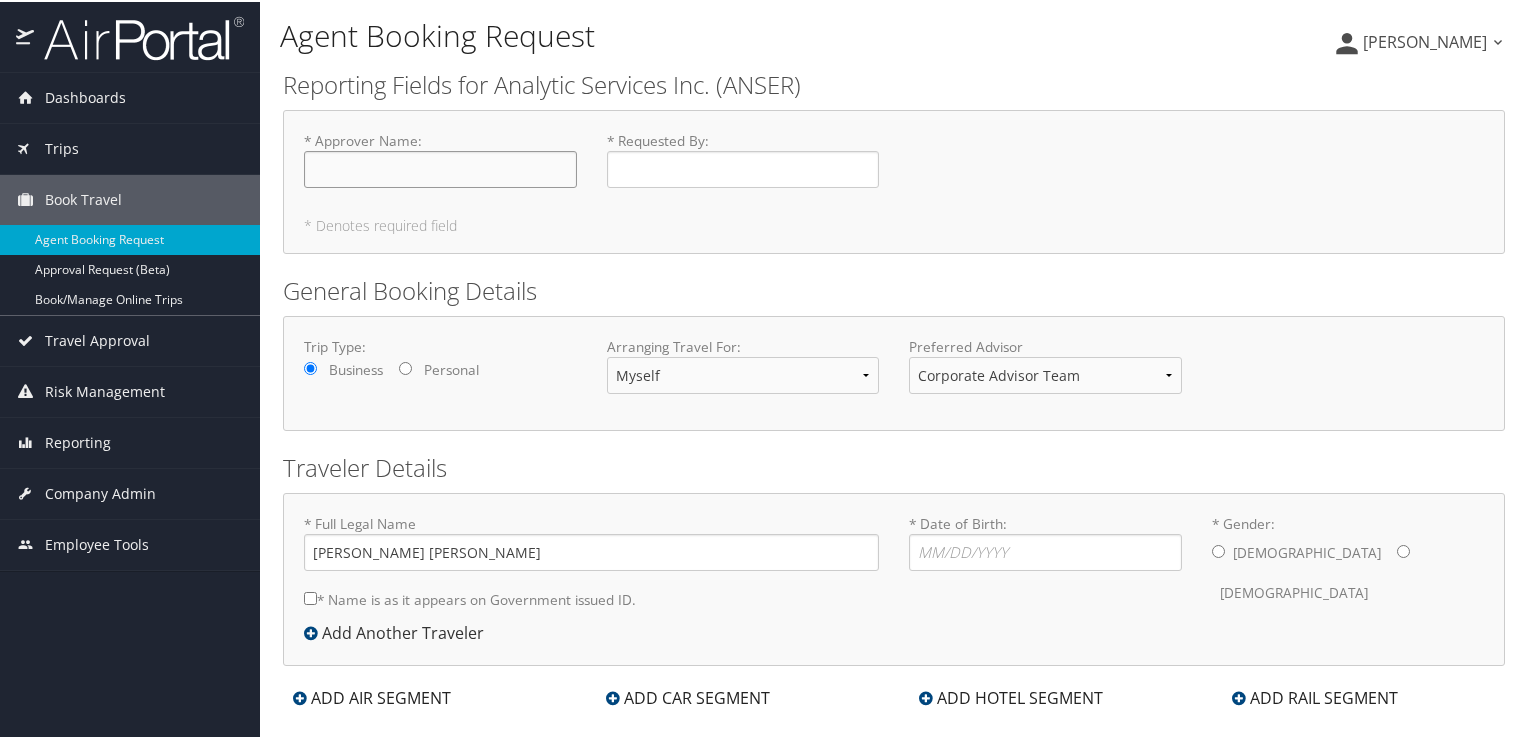 click on "*   Approver Name : Required" at bounding box center [440, 167] 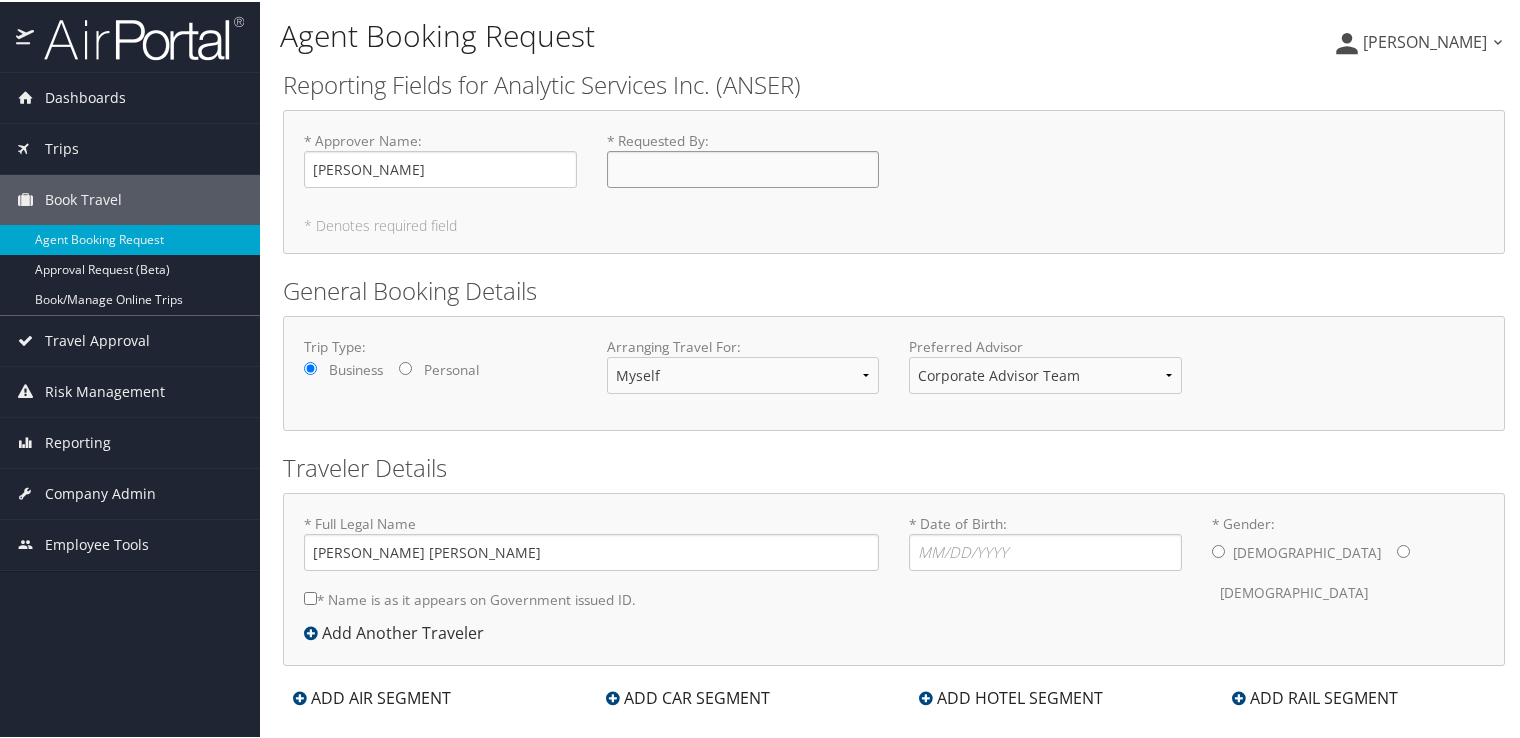 type on "[PERSON_NAME]" 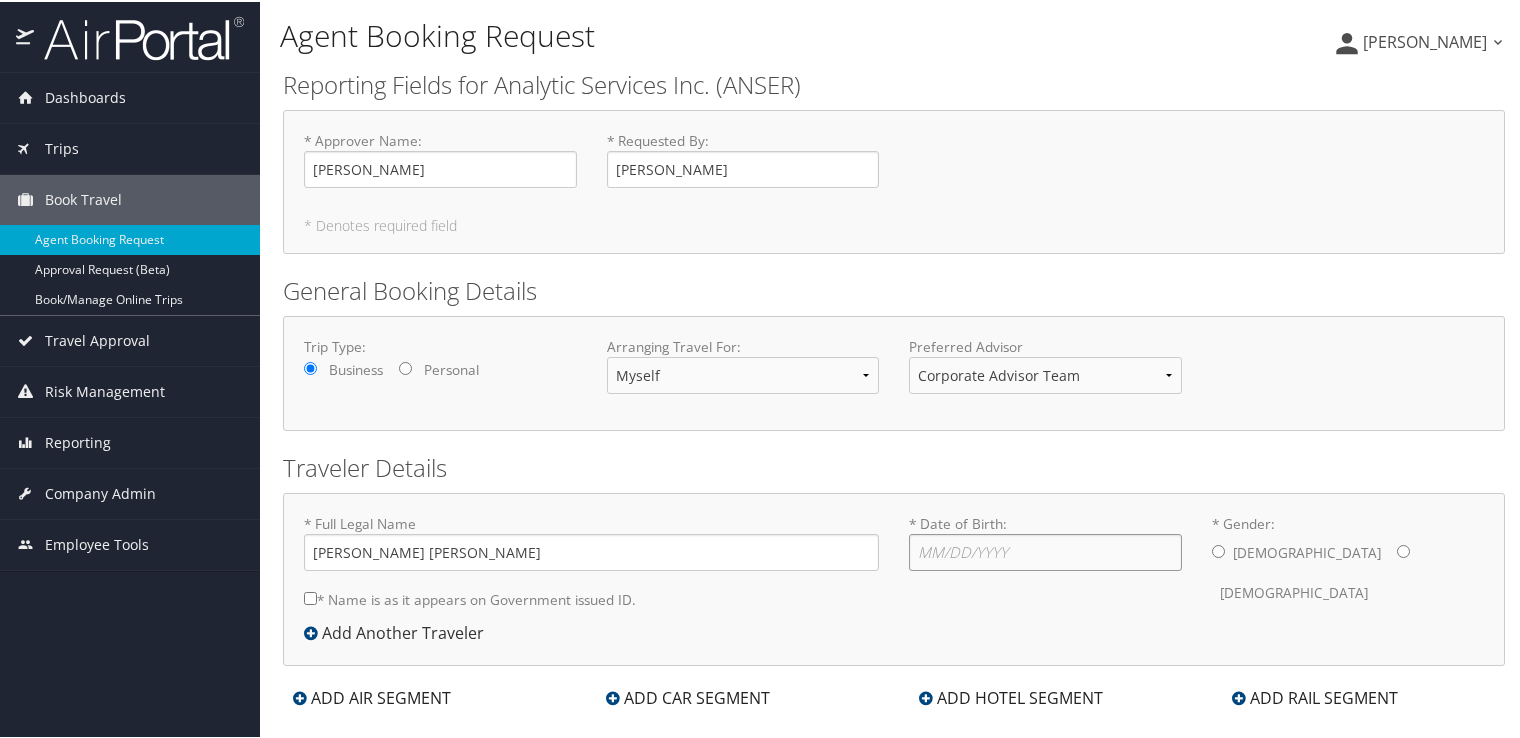 type on "[DATE]" 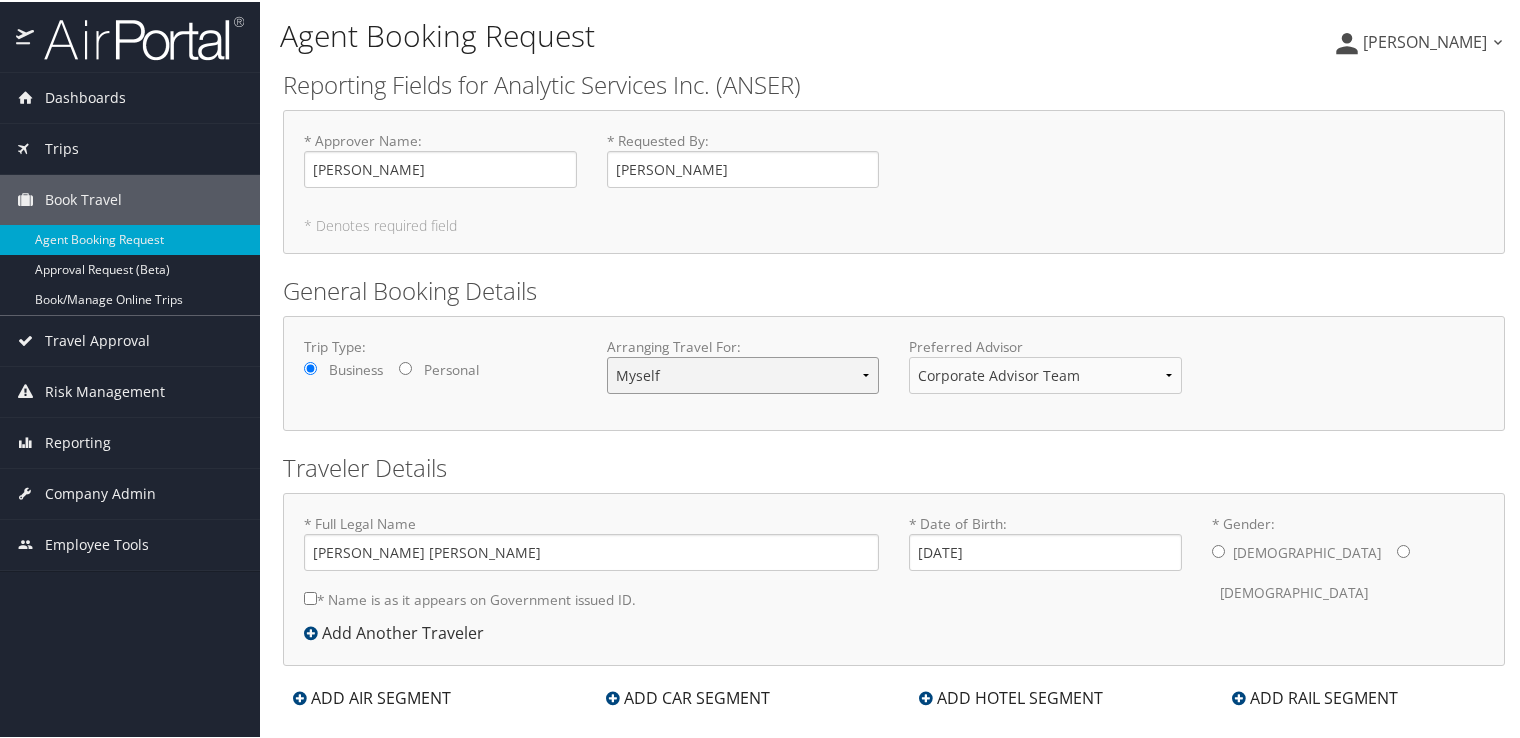 click on "Myself Another Traveler Guest Traveler" at bounding box center (743, 373) 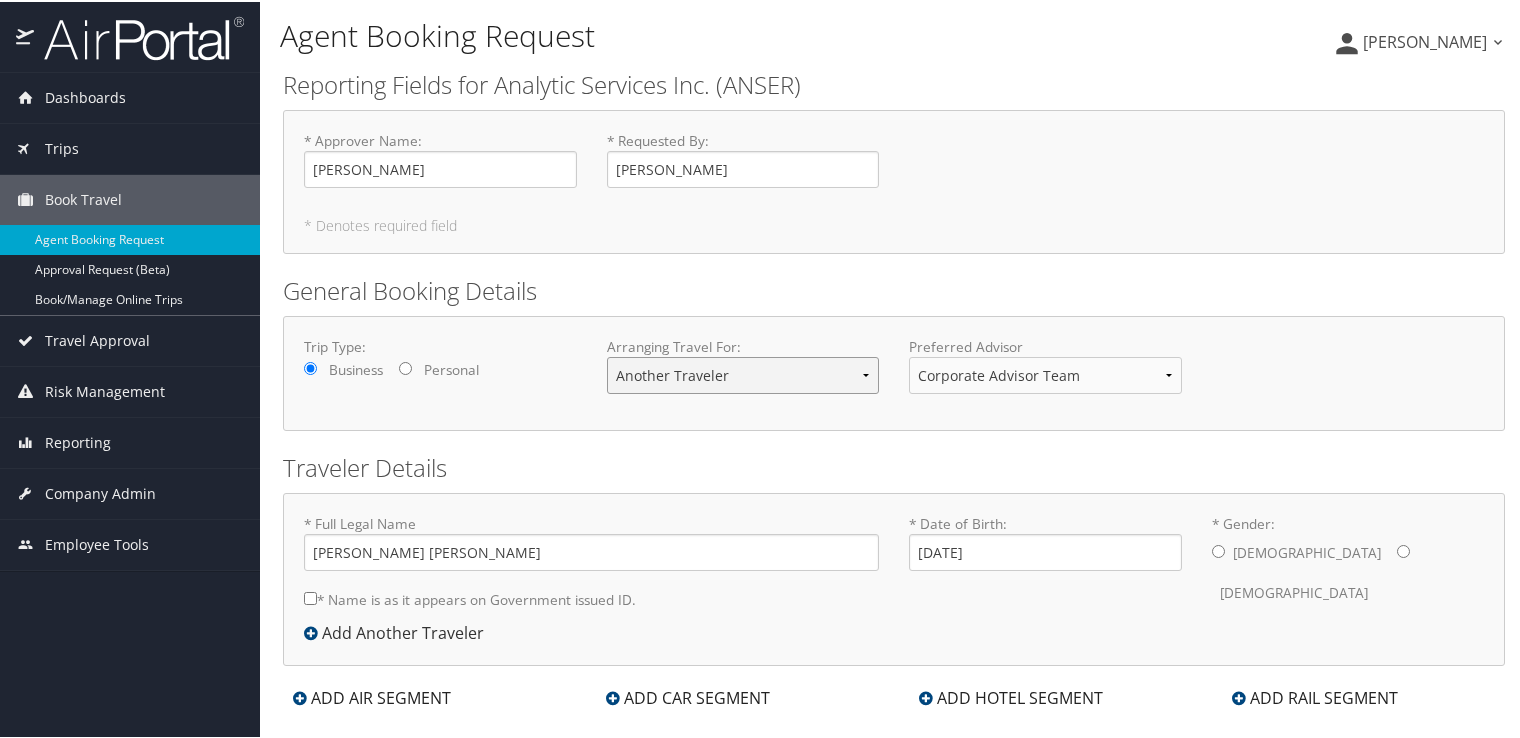 click on "Myself Another Traveler Guest Traveler" at bounding box center (743, 373) 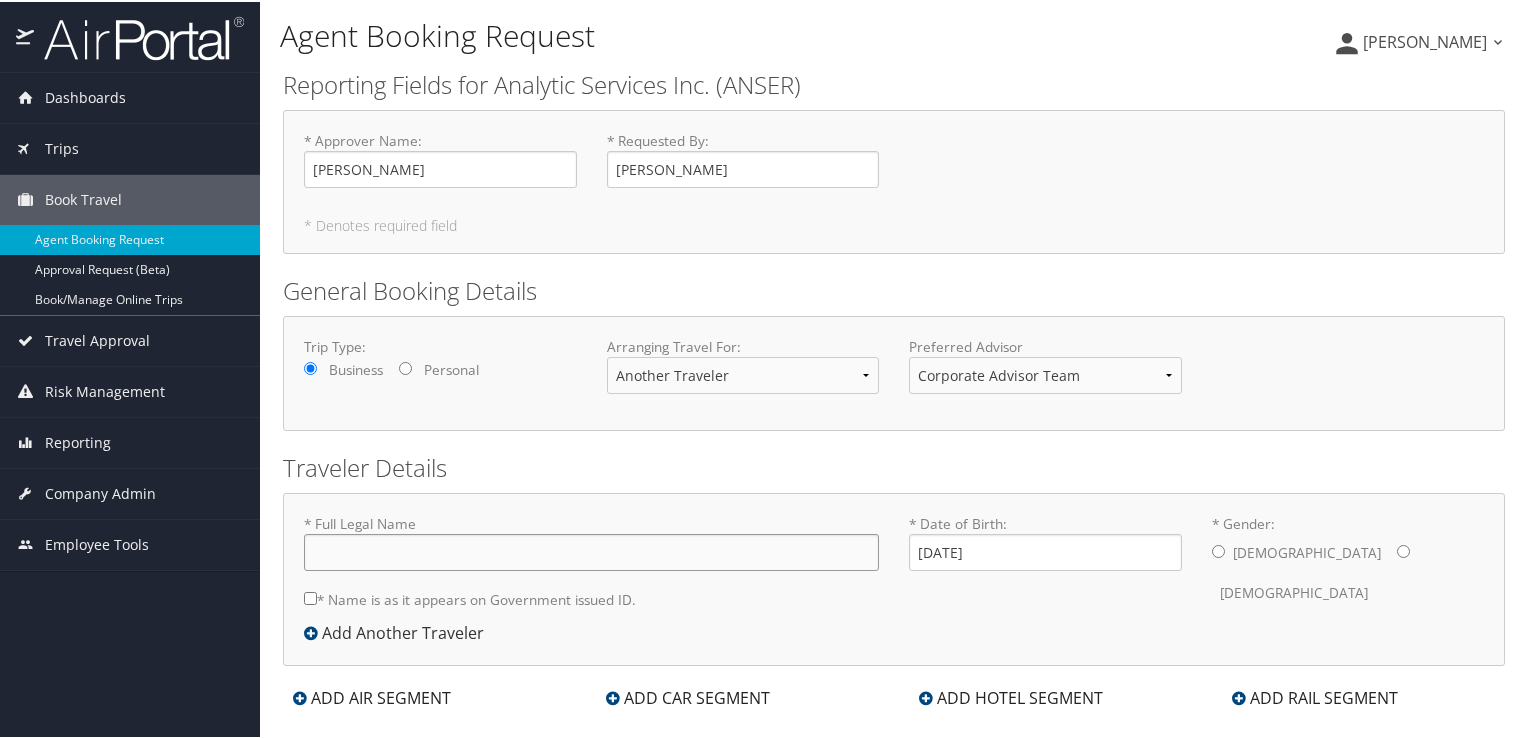 click on "* Full Legal Name" at bounding box center [591, 550] 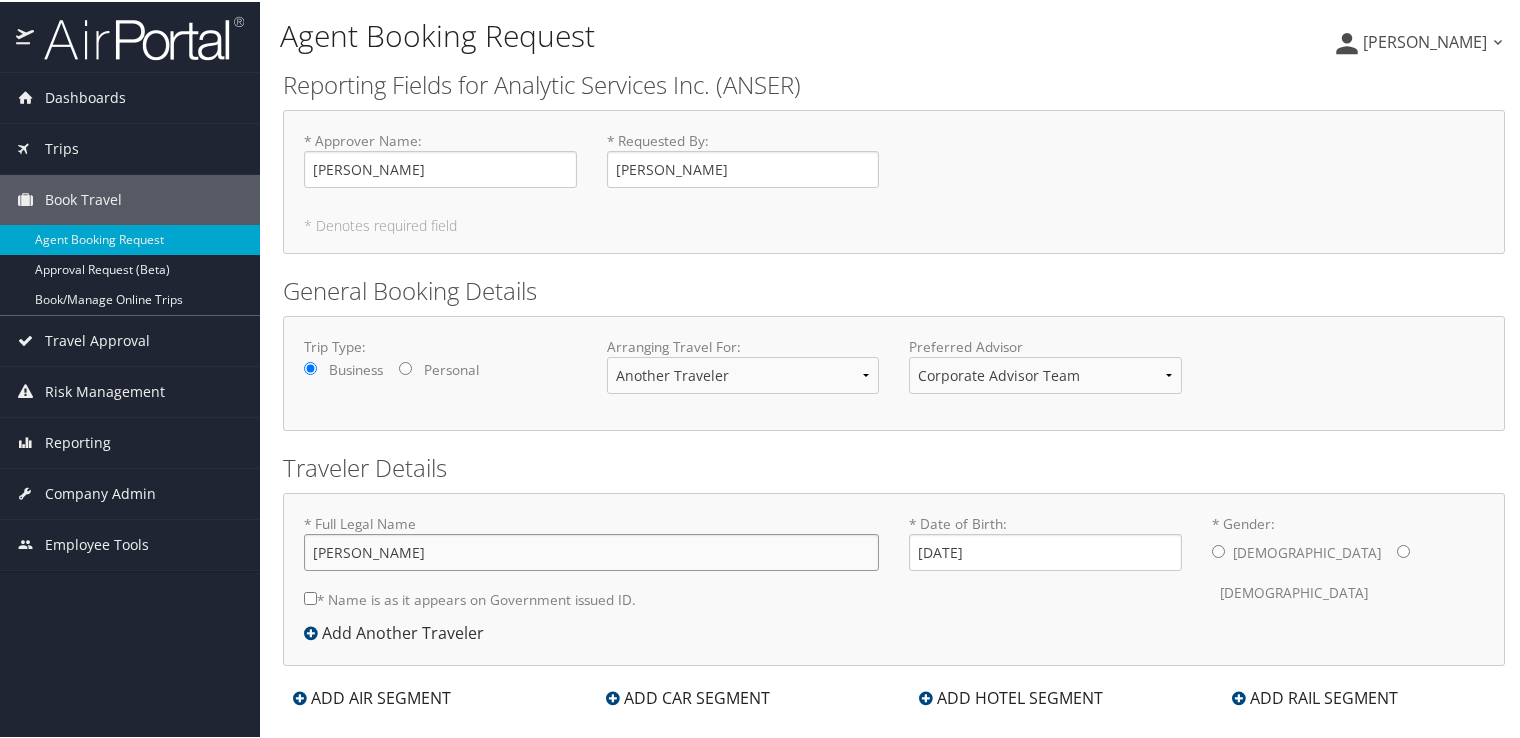scroll, scrollTop: 28, scrollLeft: 0, axis: vertical 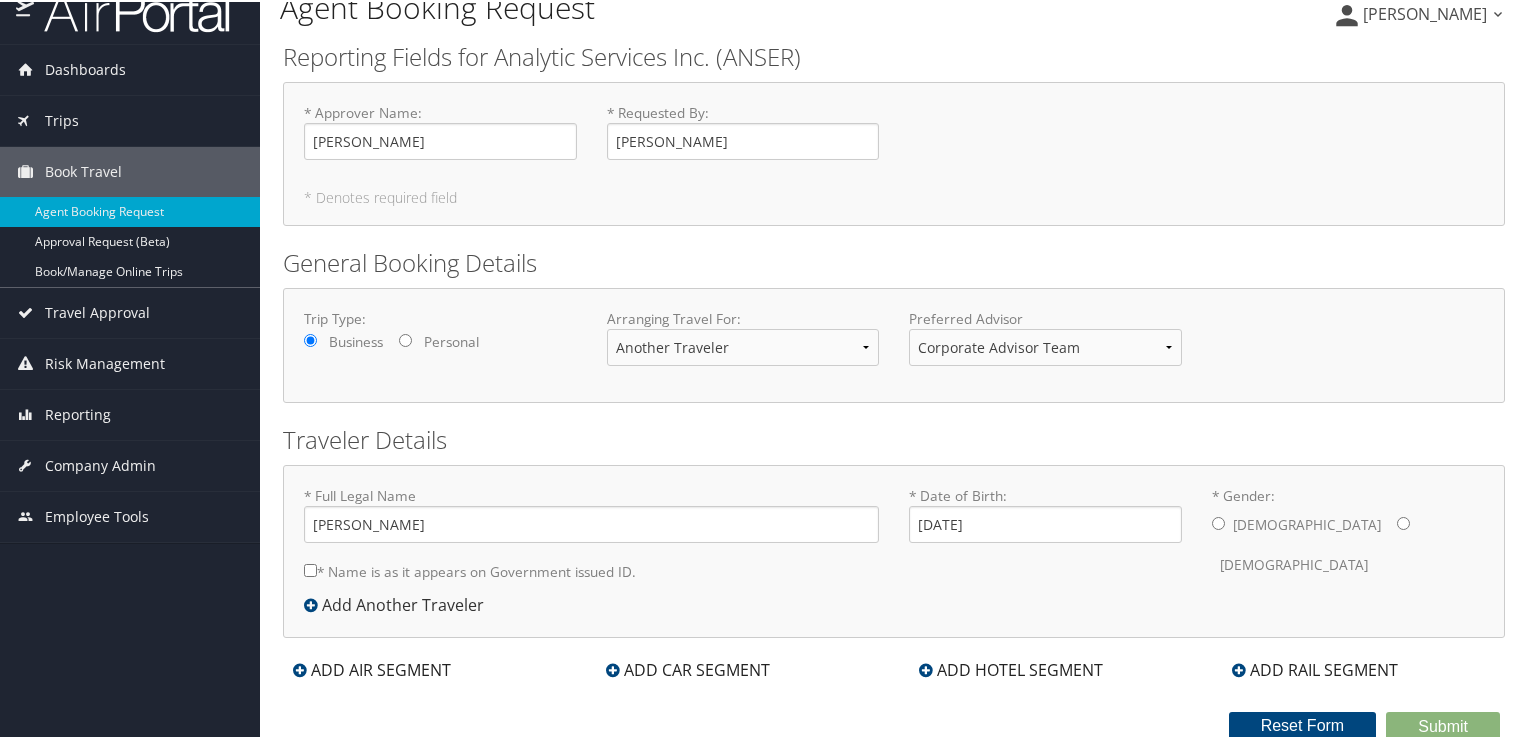 click on "* Gender:  [DEMOGRAPHIC_DATA] [DEMOGRAPHIC_DATA]" at bounding box center (1218, 521) 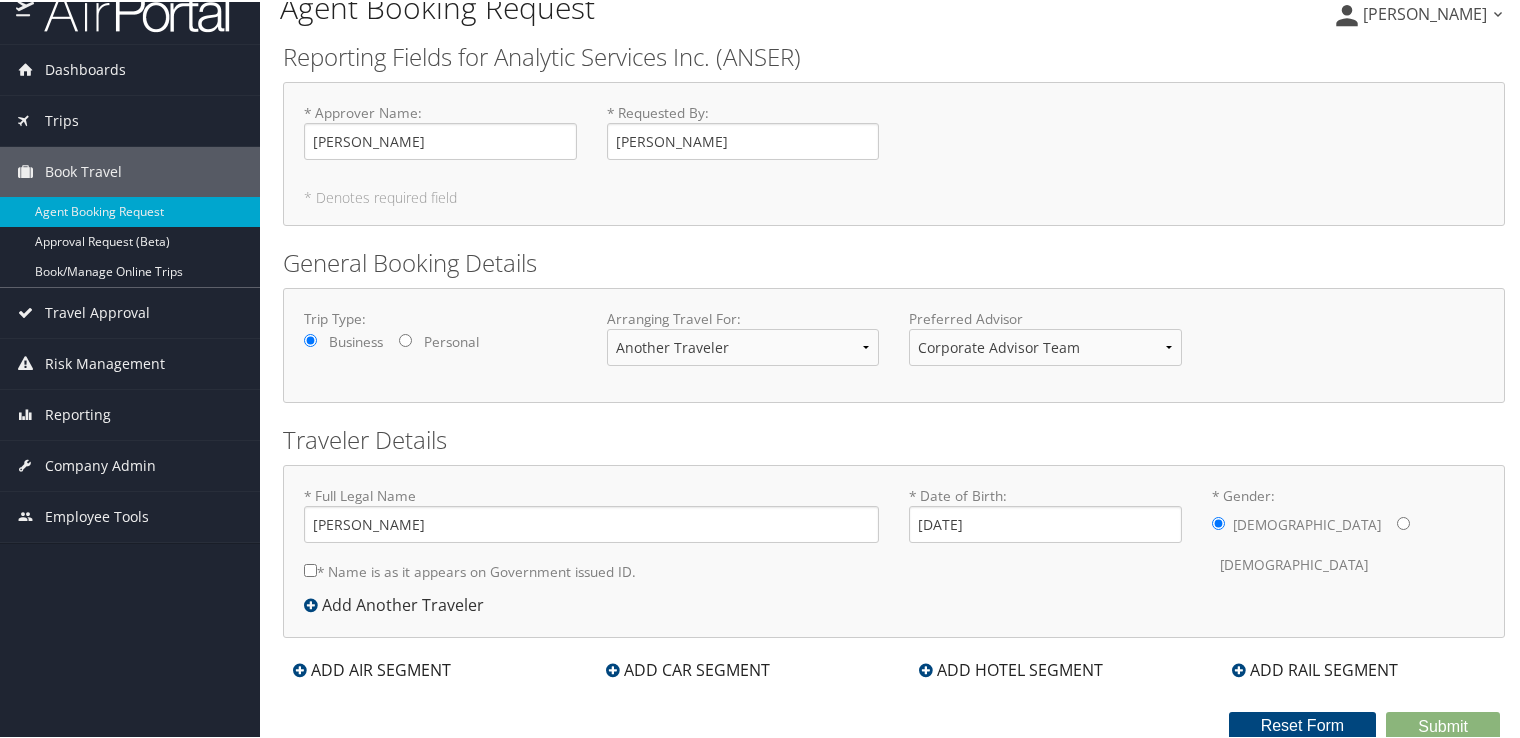 click on "ADD AIR SEGMENT" at bounding box center [372, 668] 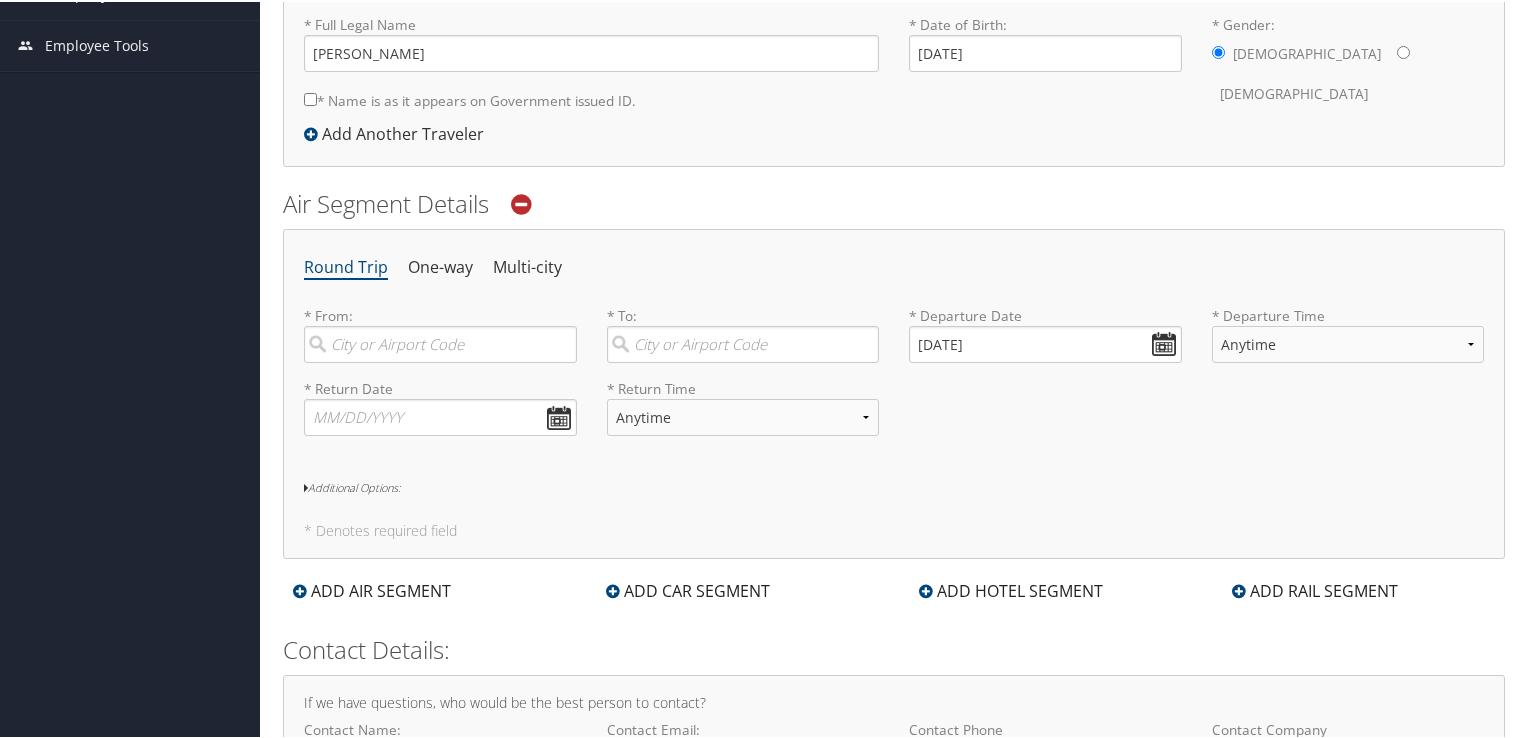scroll, scrollTop: 444, scrollLeft: 0, axis: vertical 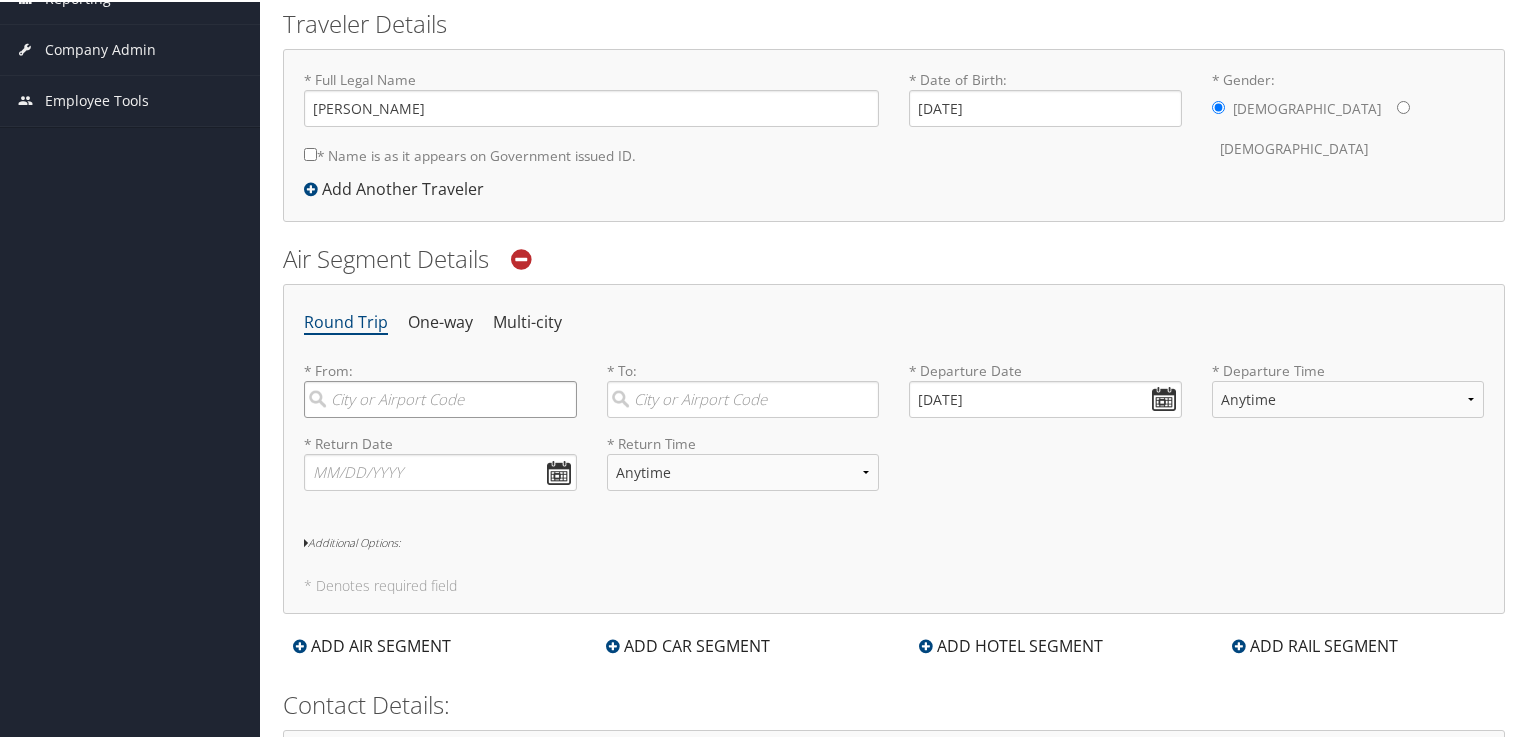 click at bounding box center (440, 397) 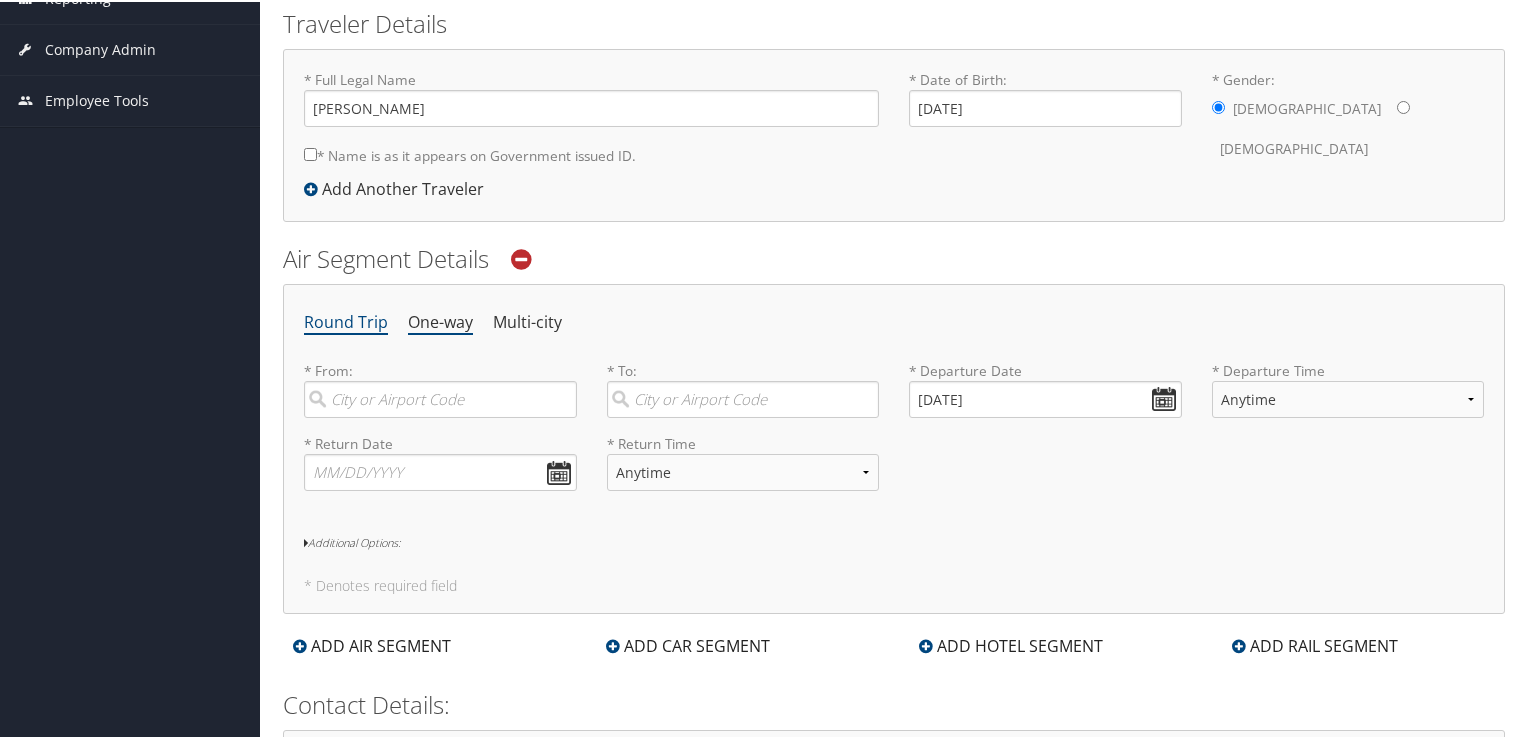 click on "One-way" at bounding box center [440, 321] 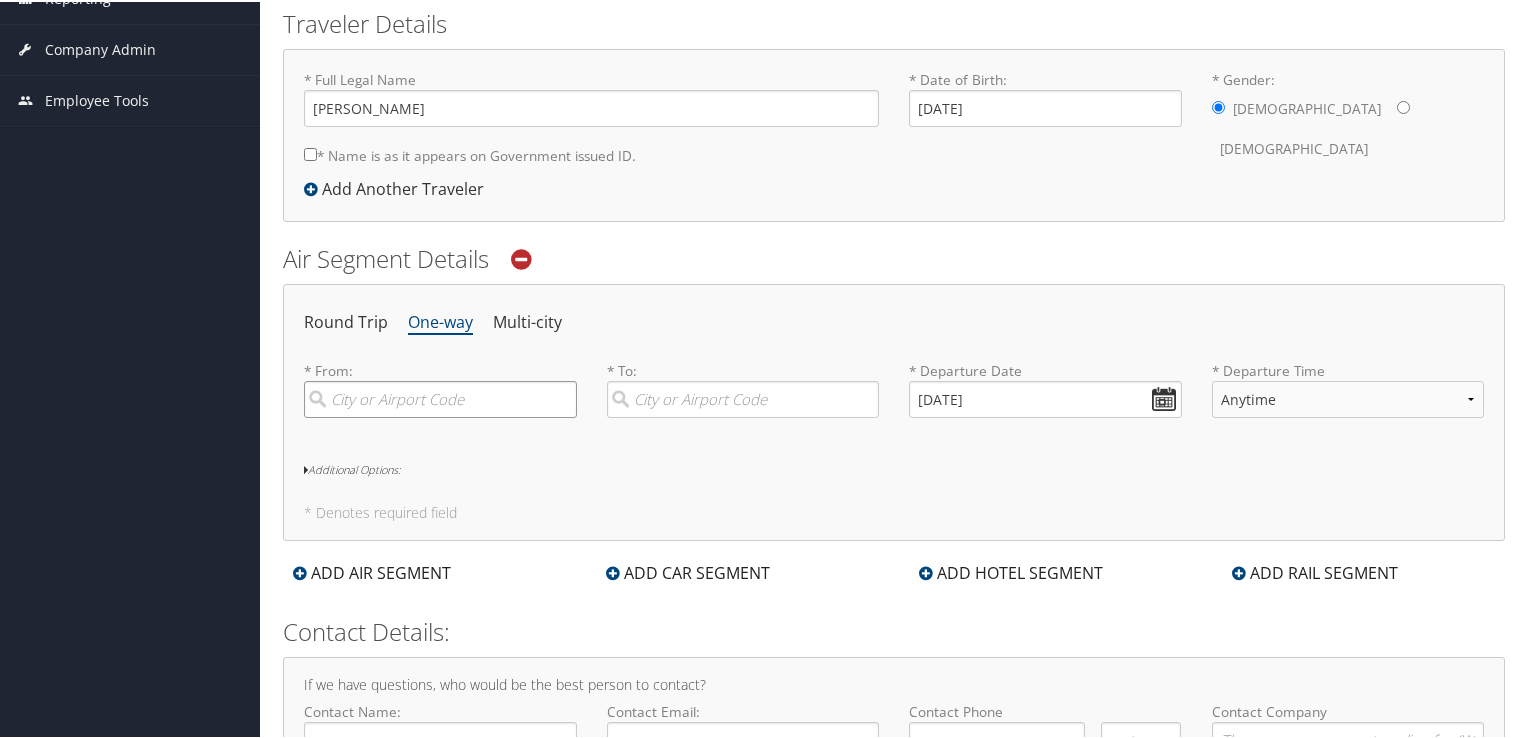 click at bounding box center (440, 397) 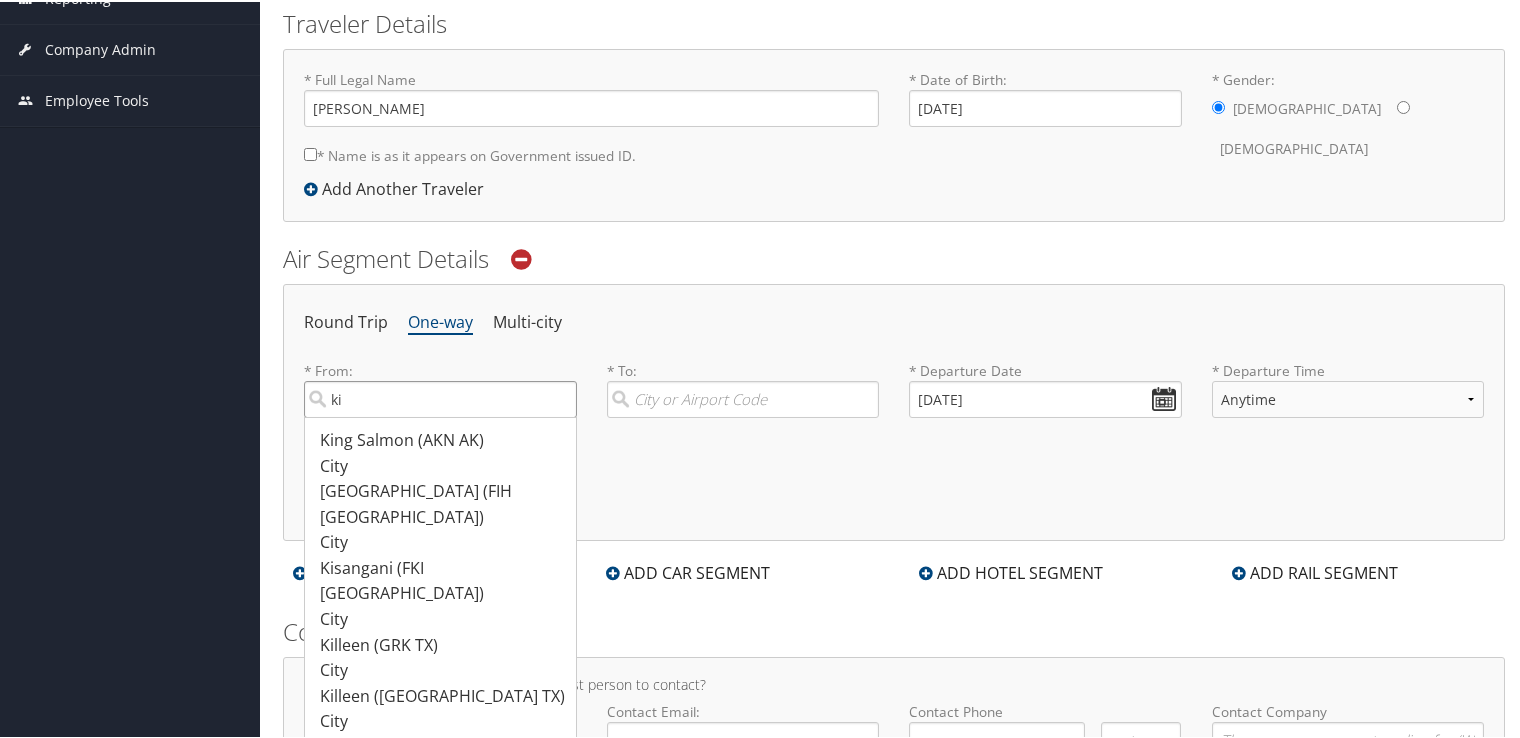 type on "k" 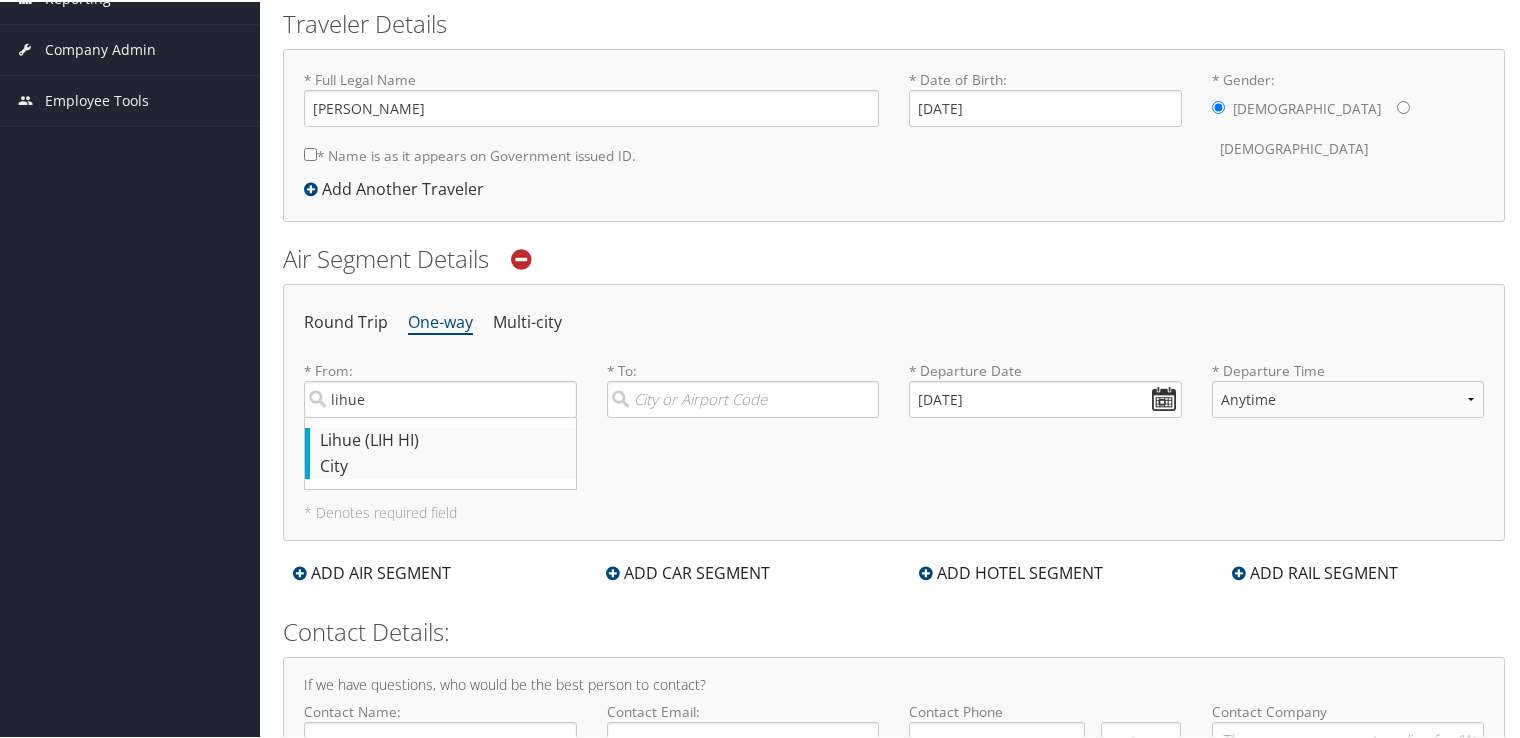 click on "City" at bounding box center (443, 465) 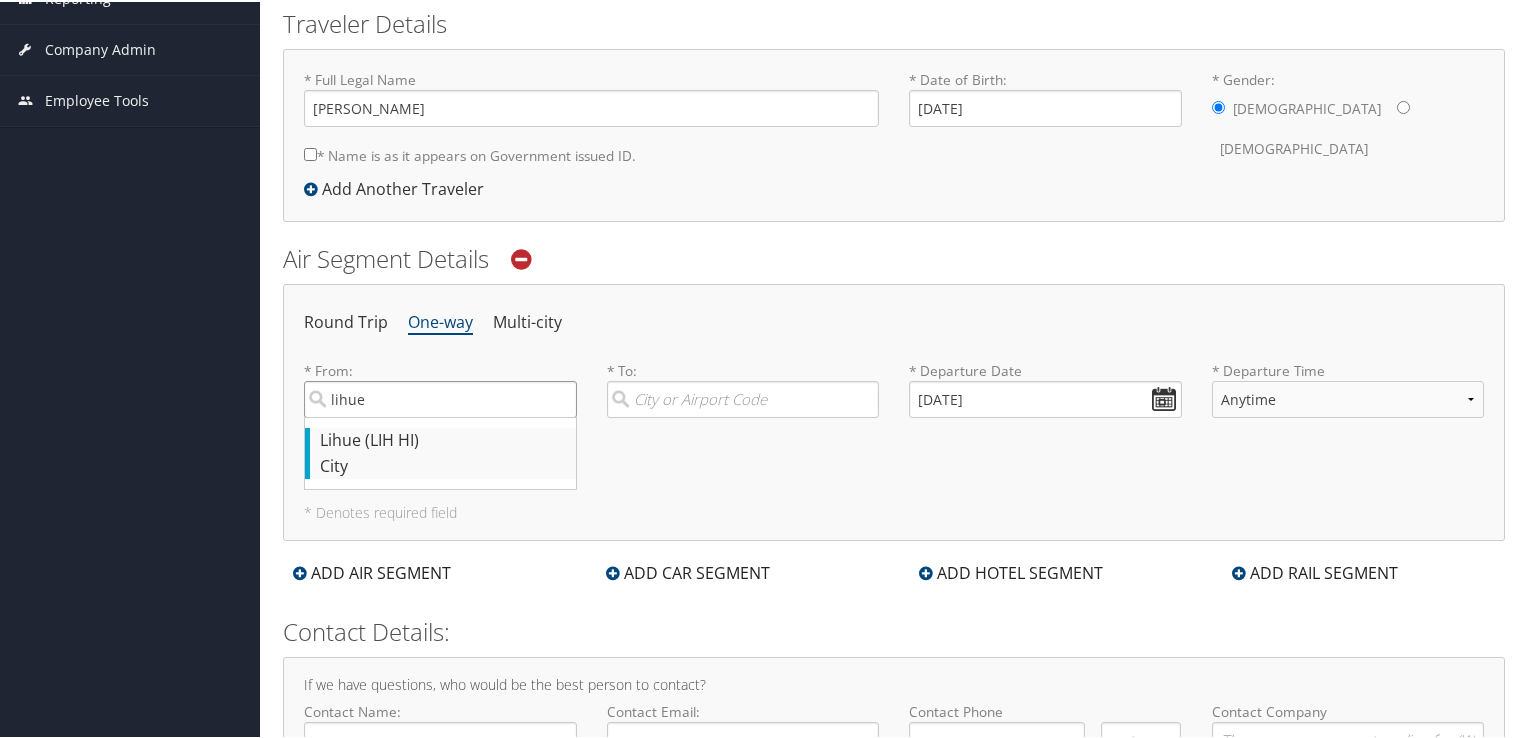 click on "lihue" at bounding box center [440, 397] 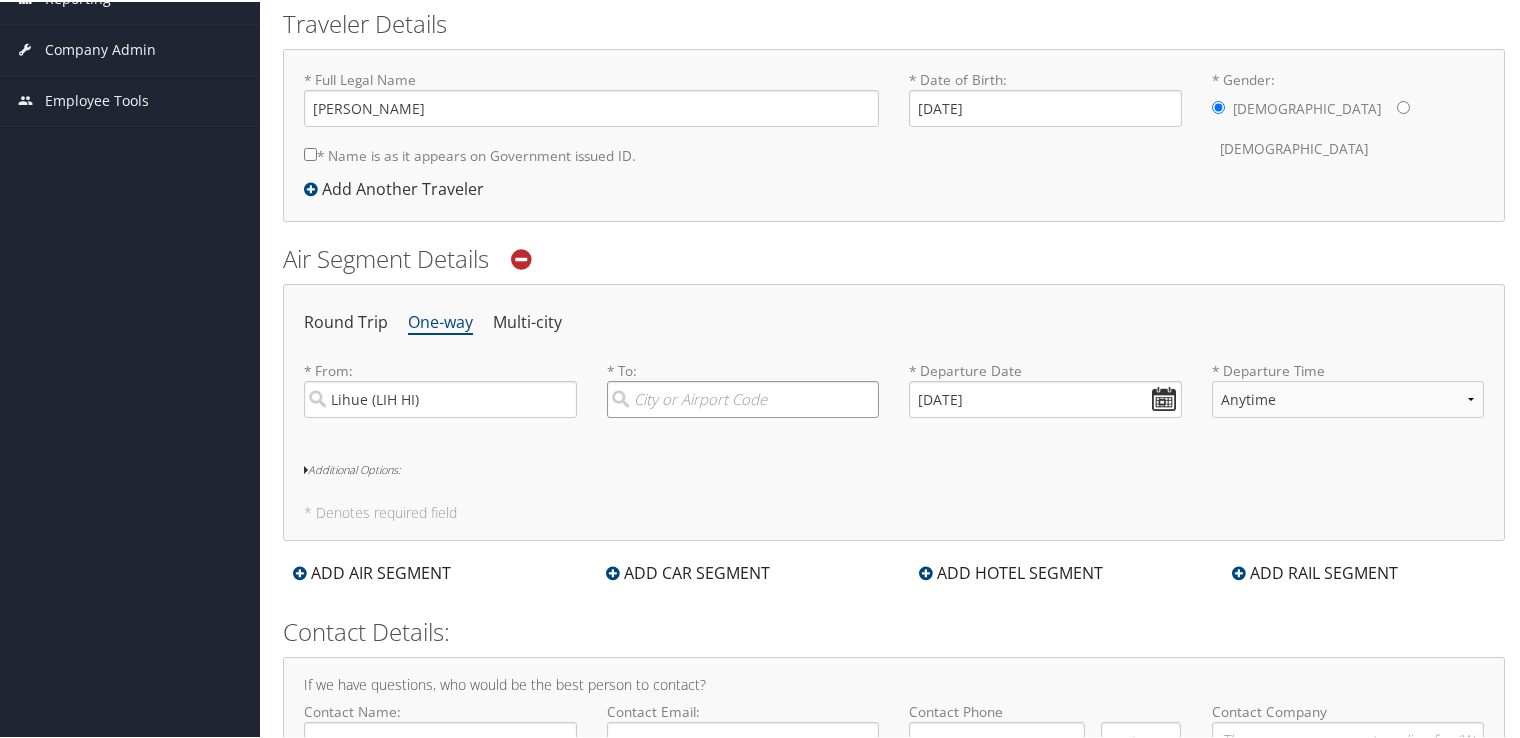click at bounding box center (743, 397) 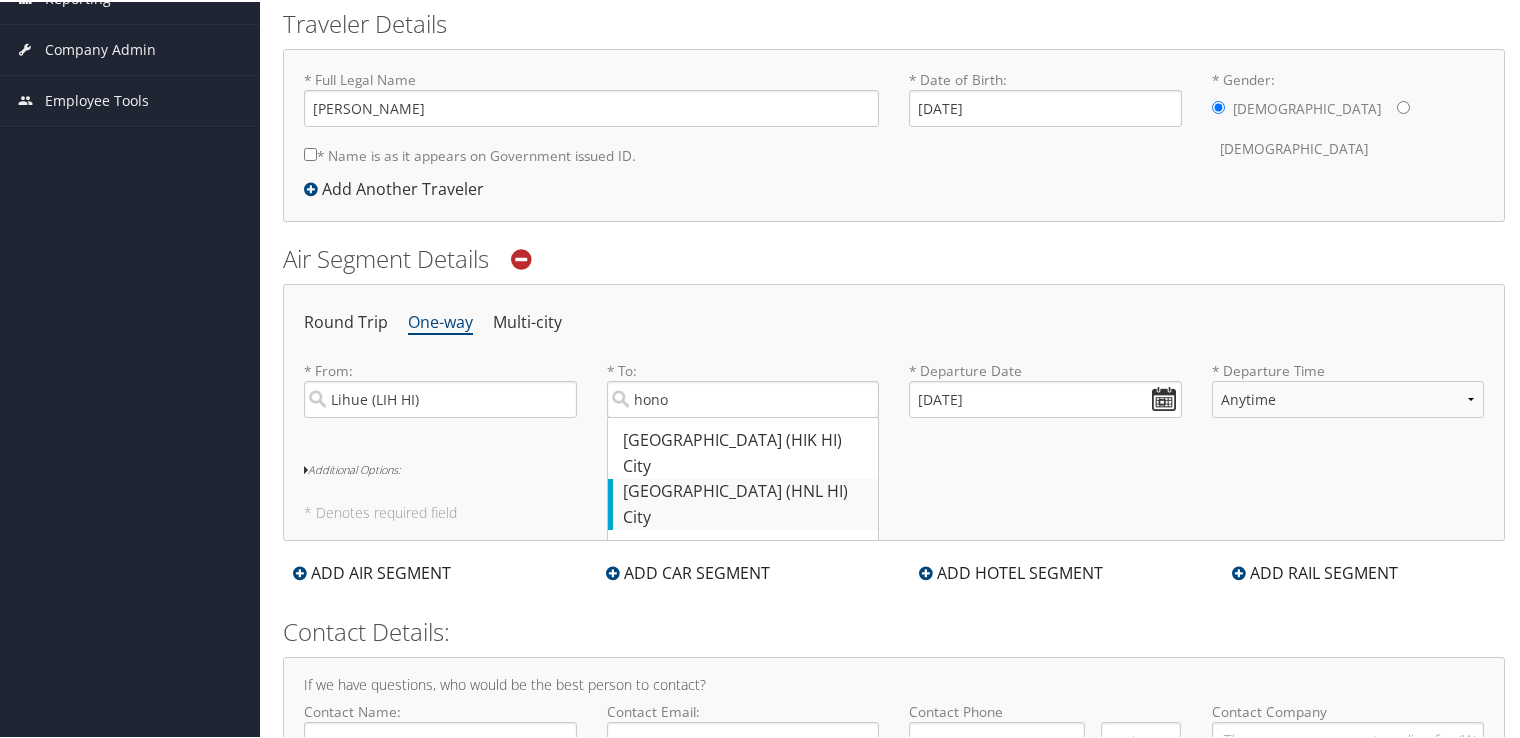click on "City" at bounding box center (746, 516) 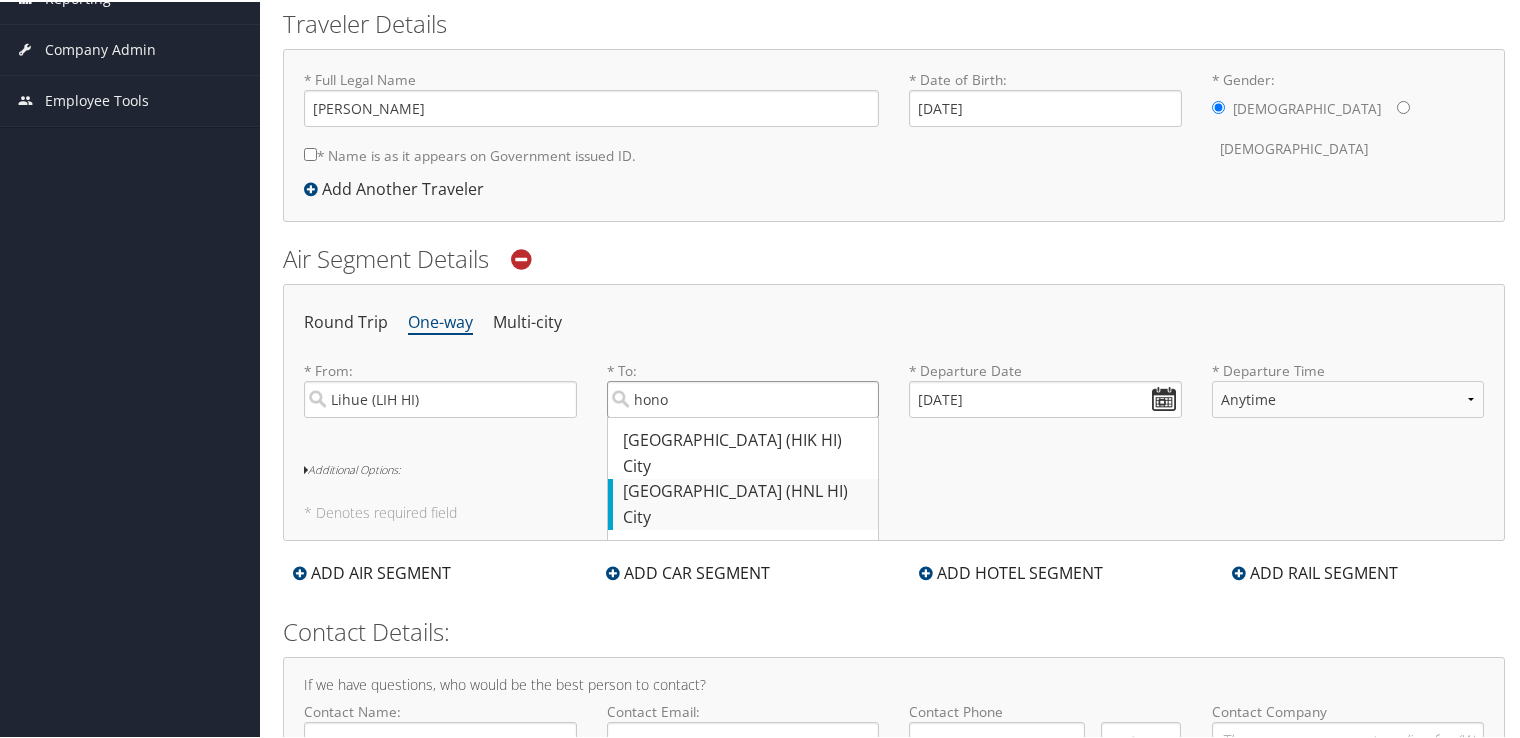 click on "hono" at bounding box center [743, 397] 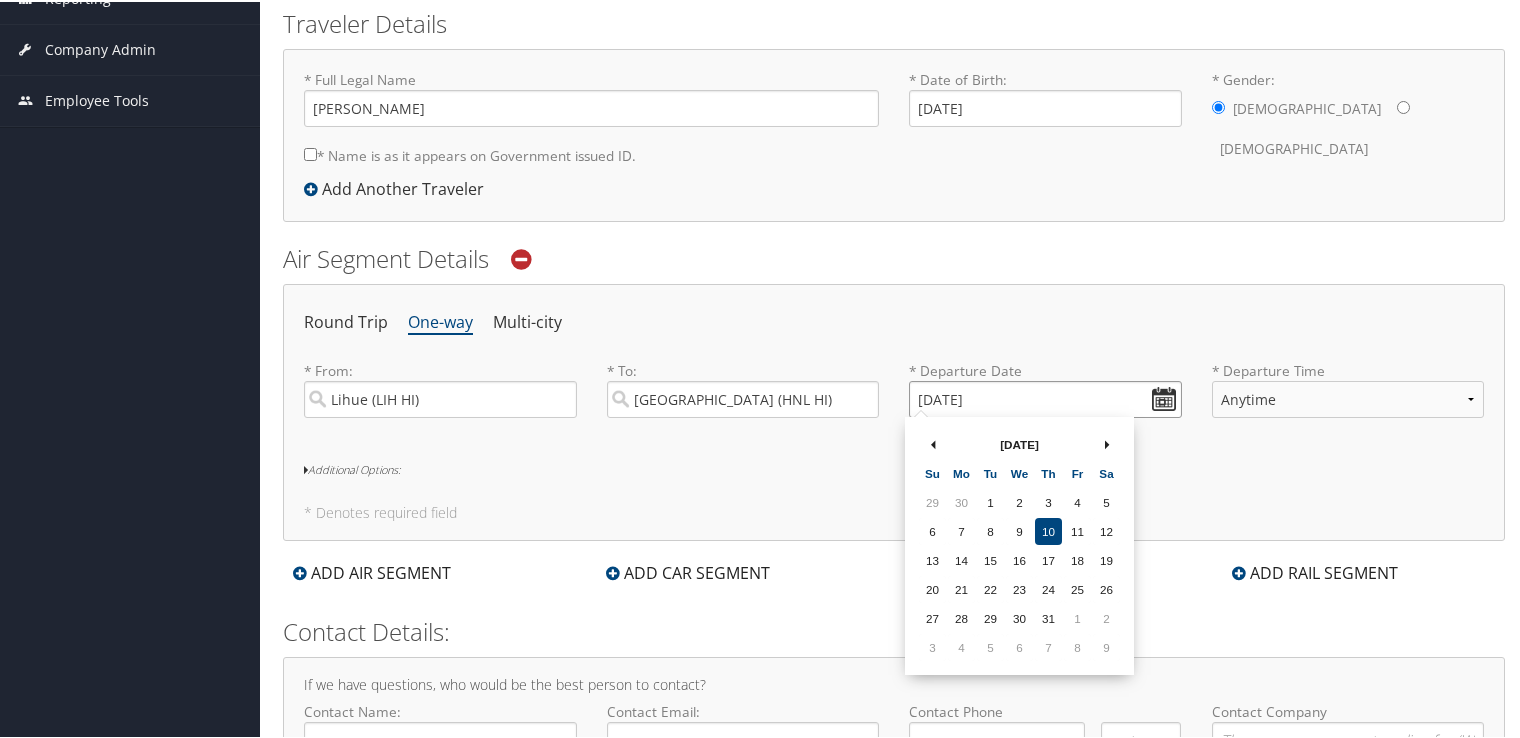 click on "[DATE]" at bounding box center [1045, 397] 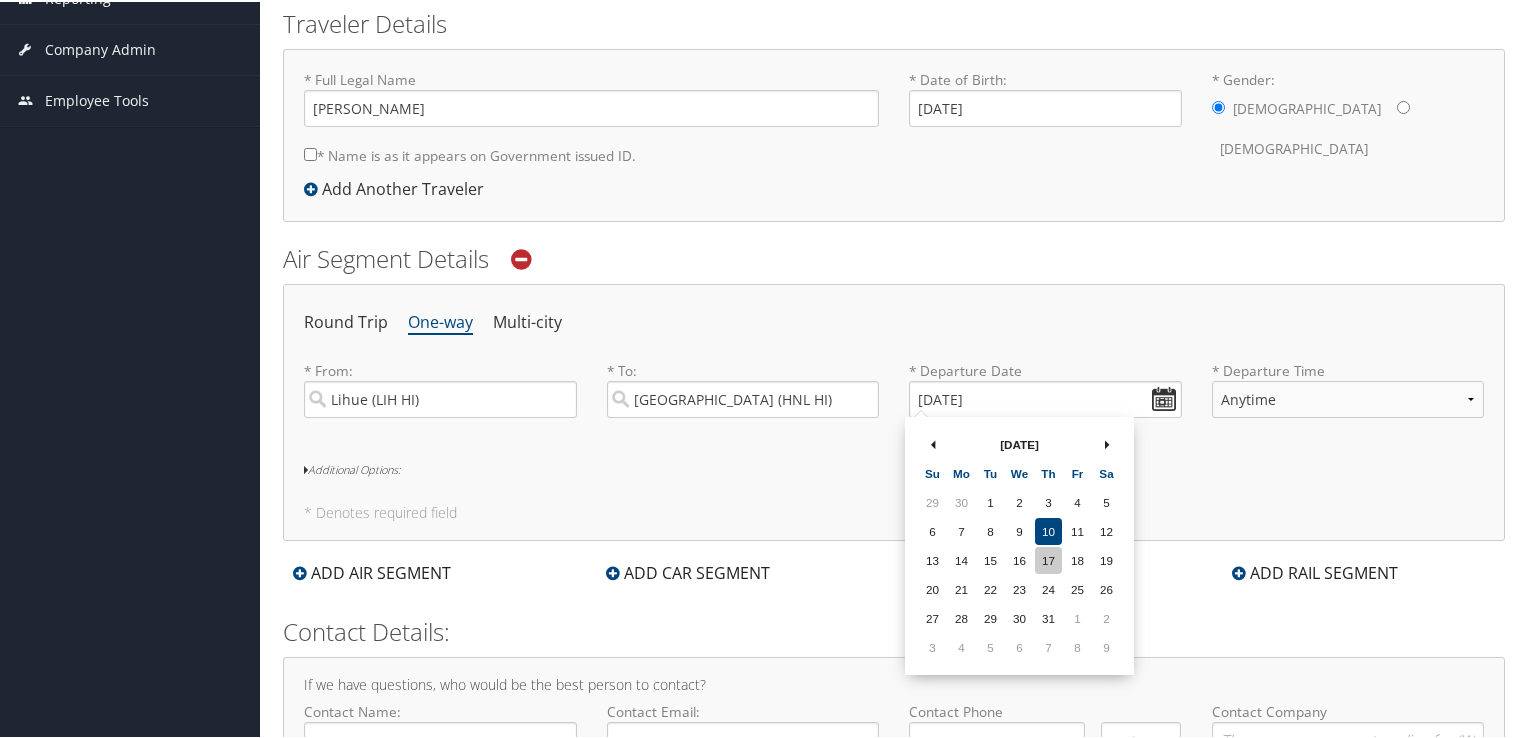 click on "17" at bounding box center [1048, 558] 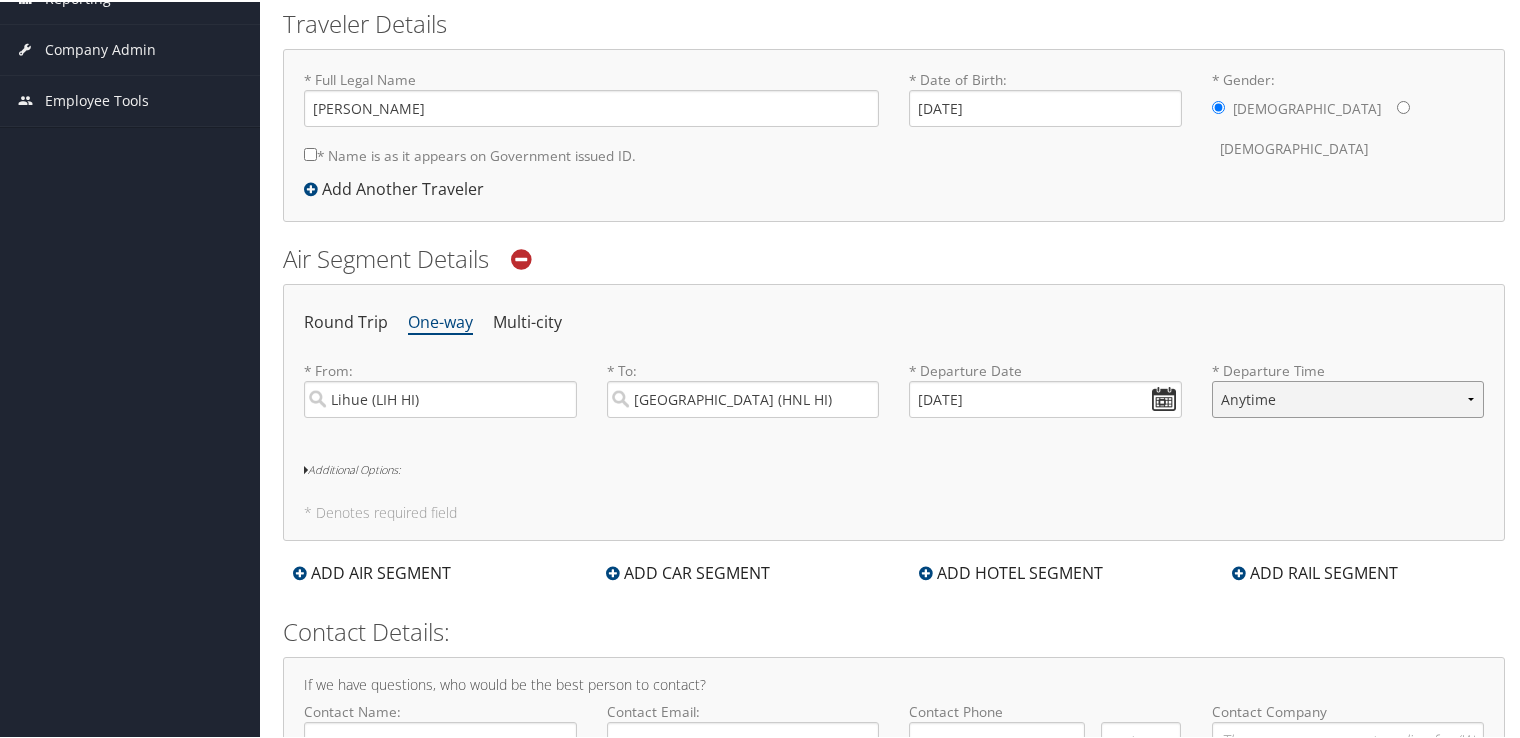 click on "Anytime Early Morning (5AM-7AM) Morning (7AM-12PM) Afternoon (12PM-5PM) Evening (5PM-10PM) Red Eye (10PM-5AM)  12:00 AM   1:00 AM   2:00 AM   3:00 AM   4:00 AM   5:00 AM   6:00 AM   7:00 AM   8:00 AM   9:00 AM   10:00 AM   11:00 AM   12:00 PM (Noon)   1:00 PM   2:00 PM   3:00 PM   4:00 PM   5:00 PM   6:00 PM   7:00 PM   8:00 PM   9:00 PM   10:00 PM   11:00 PM" at bounding box center (1348, 397) 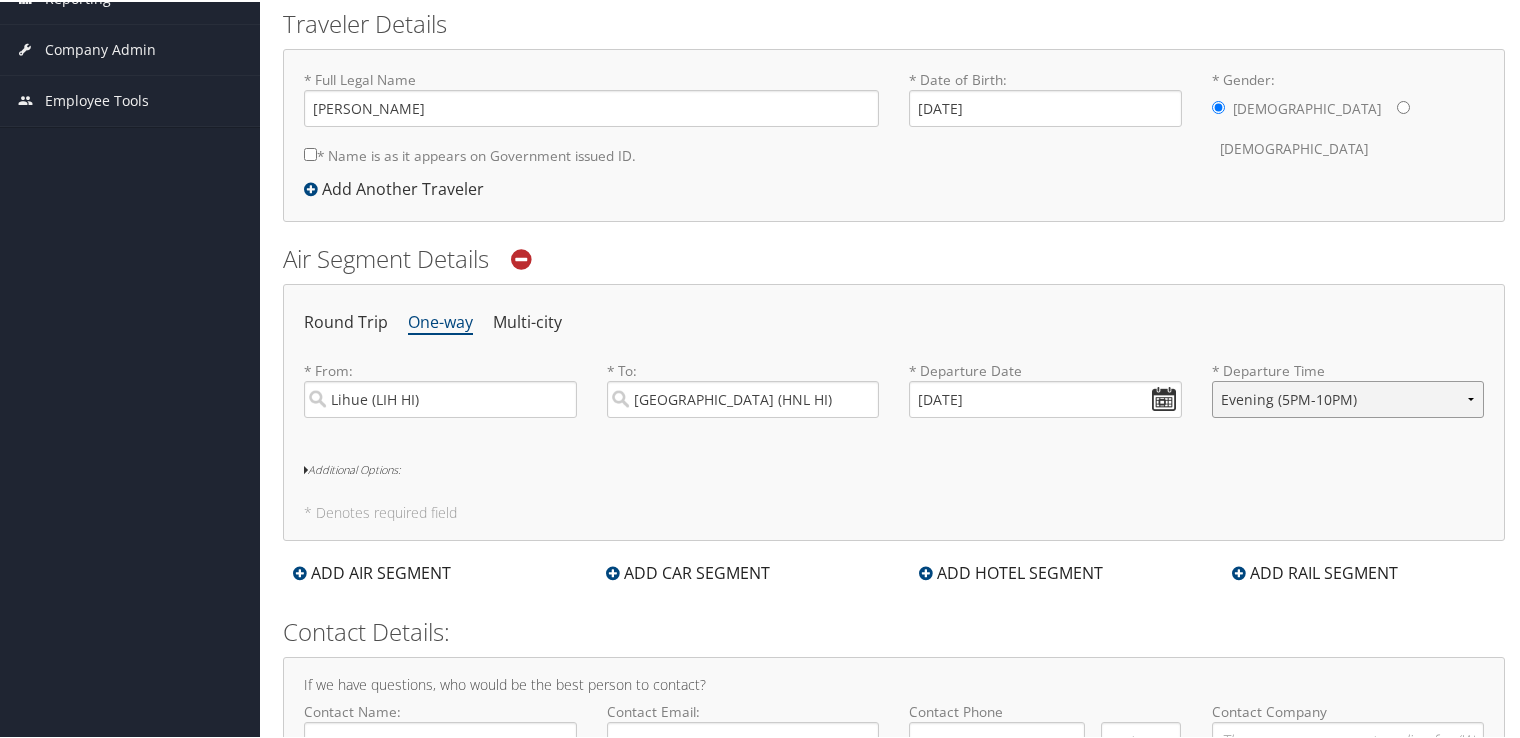 click on "Anytime Early Morning (5AM-7AM) Morning (7AM-12PM) Afternoon (12PM-5PM) Evening (5PM-10PM) Red Eye (10PM-5AM)  12:00 AM   1:00 AM   2:00 AM   3:00 AM   4:00 AM   5:00 AM   6:00 AM   7:00 AM   8:00 AM   9:00 AM   10:00 AM   11:00 AM   12:00 PM (Noon)   1:00 PM   2:00 PM   3:00 PM   4:00 PM   5:00 PM   6:00 PM   7:00 PM   8:00 PM   9:00 PM   10:00 PM   11:00 PM" at bounding box center (1348, 397) 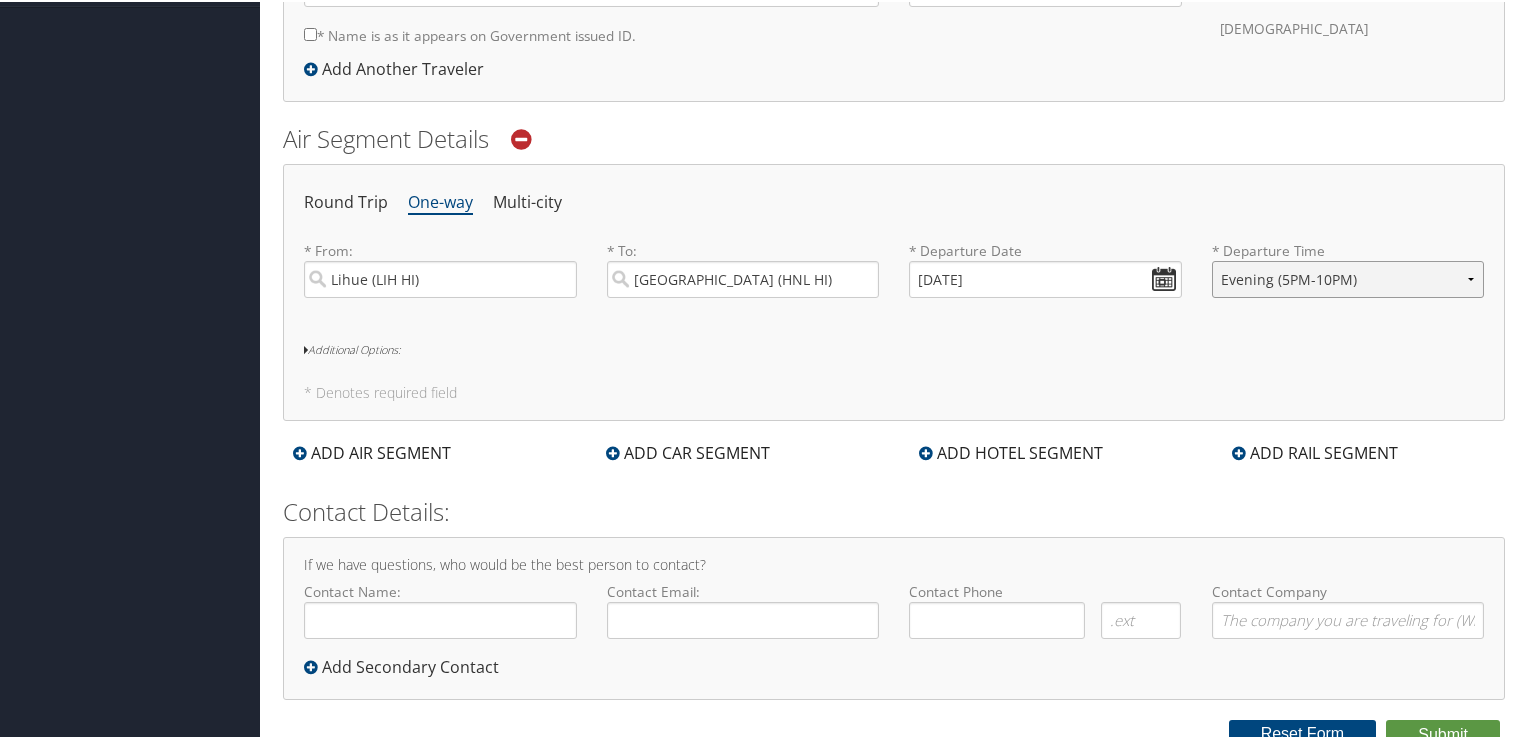scroll, scrollTop: 571, scrollLeft: 0, axis: vertical 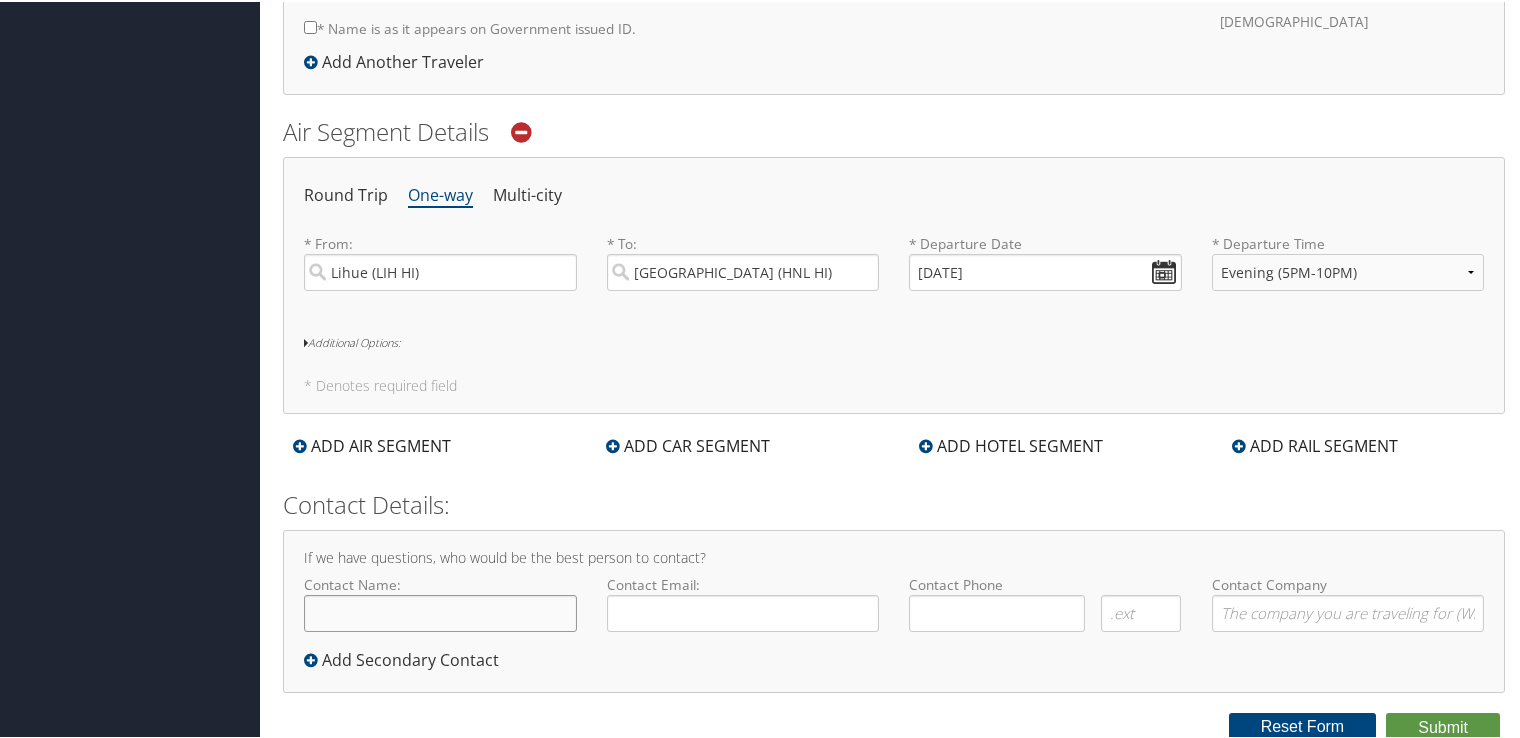 click on "Contact Name:" 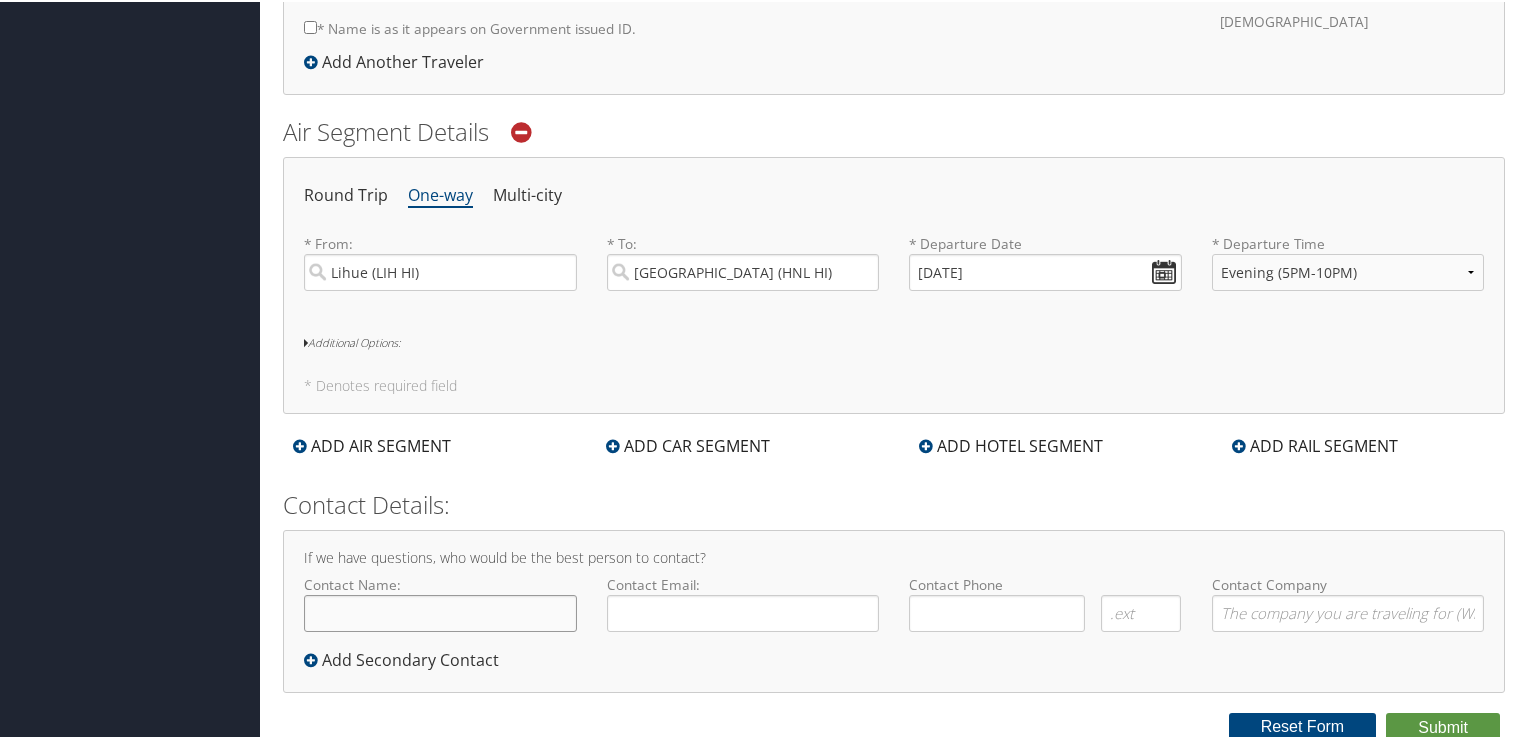 click on "Contact Name:" 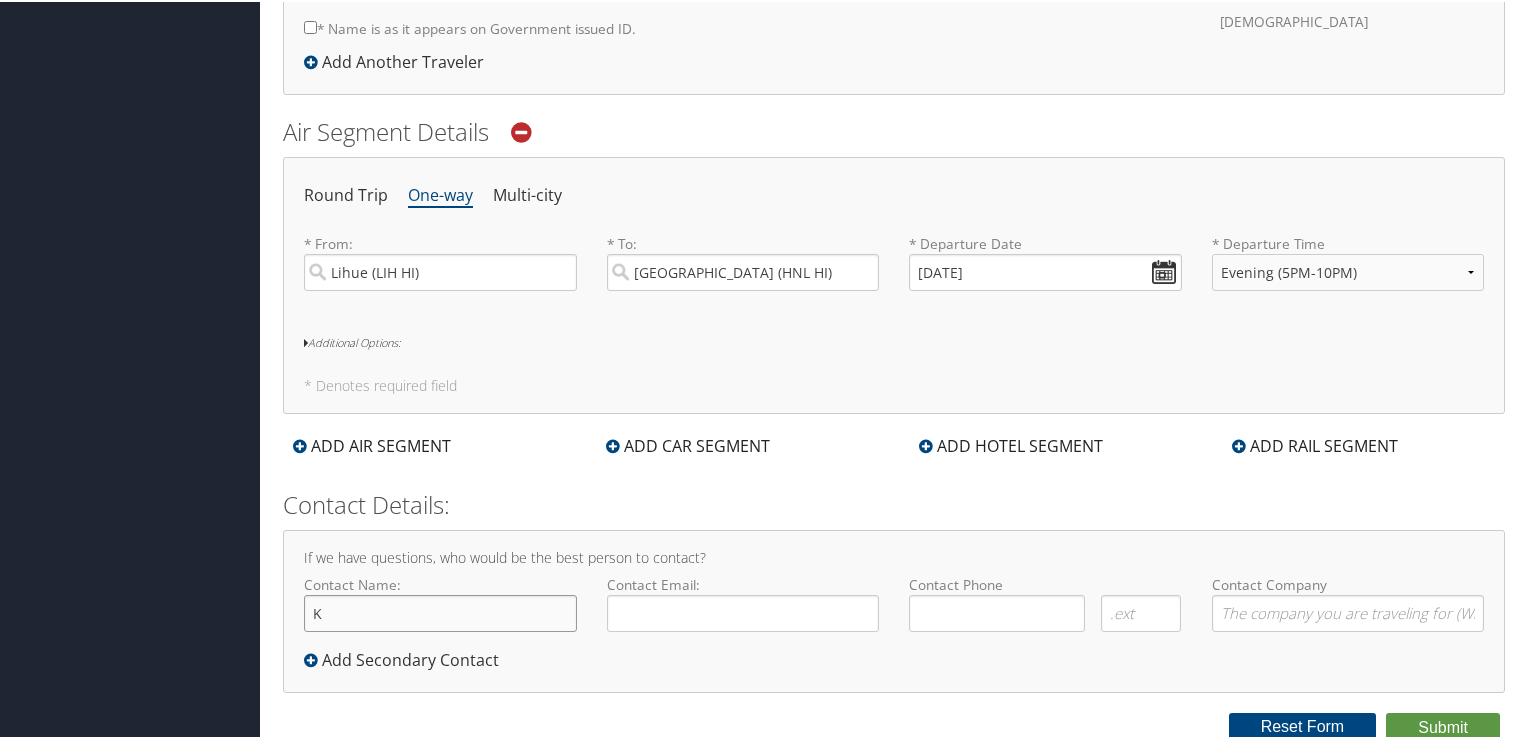 type on "[PERSON_NAME]" 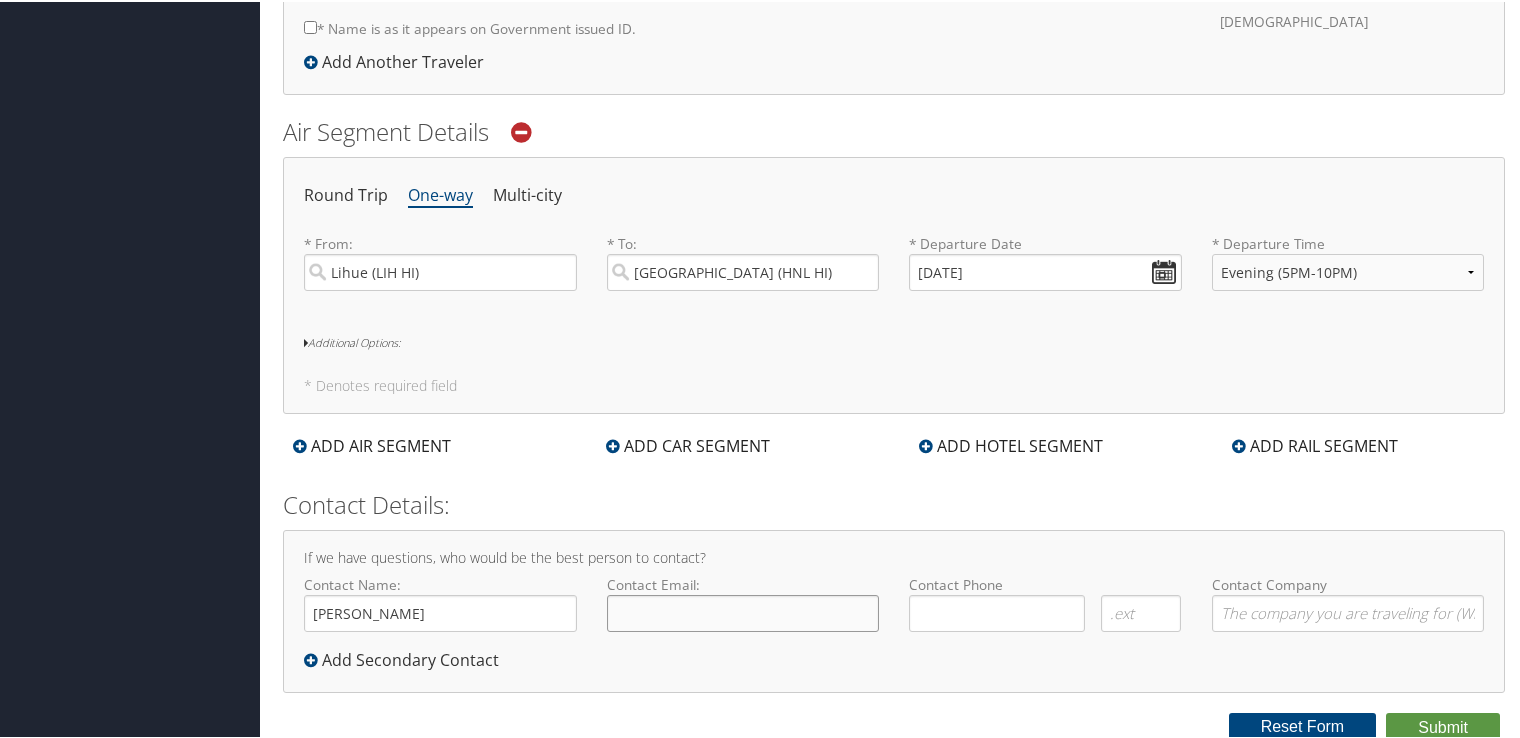 type on "[EMAIL_ADDRESS][PERSON_NAME][DOMAIN_NAME]" 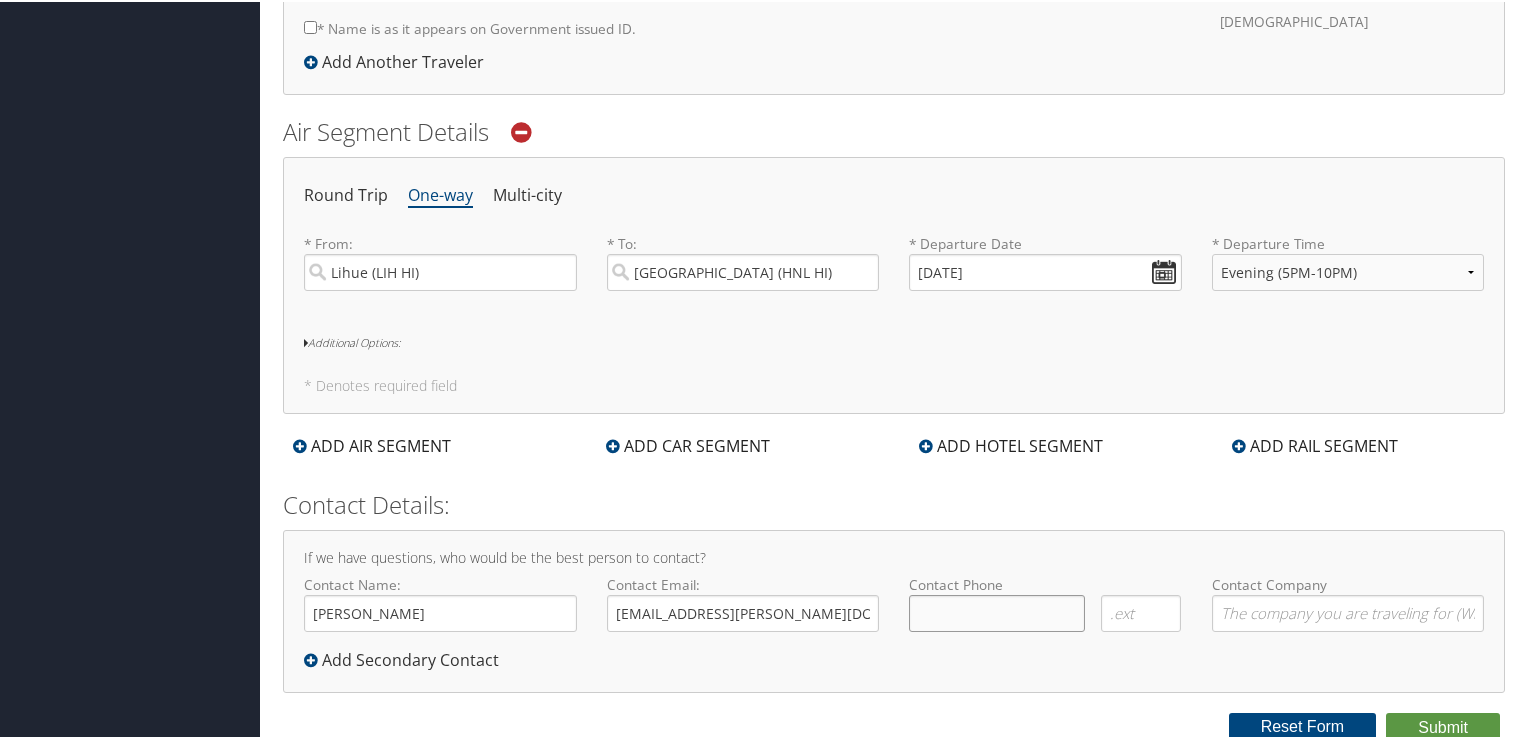 type on "(   )    -" 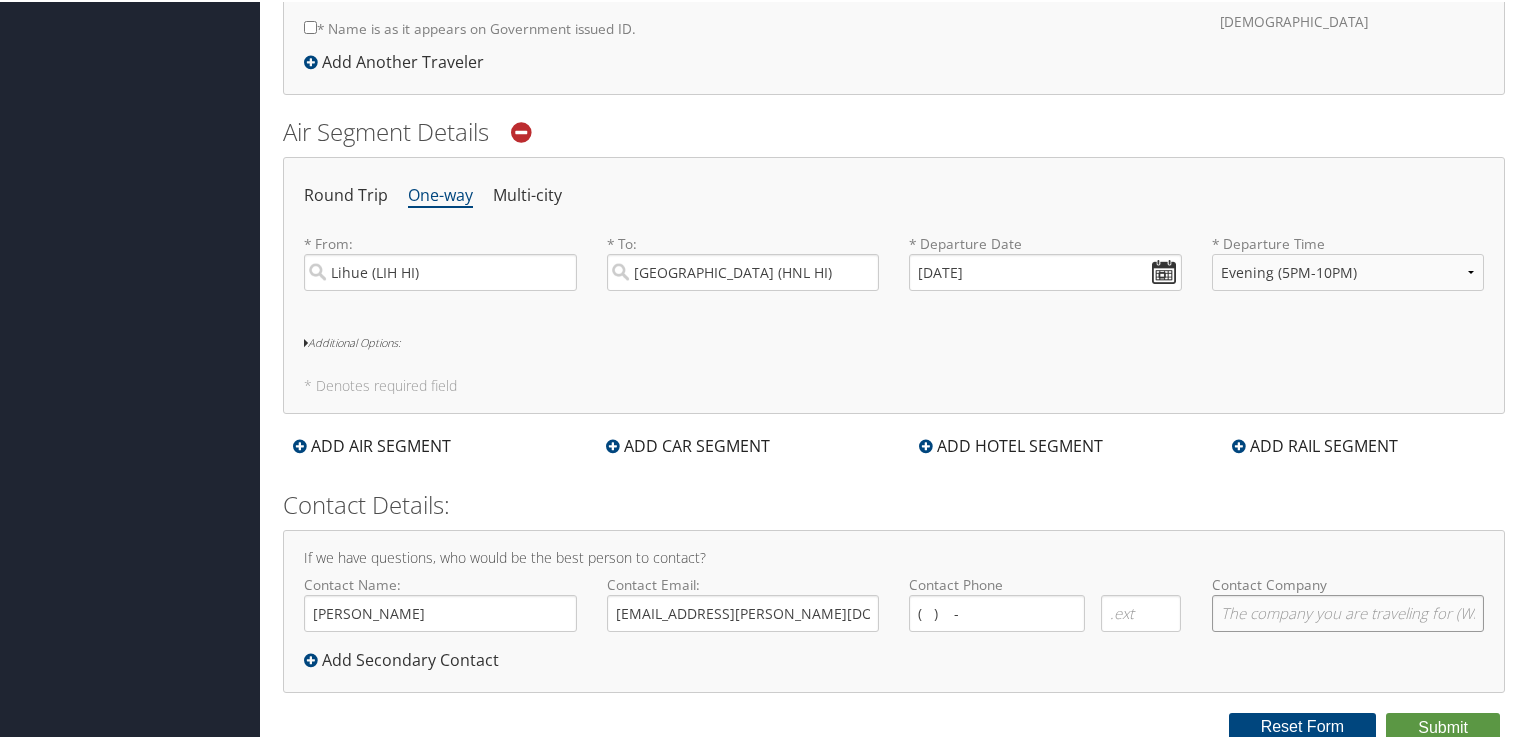 type on "ANSER" 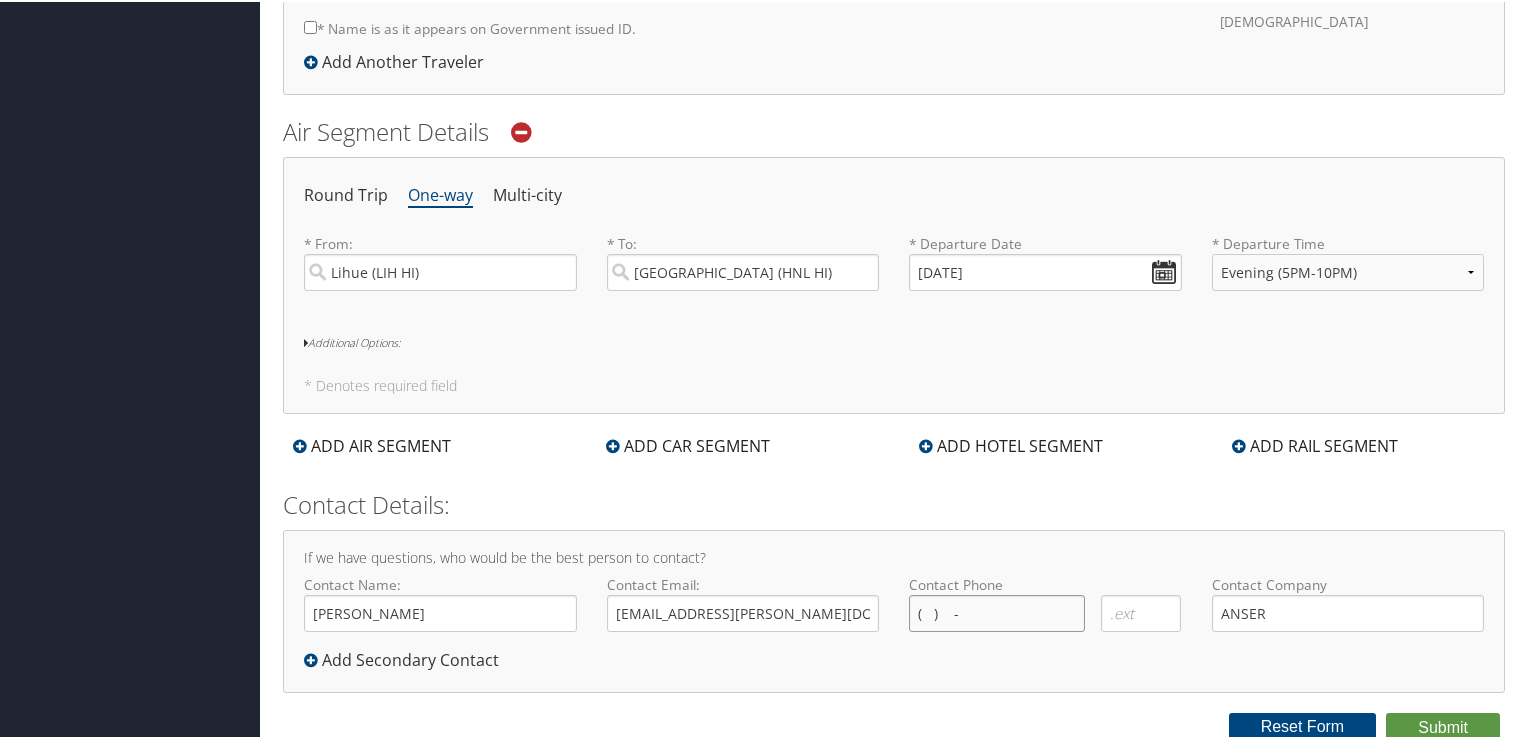 click on "(   )    -" at bounding box center (997, 611) 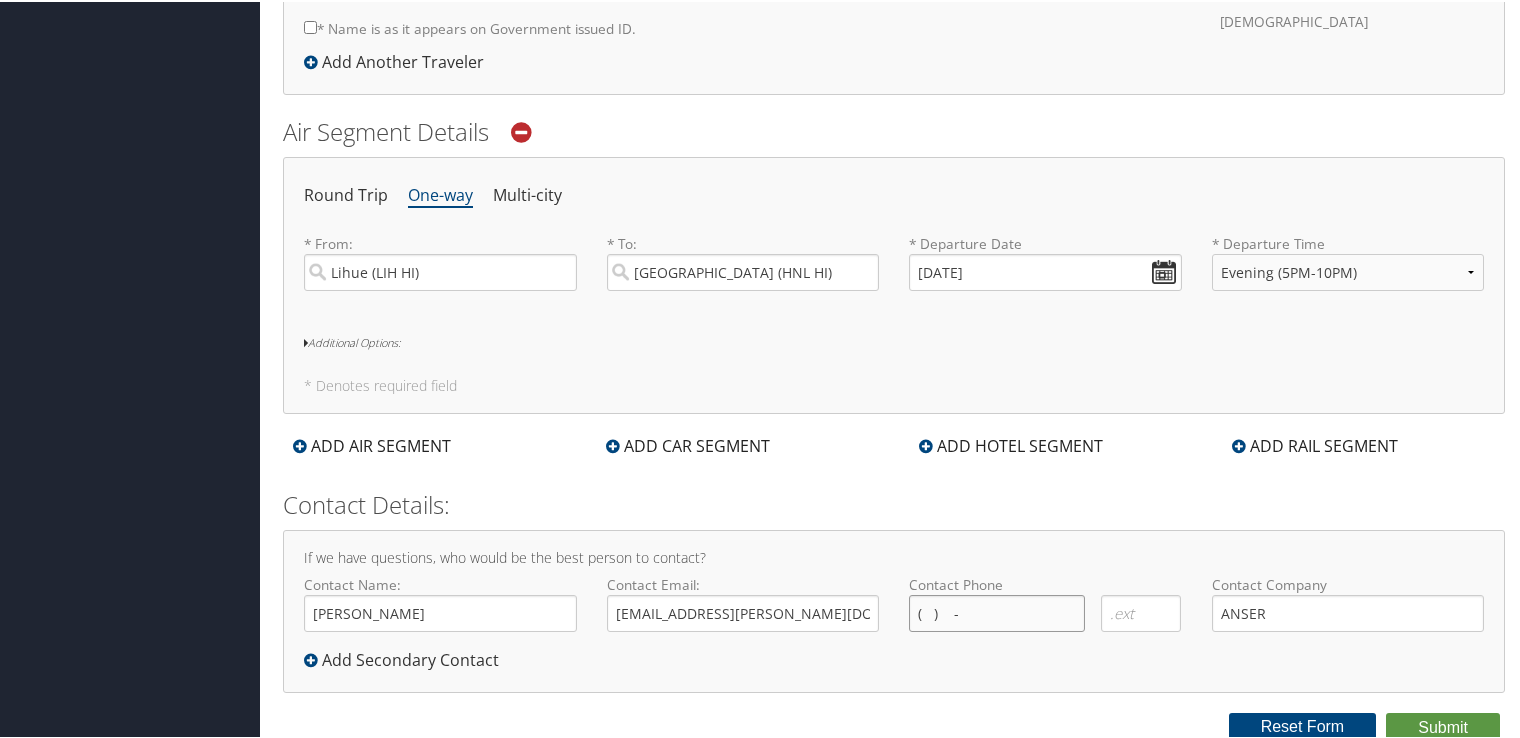 type on "(   )    -" 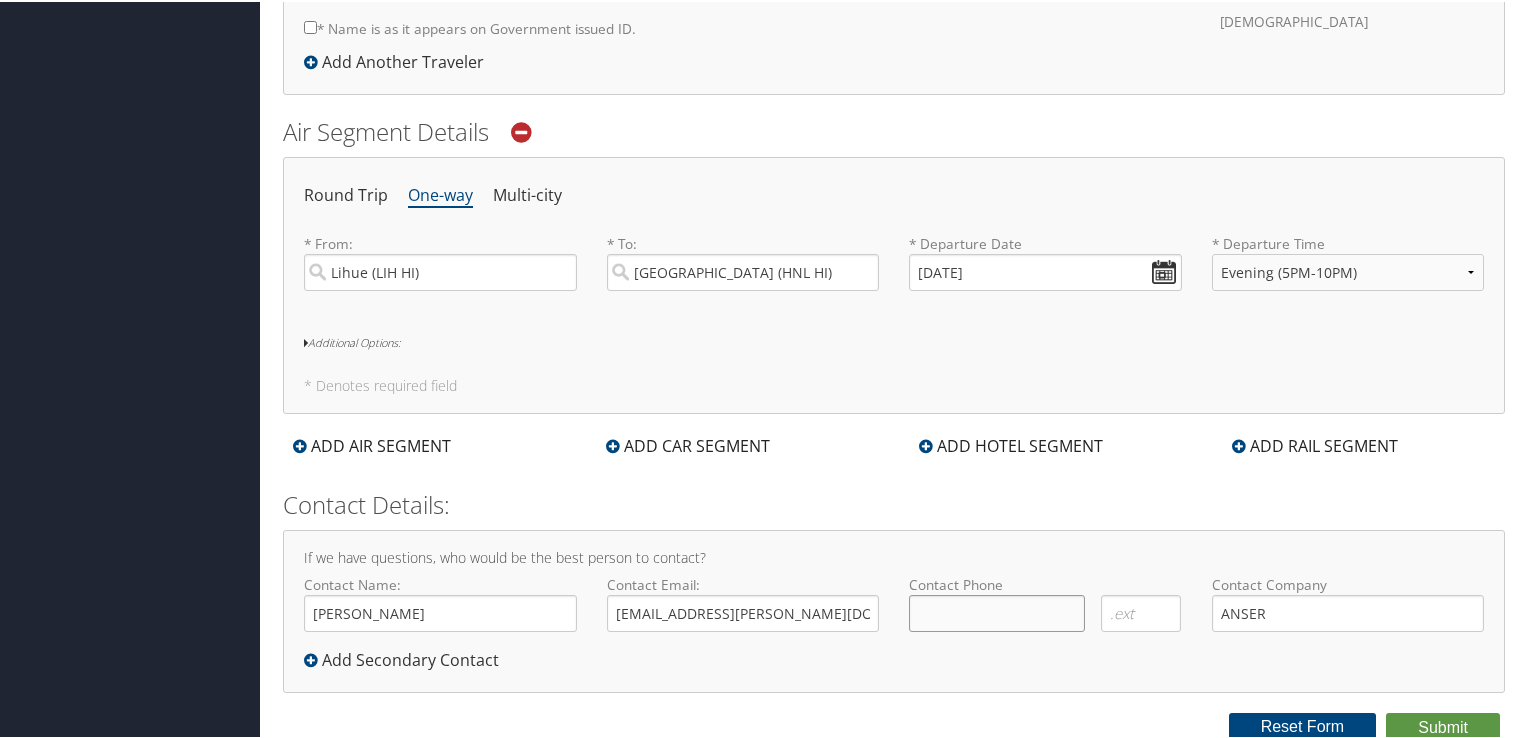 type on "(   )    -" 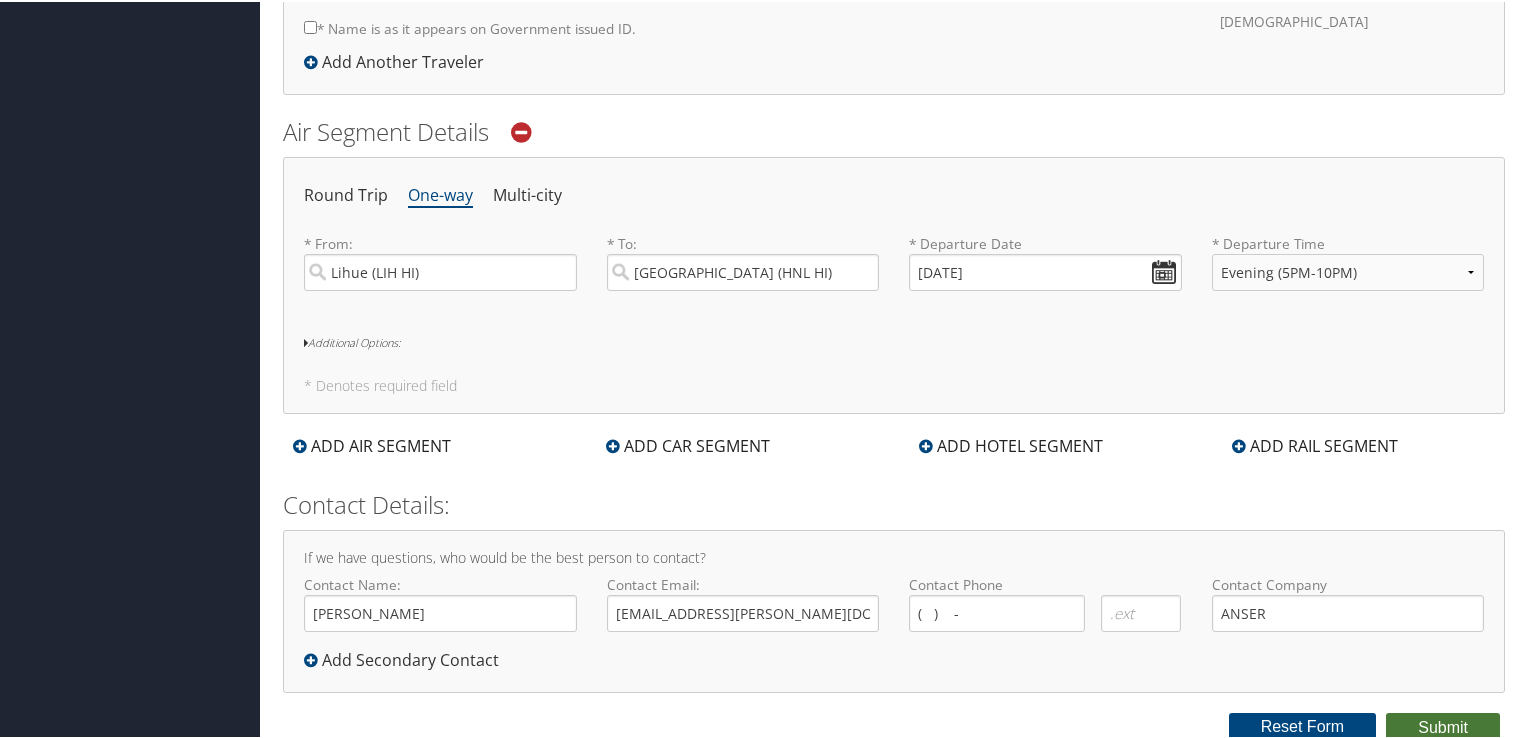 type 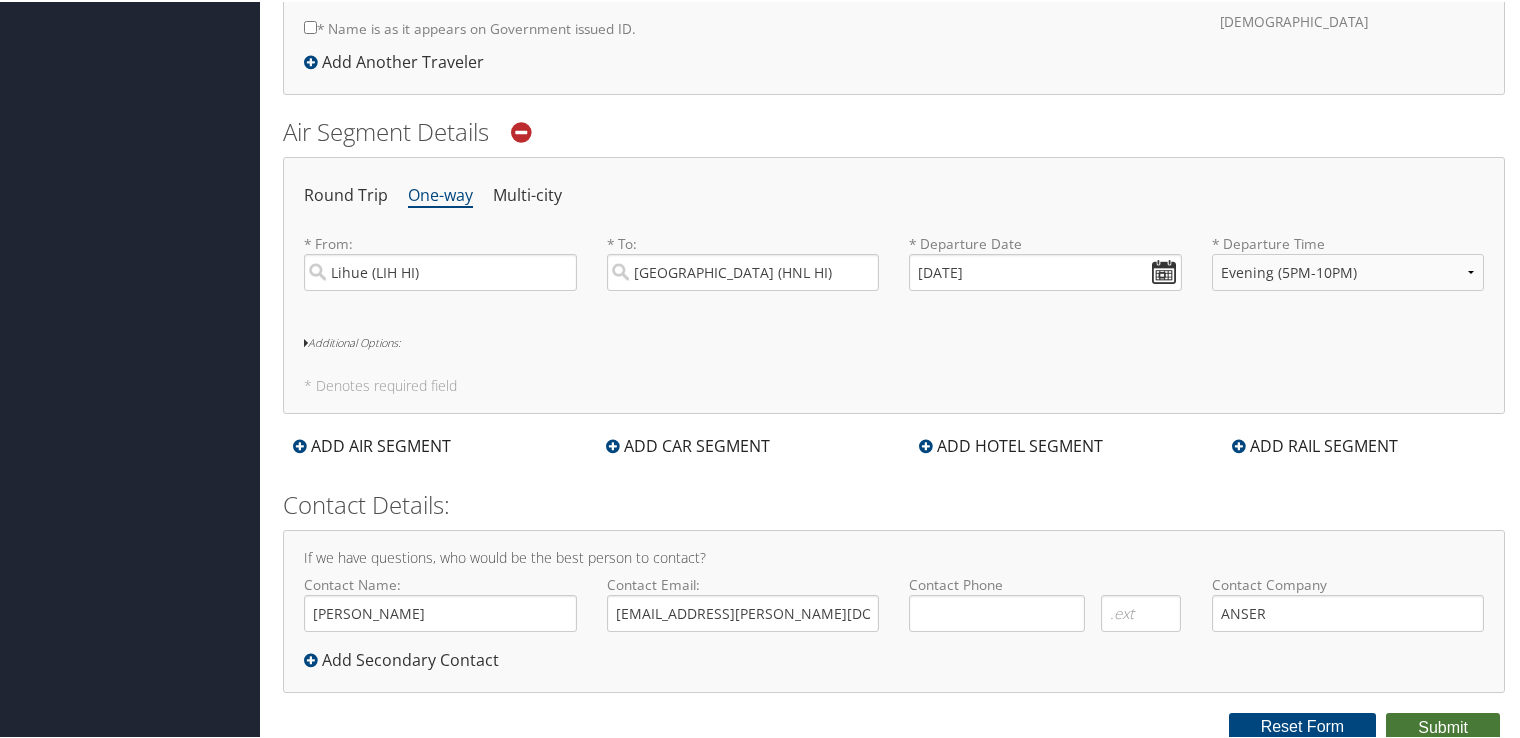 click on "Submit" at bounding box center (1443, 726) 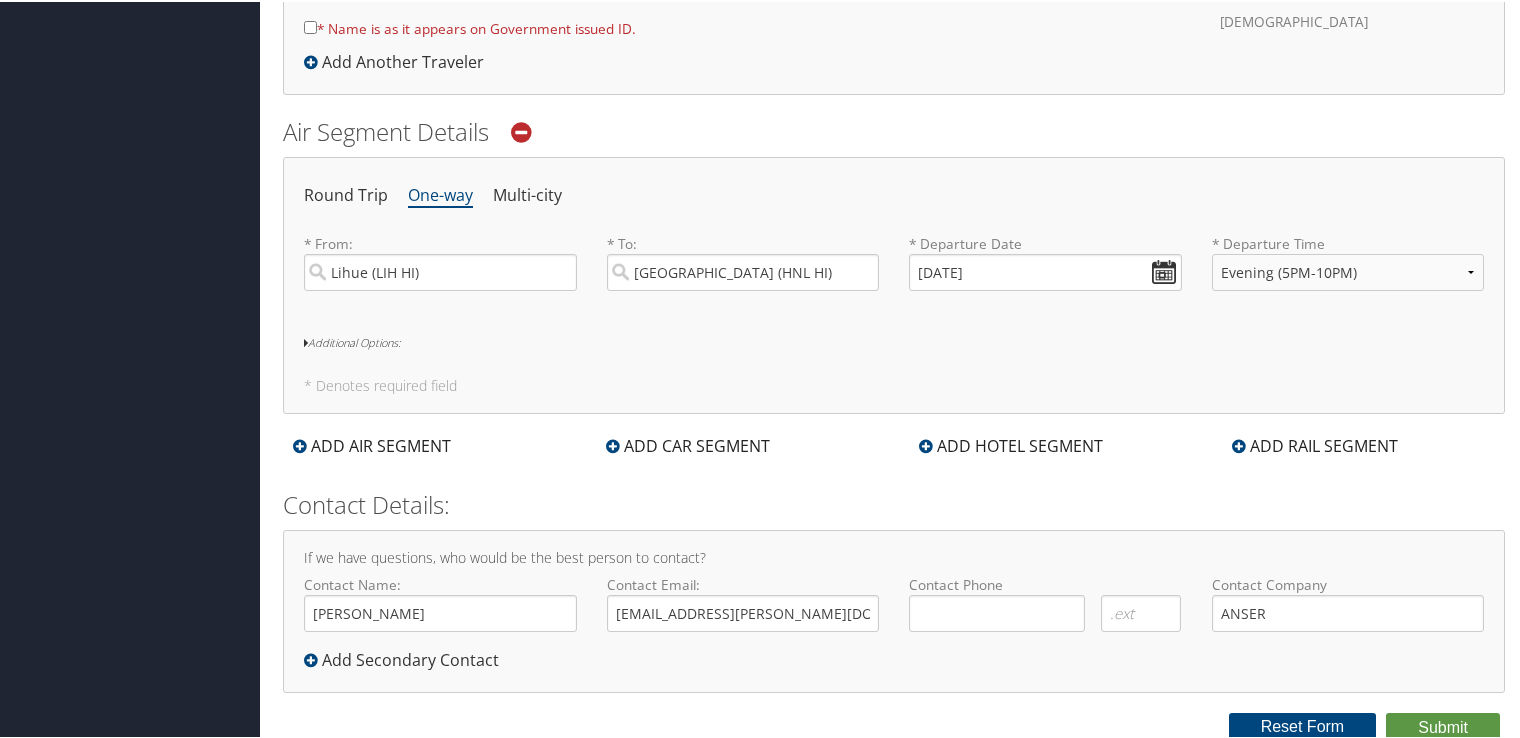 click on "* Name is as it appears on Government issued ID." at bounding box center (310, 25) 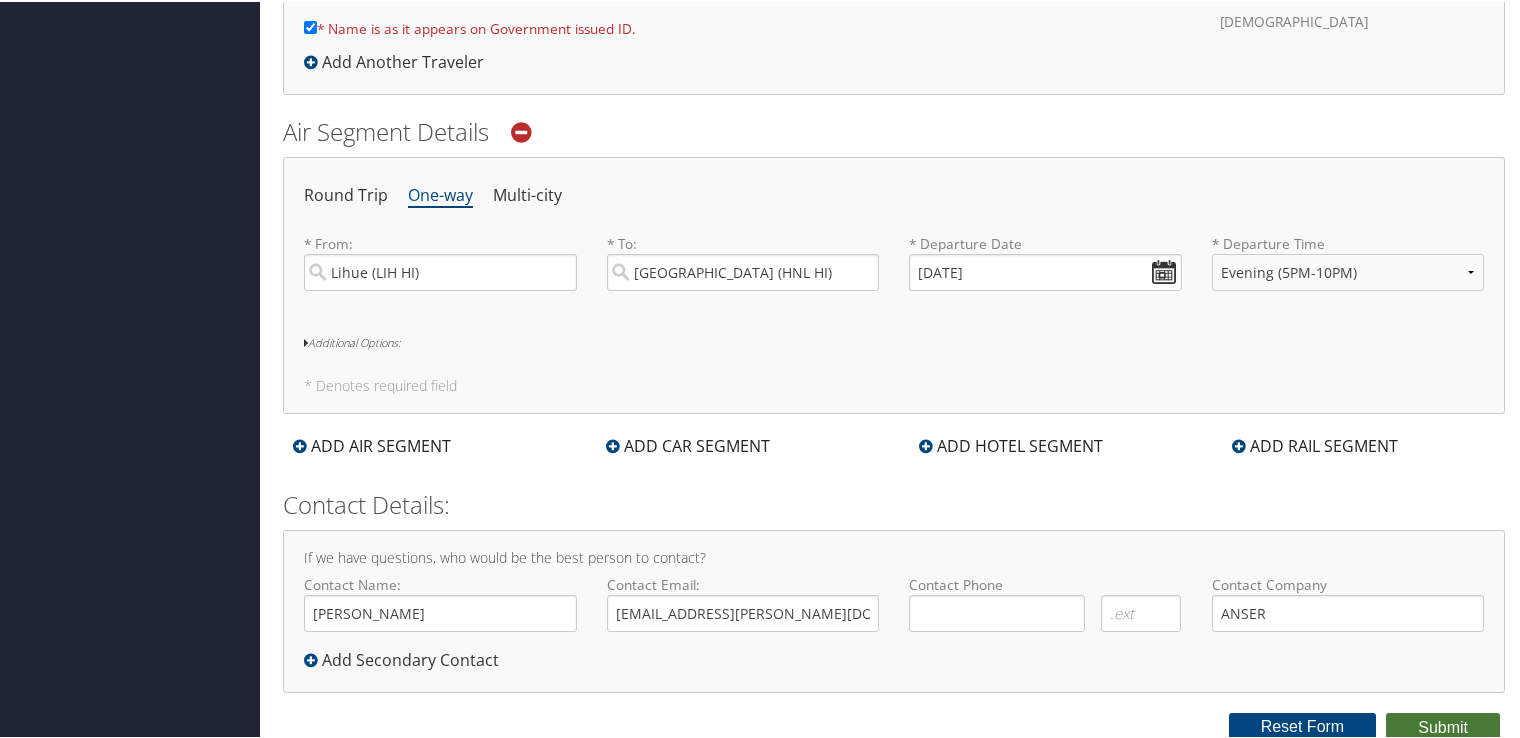 click on "Submit" at bounding box center [1443, 726] 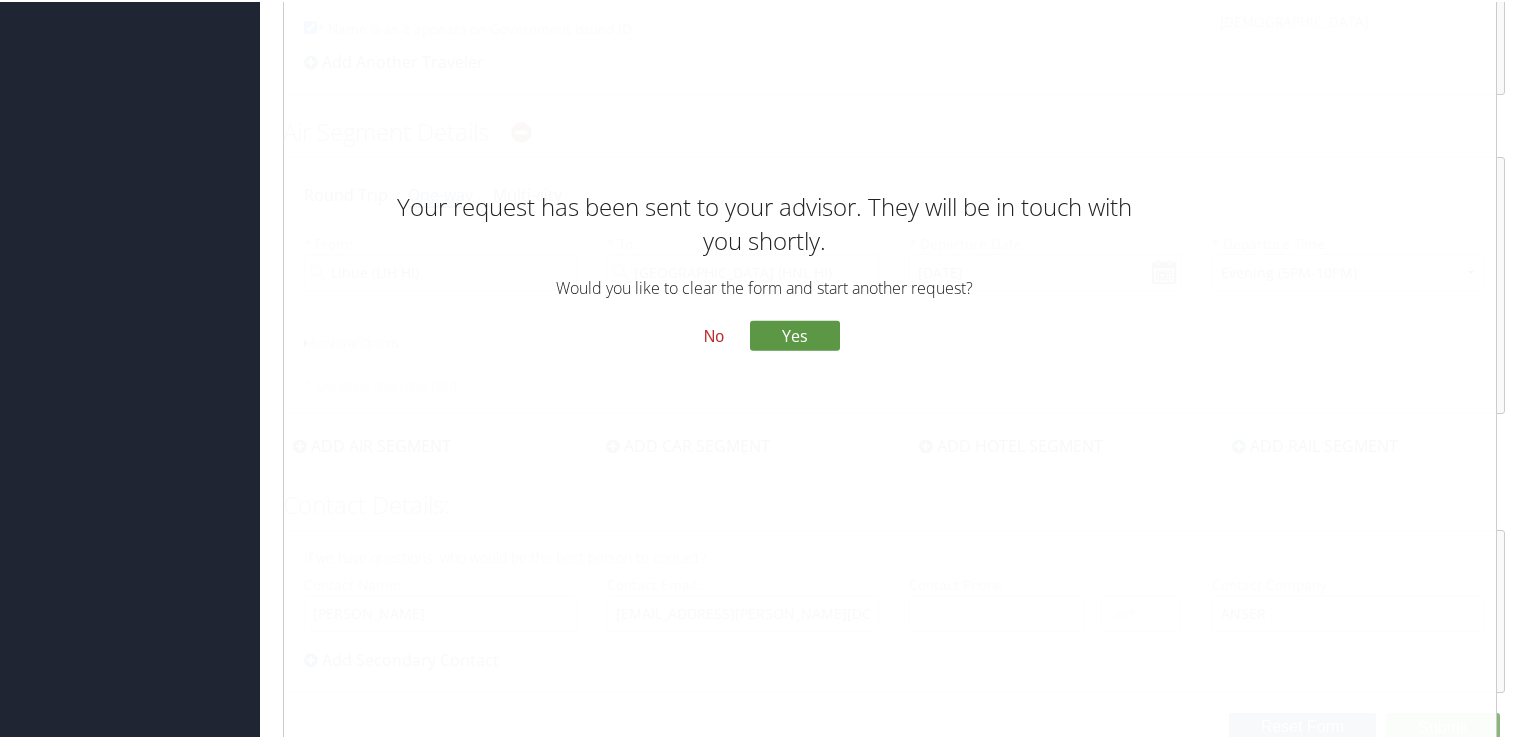 click on "No" at bounding box center (714, 334) 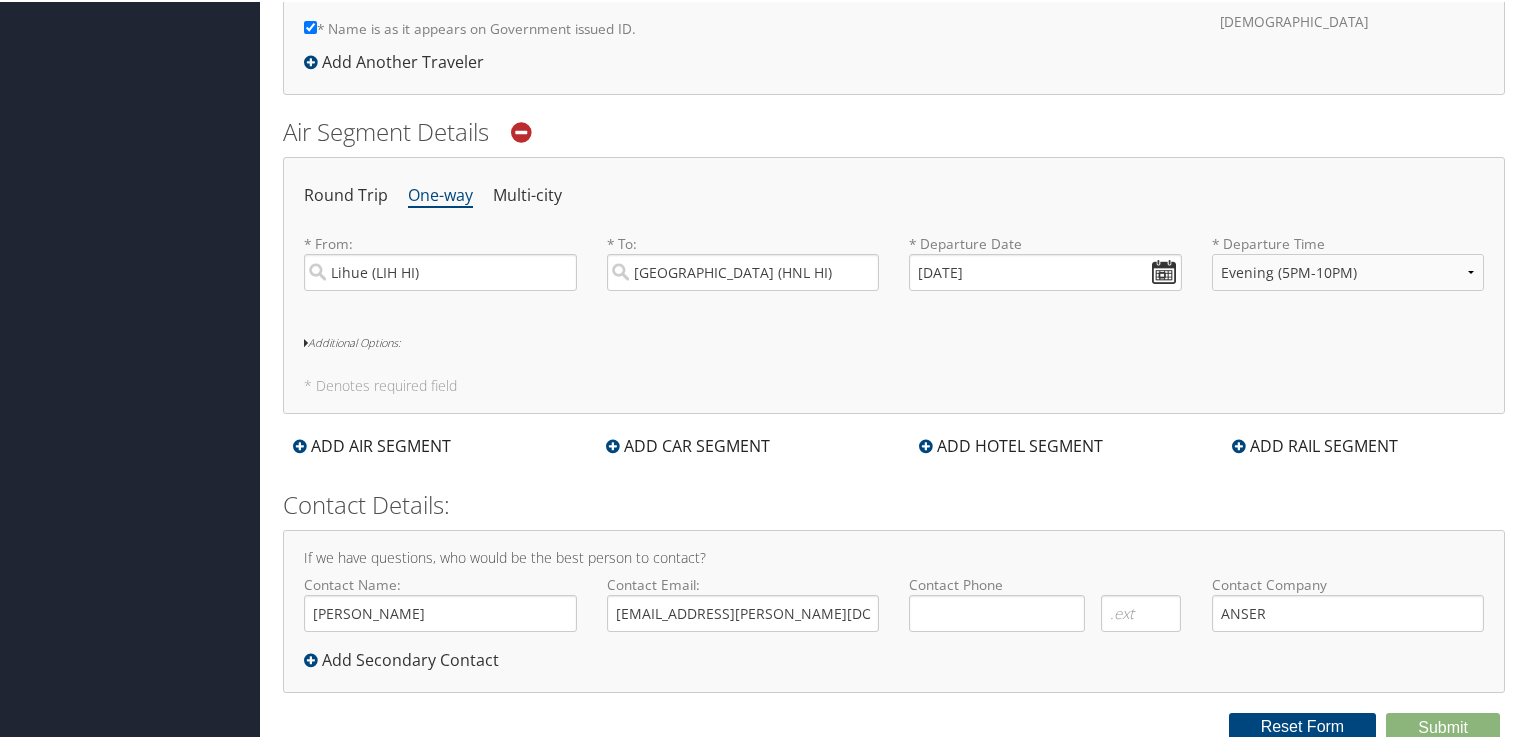 click on "ADD CAR SEGMENT" at bounding box center [688, 444] 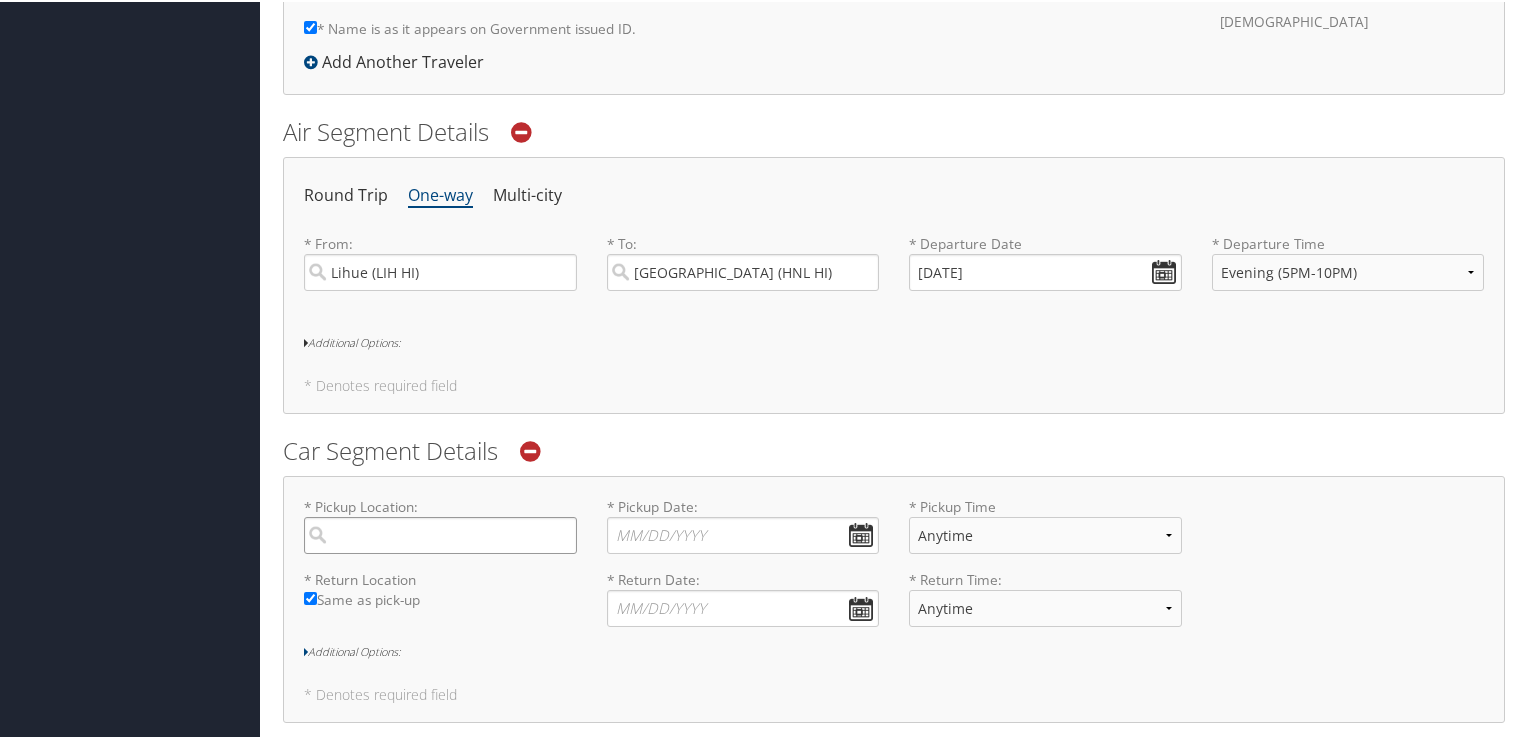 click at bounding box center (440, 533) 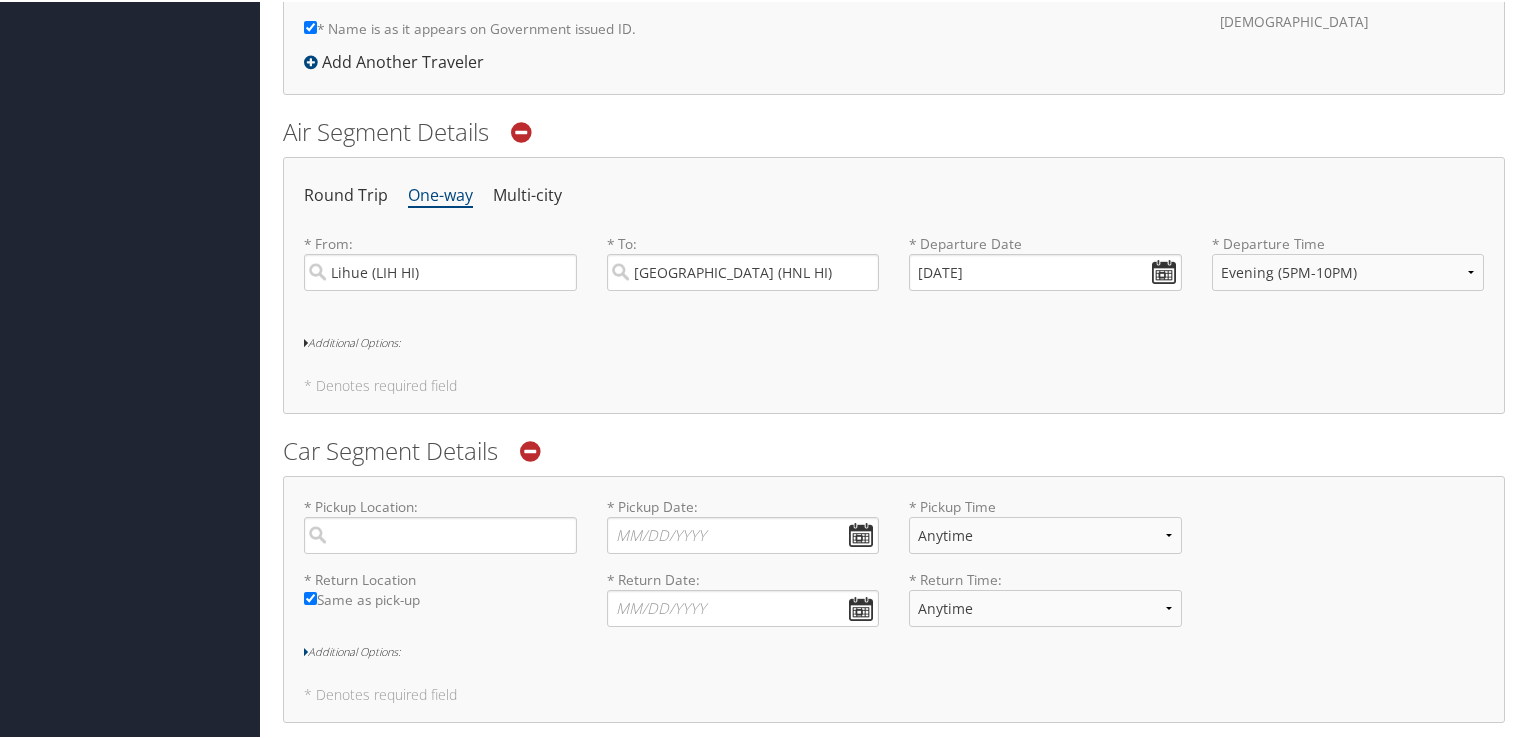 click on "Car Segment Details" at bounding box center [894, 449] 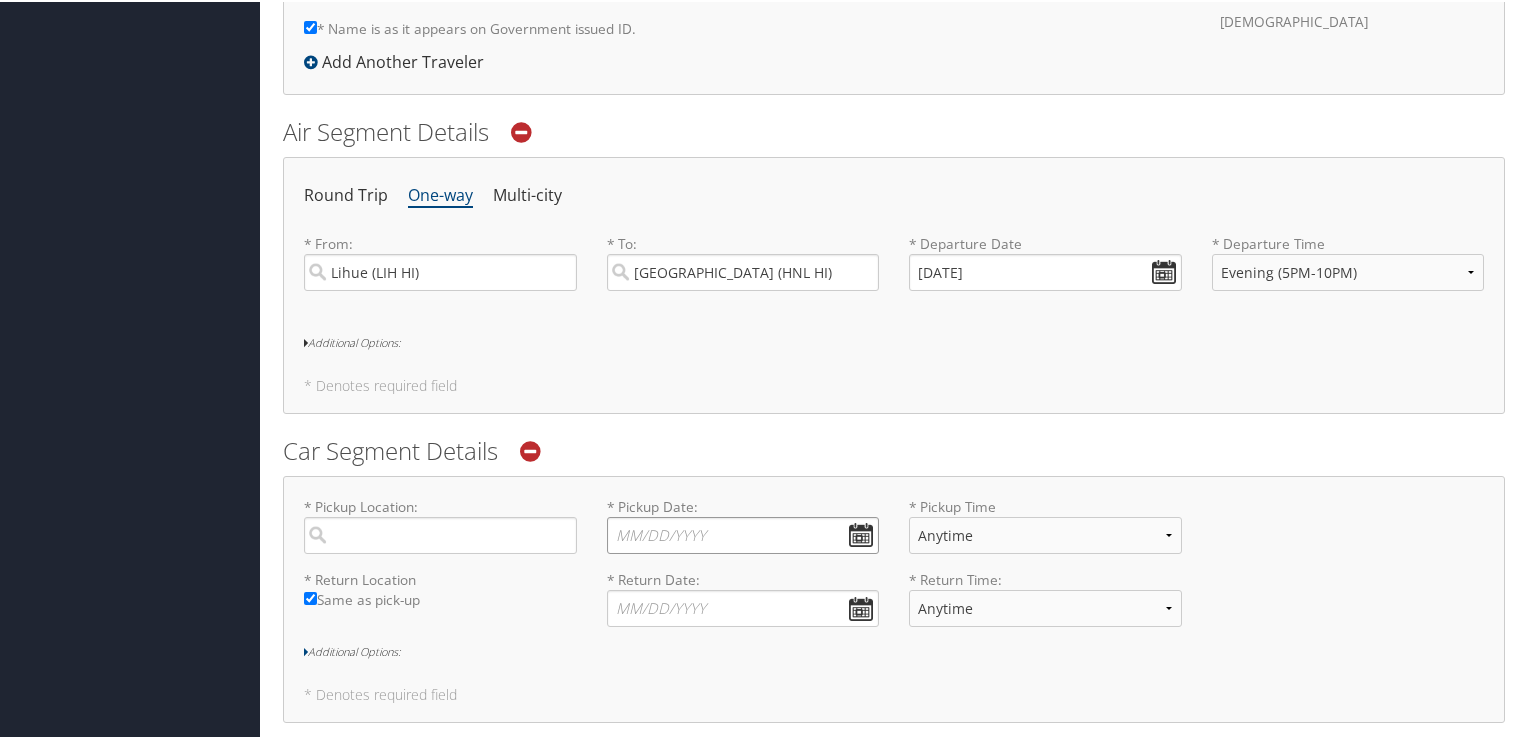 click on "* Pickup Date: Dates must be valid" at bounding box center [743, 533] 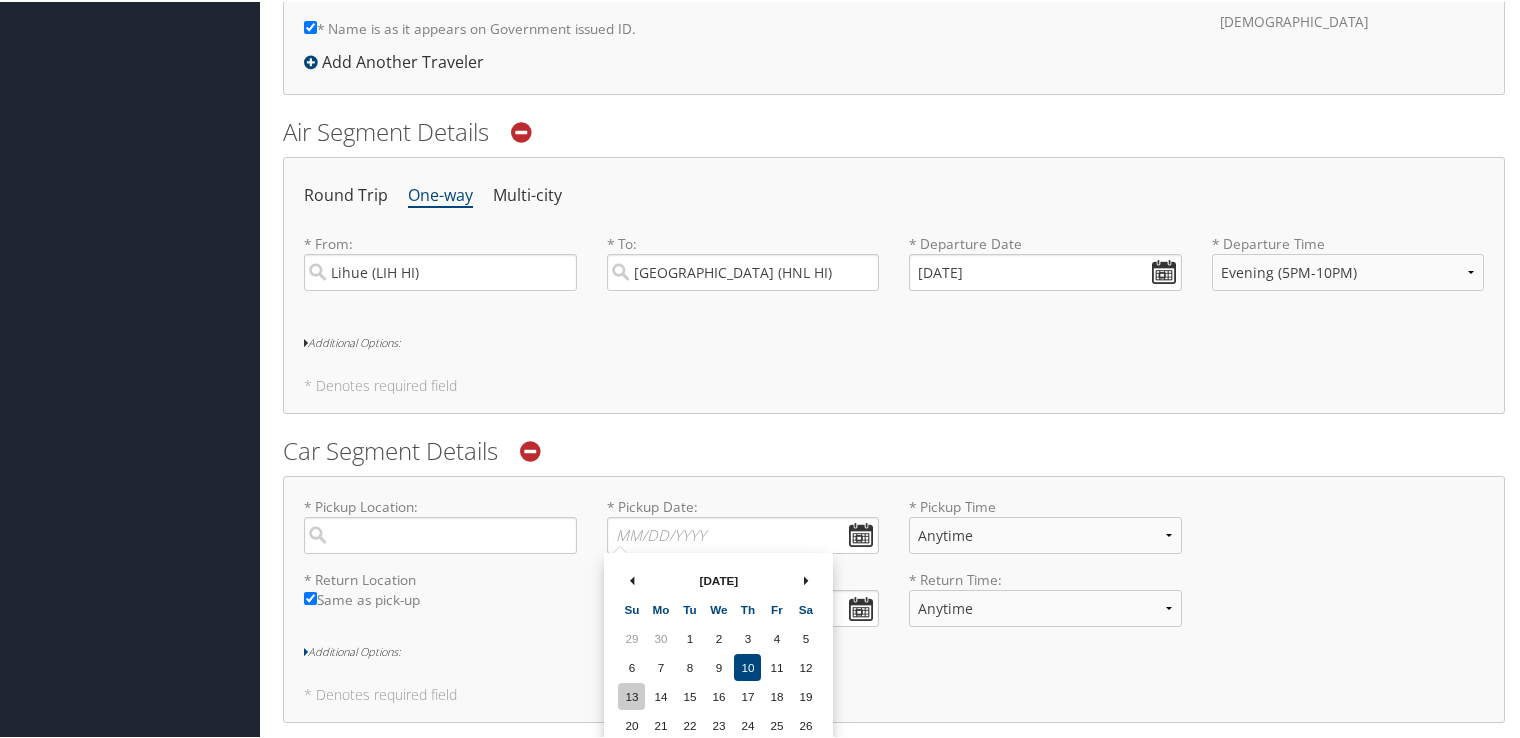 click on "13" at bounding box center (631, 694) 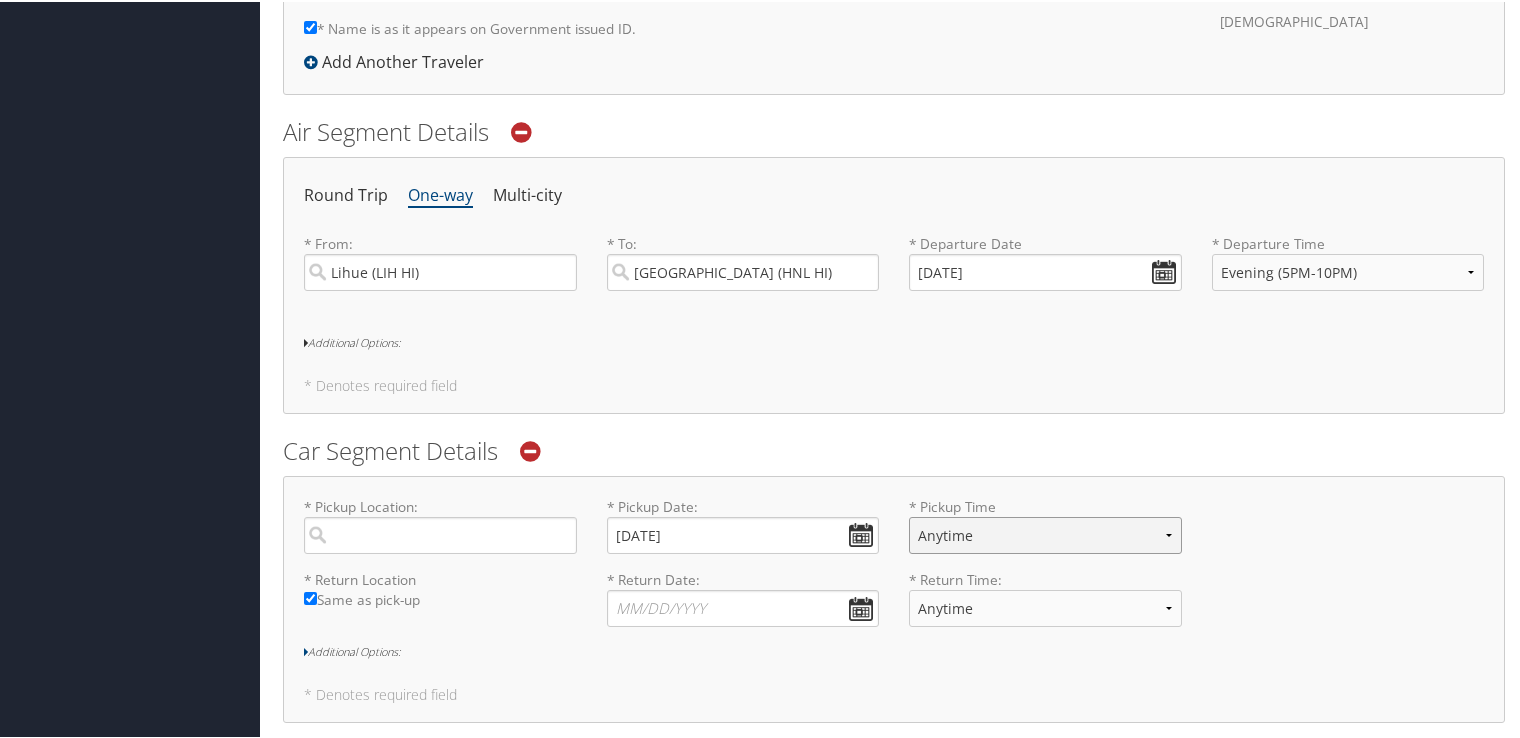 click on "Anytime   12:00 AM   1:00 AM   2:00 AM   3:00 AM   4:00 AM   5:00 AM   6:00 AM   7:00 AM   8:00 AM   9:00 AM   10:00 AM   11:00 AM   12:00 PM (Noon)   1:00 PM   2:00 PM   3:00 PM   4:00 PM   5:00 PM   6:00 PM   7:00 PM   8:00 PM   9:00 PM   10:00 PM   11:00 PM" at bounding box center [1045, 533] 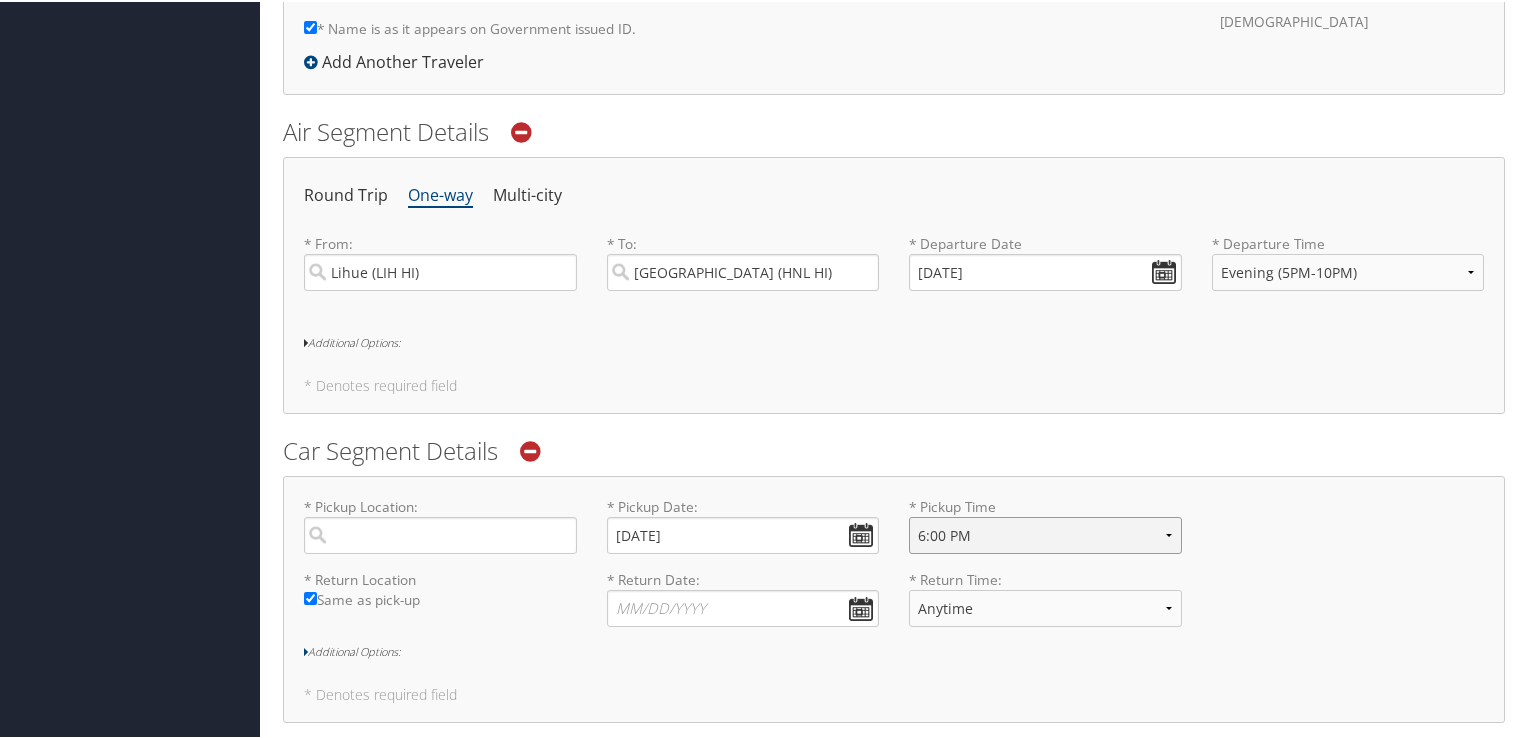 click on "Anytime   12:00 AM   1:00 AM   2:00 AM   3:00 AM   4:00 AM   5:00 AM   6:00 AM   7:00 AM   8:00 AM   9:00 AM   10:00 AM   11:00 AM   12:00 PM (Noon)   1:00 PM   2:00 PM   3:00 PM   4:00 PM   5:00 PM   6:00 PM   7:00 PM   8:00 PM   9:00 PM   10:00 PM   11:00 PM" at bounding box center (1045, 533) 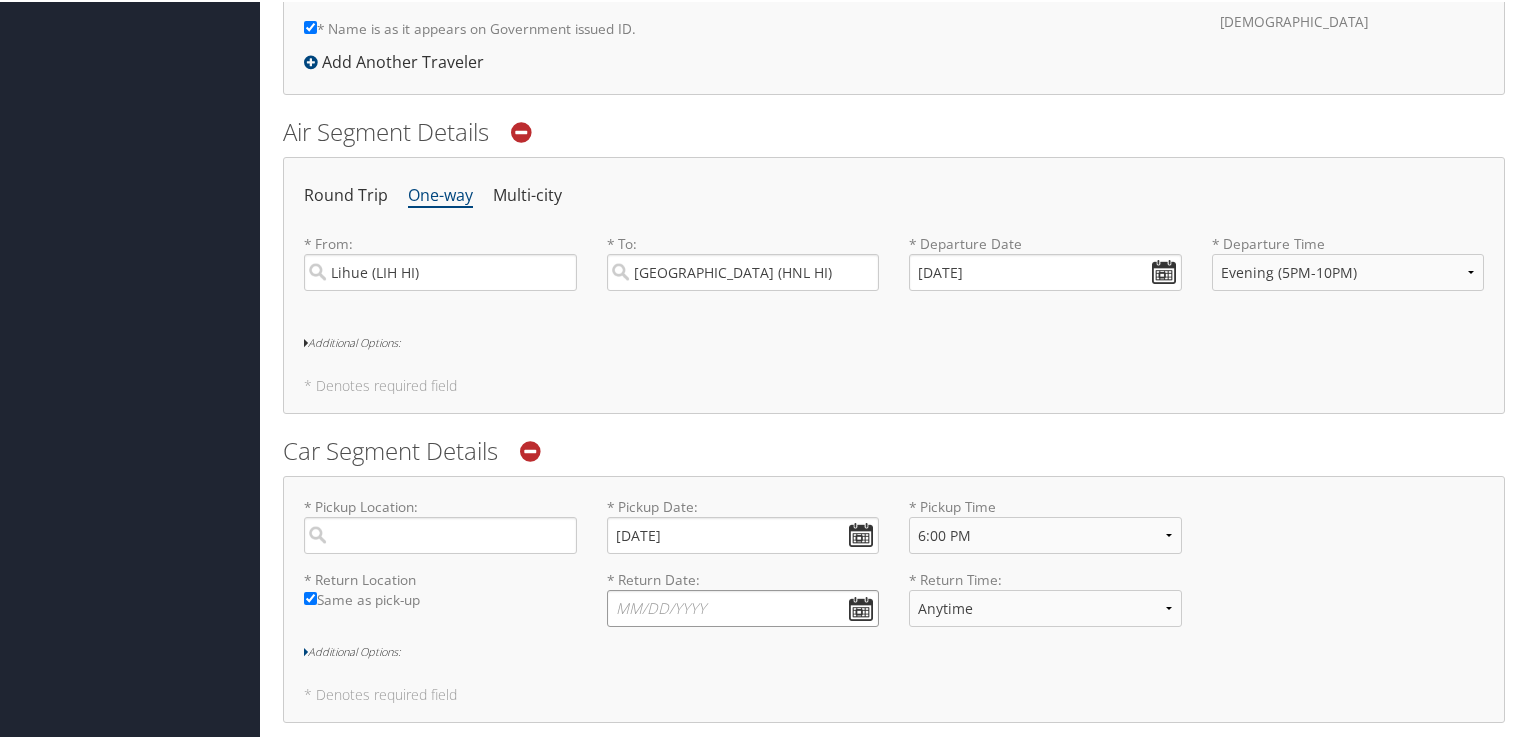 click on "* Return Date: Dates must be valid" at bounding box center (743, 606) 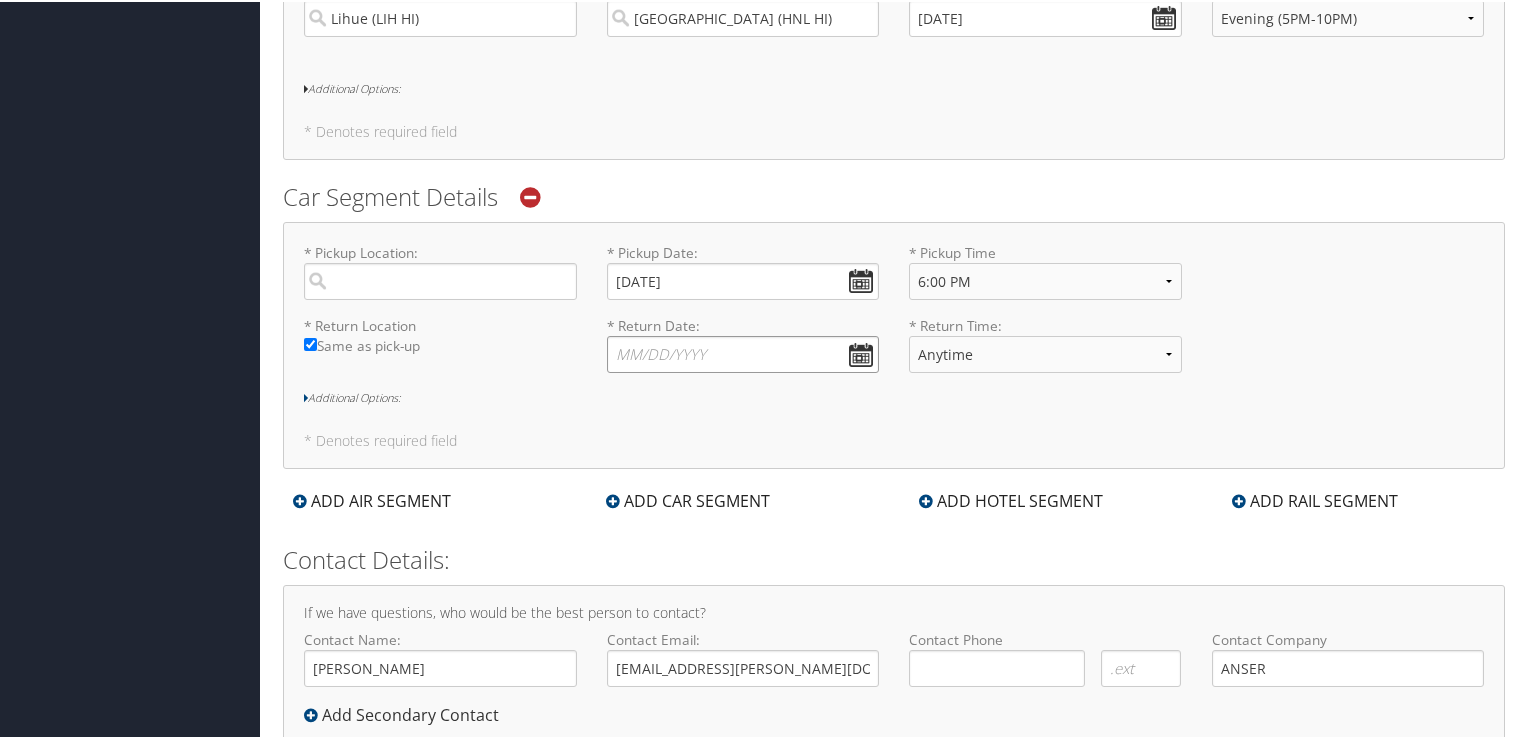 scroll, scrollTop: 827, scrollLeft: 0, axis: vertical 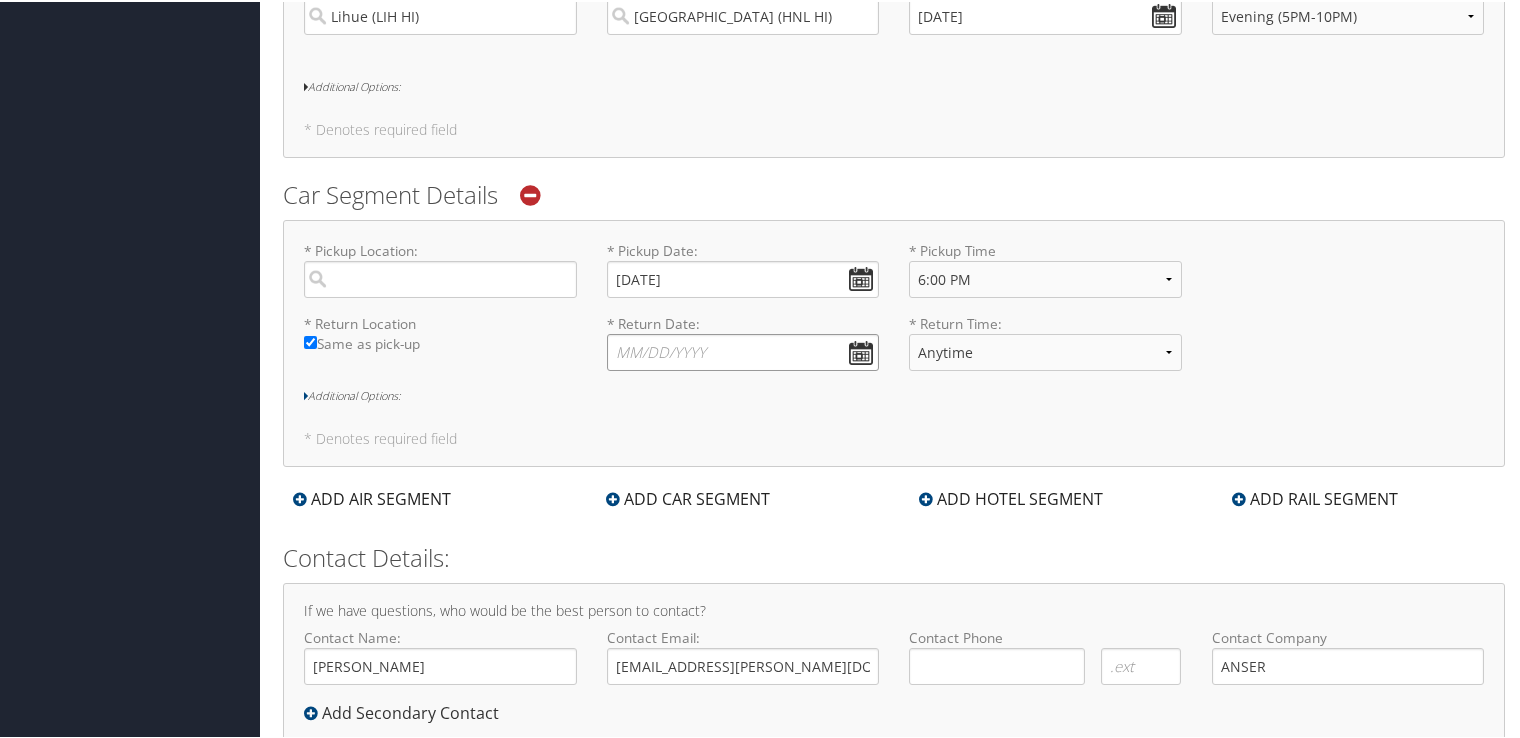 click on "* Return Date: Dates must be valid" at bounding box center [743, 350] 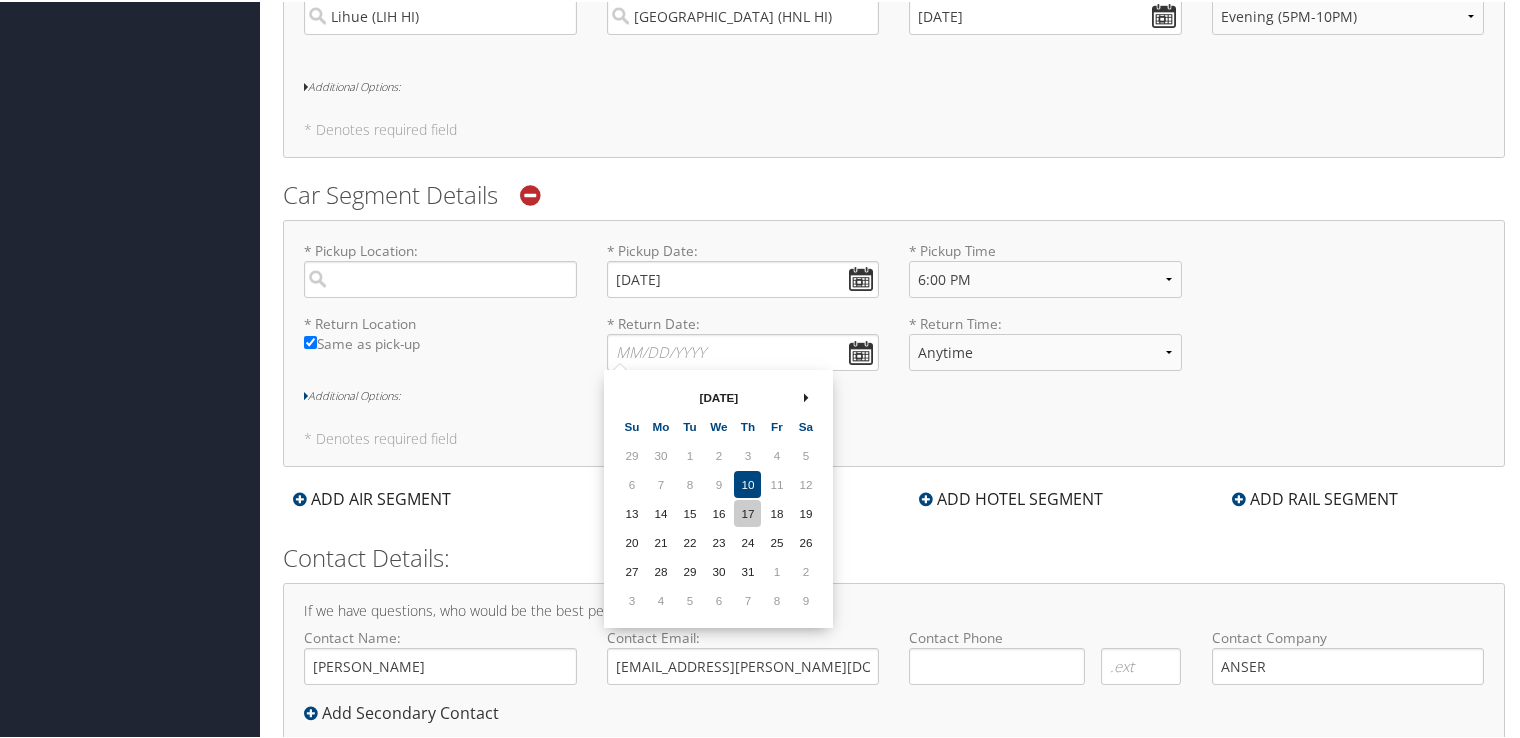 click on "17" at bounding box center [747, 511] 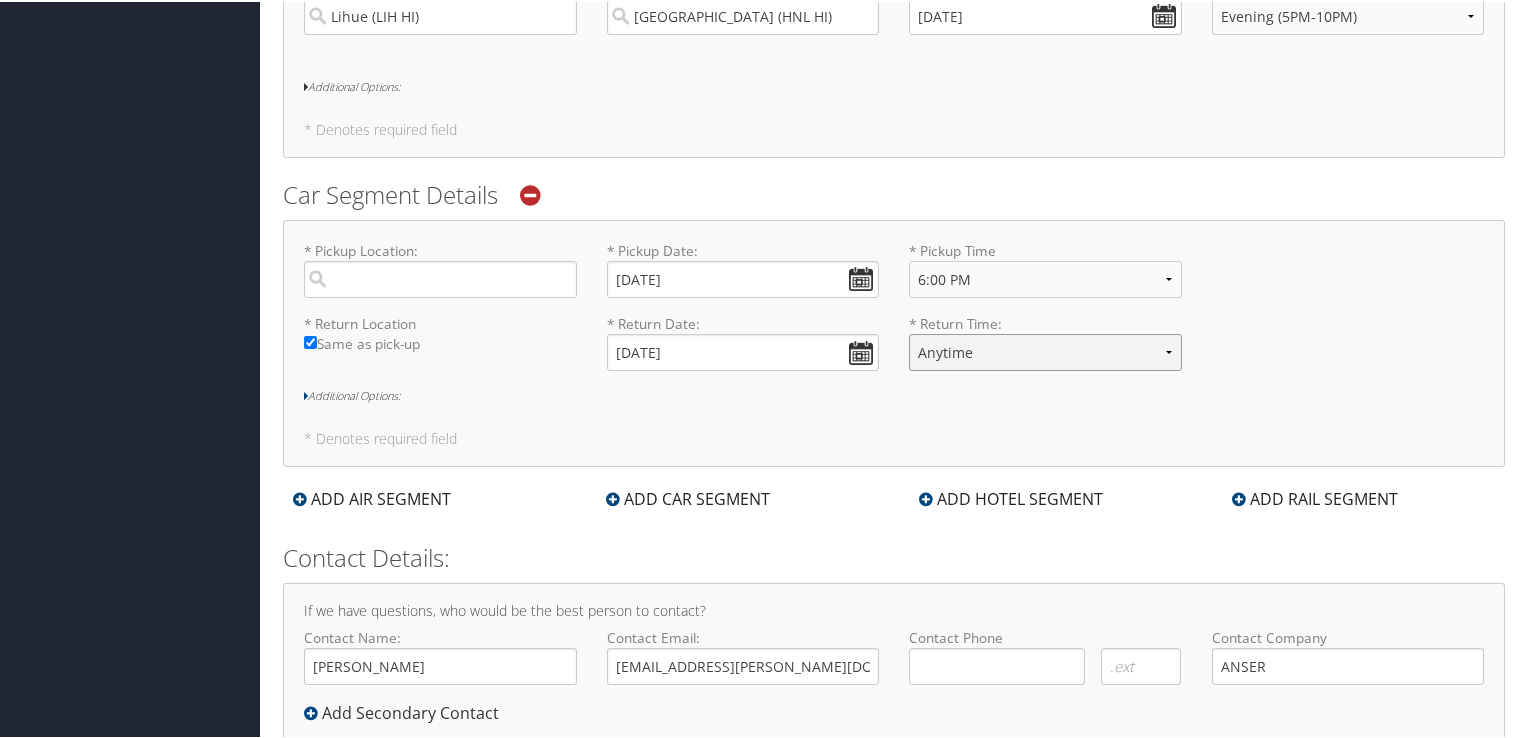 click on "Anytime   12:00 AM   1:00 AM   2:00 AM   3:00 AM   4:00 AM   5:00 AM   6:00 AM   7:00 AM   8:00 AM   9:00 AM   10:00 AM   11:00 AM   12:00 PM (Noon)   1:00 PM   2:00 PM   3:00 PM   4:00 PM   5:00 PM   6:00 PM   7:00 PM   8:00 PM   9:00 PM   10:00 PM   11:00 PM" at bounding box center [1045, 350] 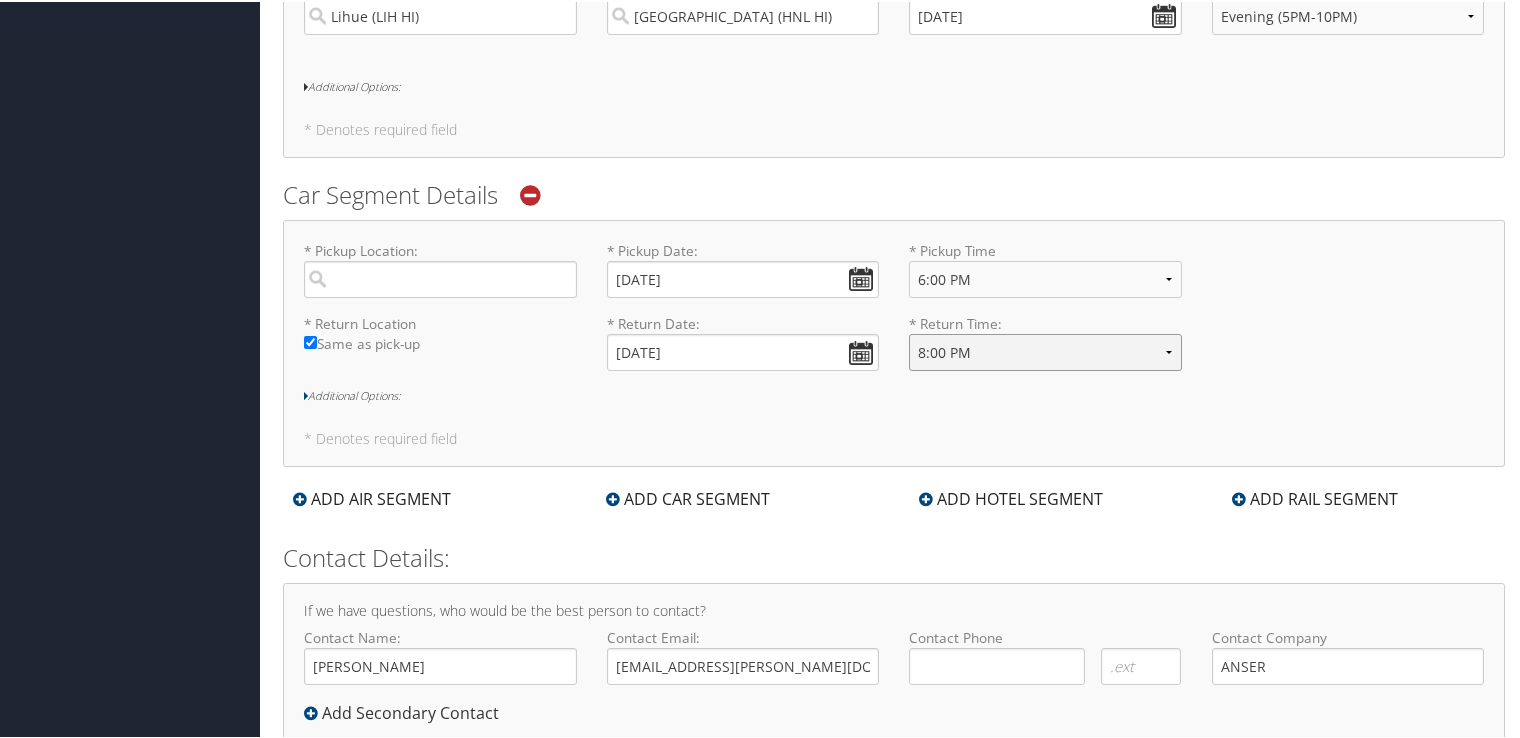 click on "Anytime   12:00 AM   1:00 AM   2:00 AM   3:00 AM   4:00 AM   5:00 AM   6:00 AM   7:00 AM   8:00 AM   9:00 AM   10:00 AM   11:00 AM   12:00 PM (Noon)   1:00 PM   2:00 PM   3:00 PM   4:00 PM   5:00 PM   6:00 PM   7:00 PM   8:00 PM   9:00 PM   10:00 PM   11:00 PM" at bounding box center (1045, 350) 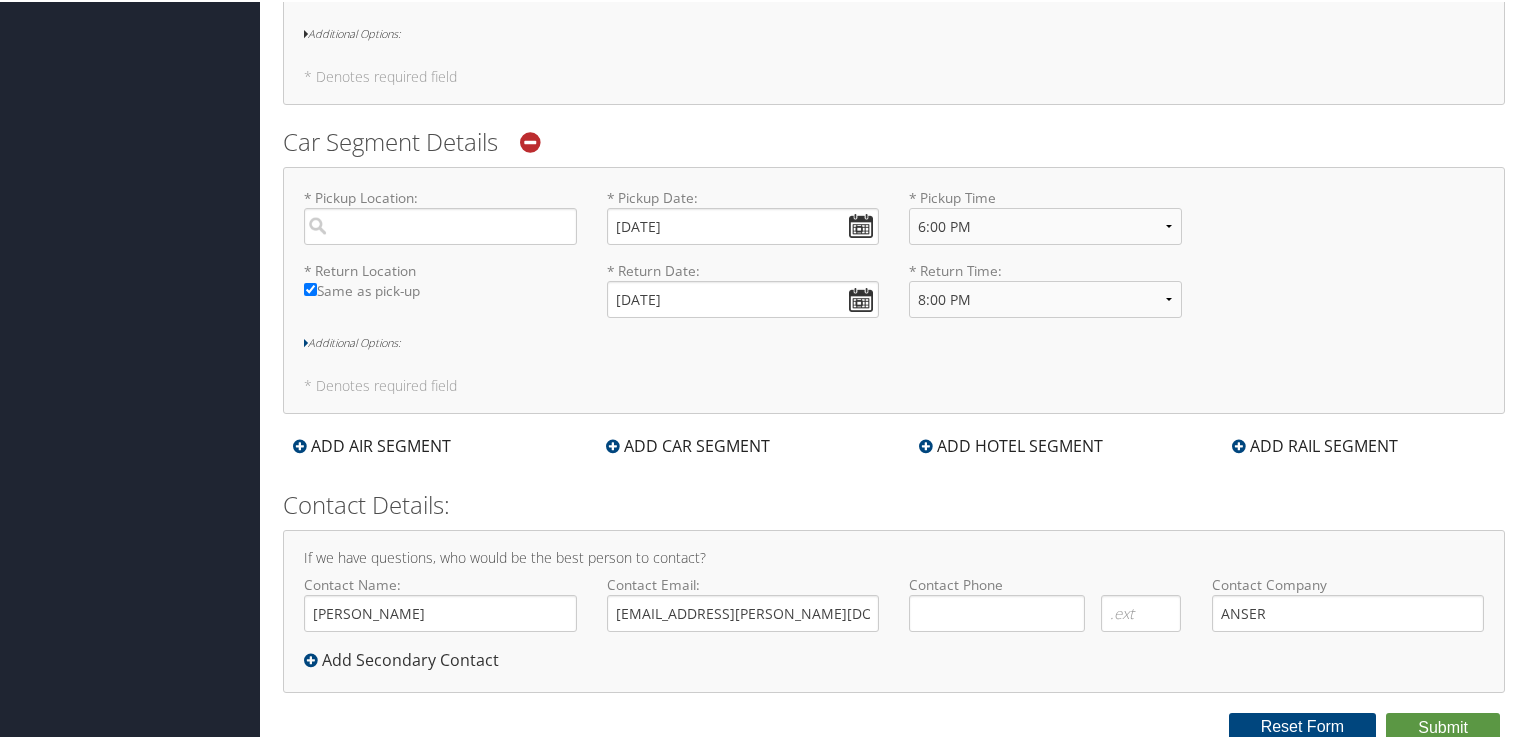 click at bounding box center [926, 444] 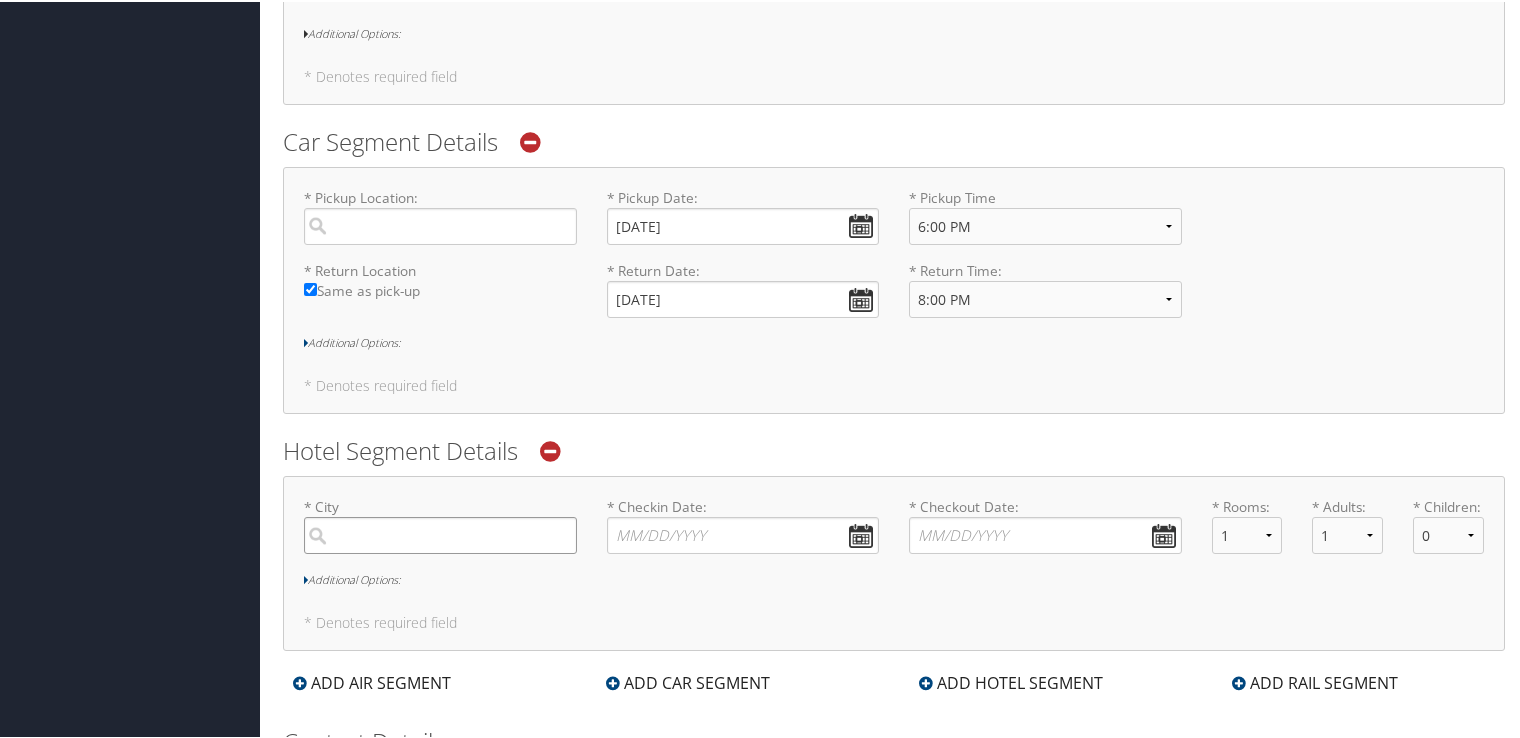click at bounding box center [440, 533] 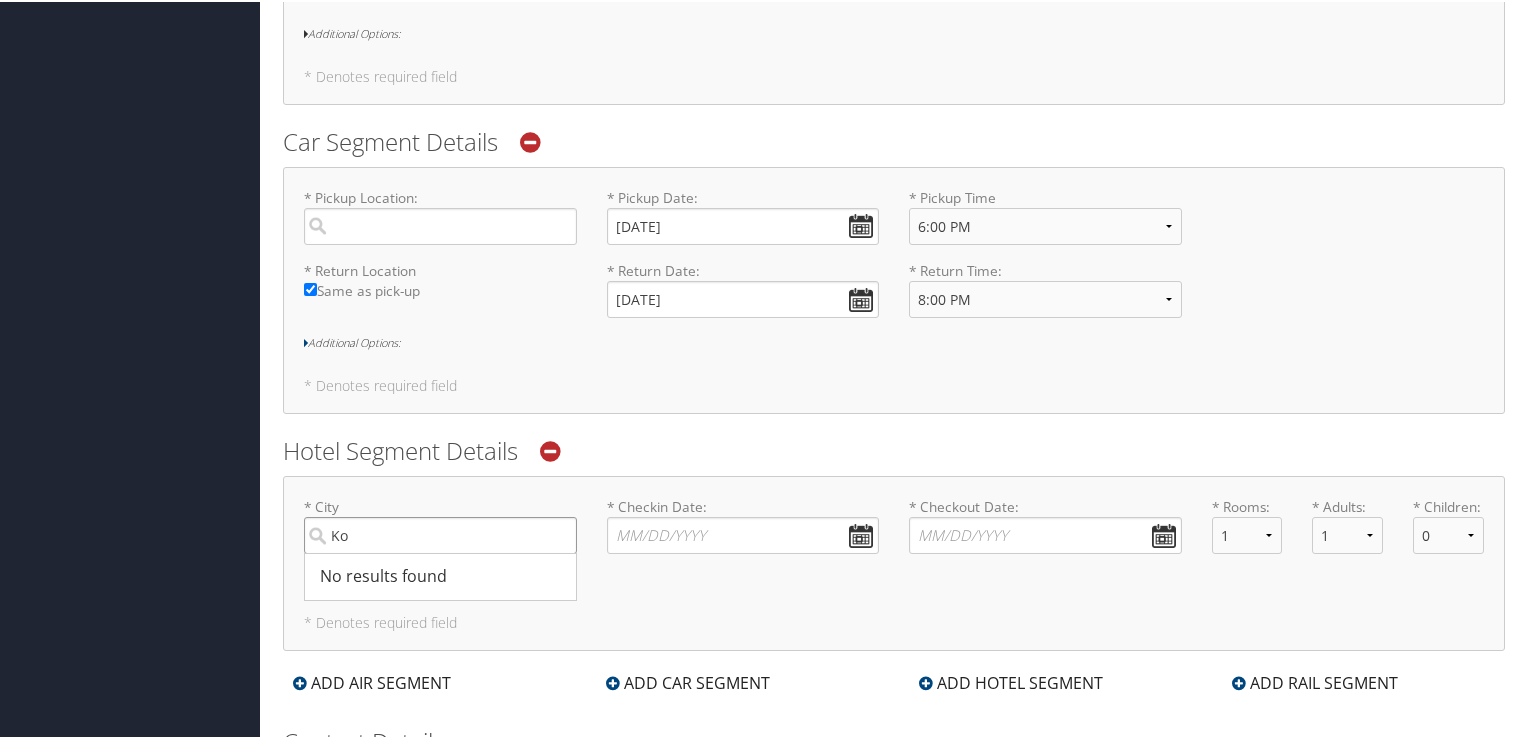 type on "K" 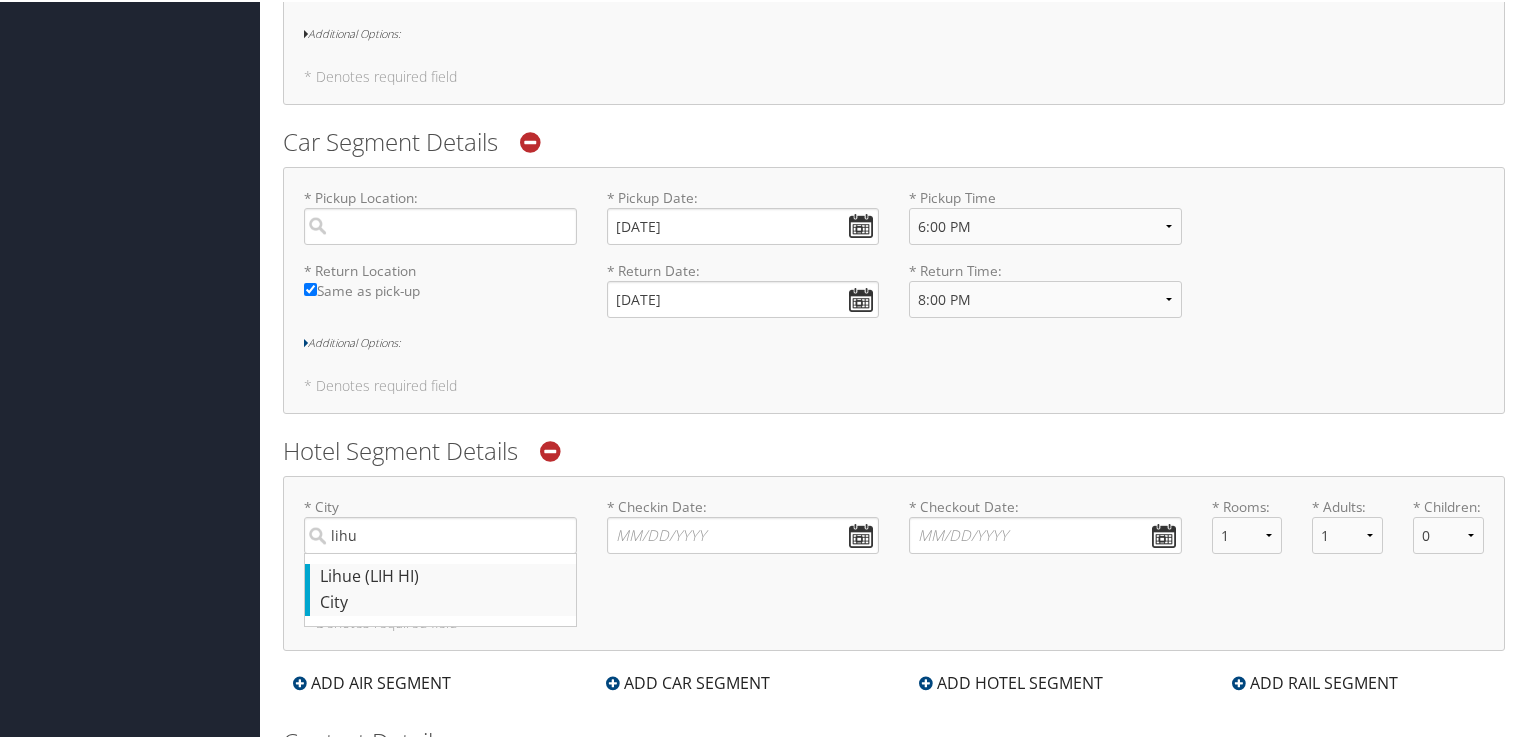 click on "Lihue   (LIH HI)" at bounding box center [443, 575] 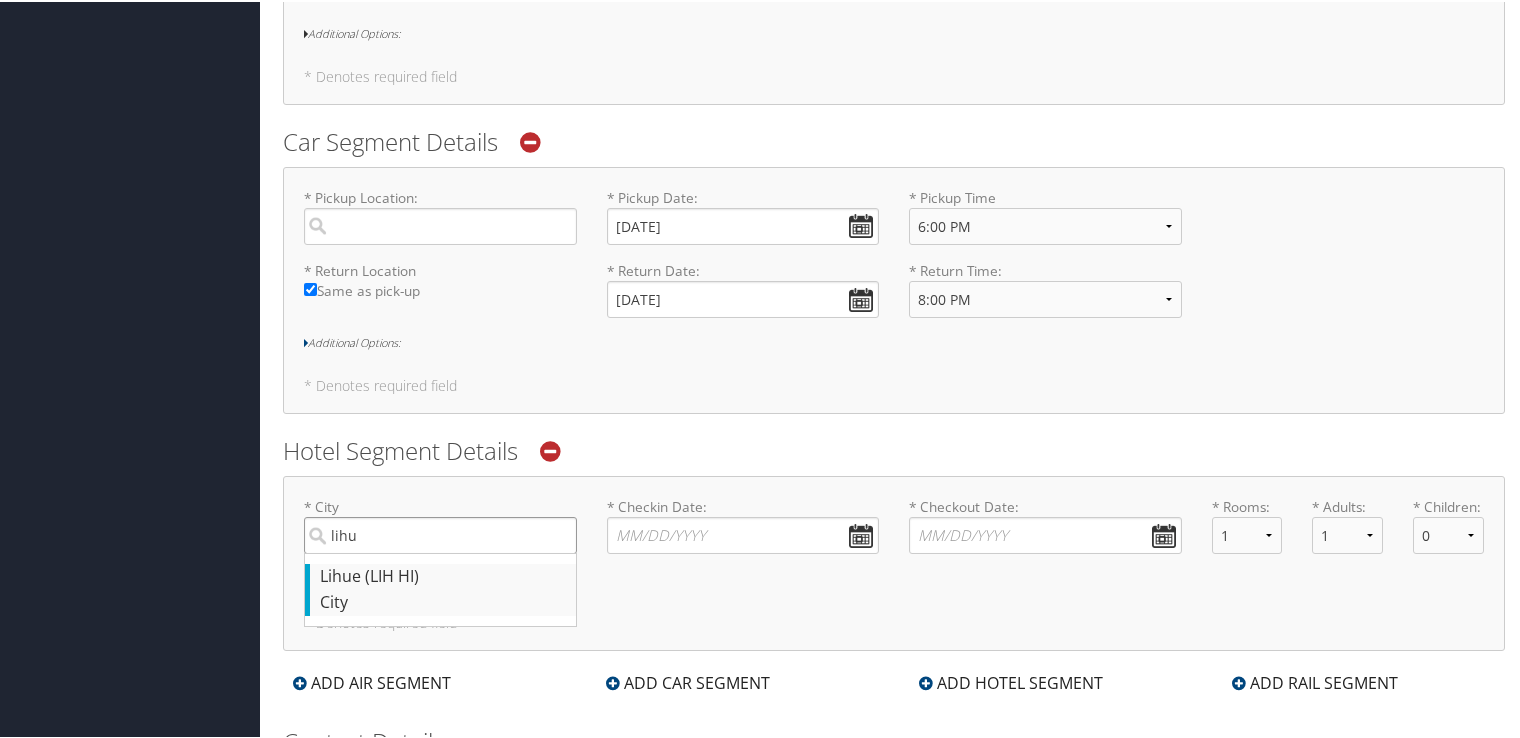 click on "lihu" at bounding box center (440, 533) 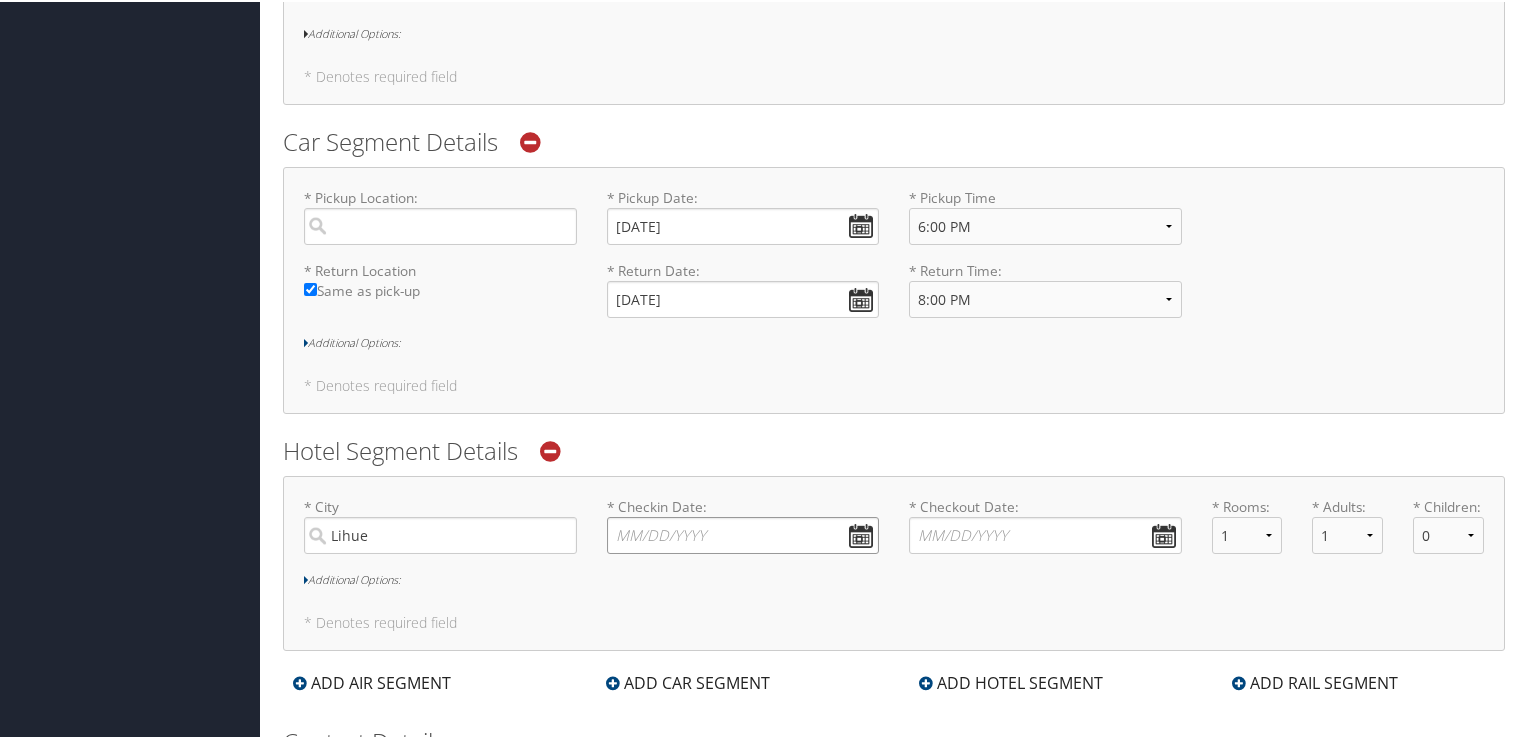 click on "* Checkin Date: Dates must be valid" at bounding box center [743, 533] 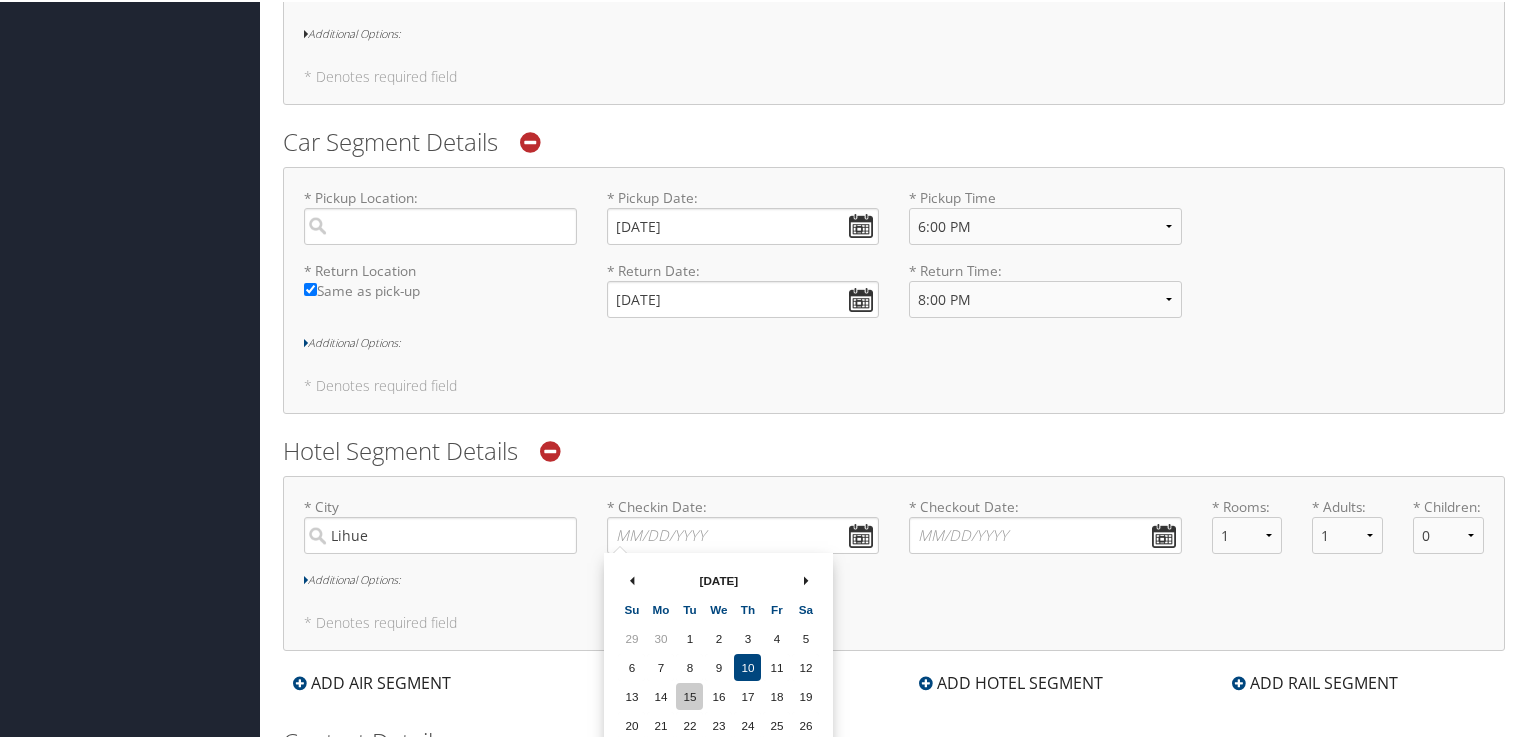 click on "15" at bounding box center (689, 694) 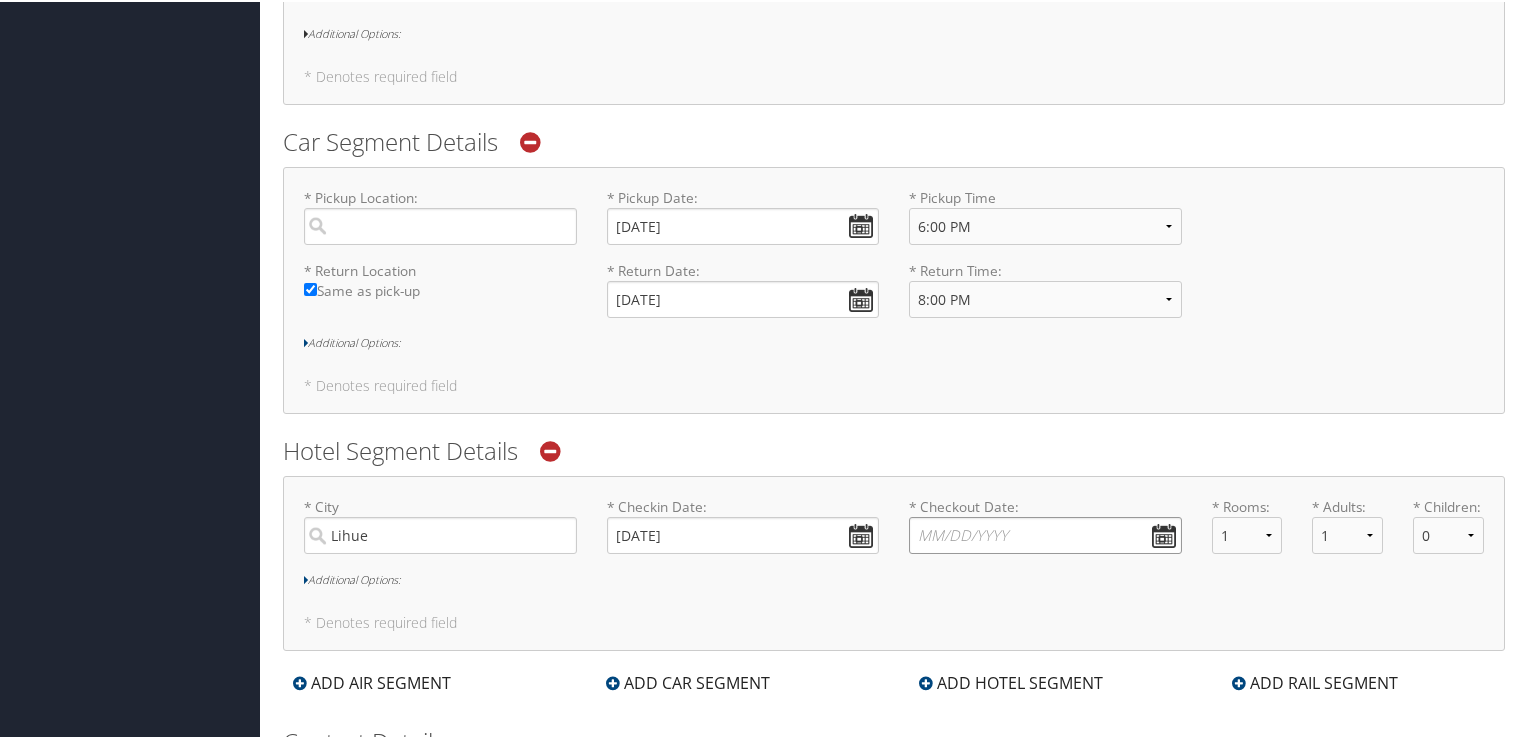 click on "* Checkout Date: Dates must be valid" at bounding box center [1045, 533] 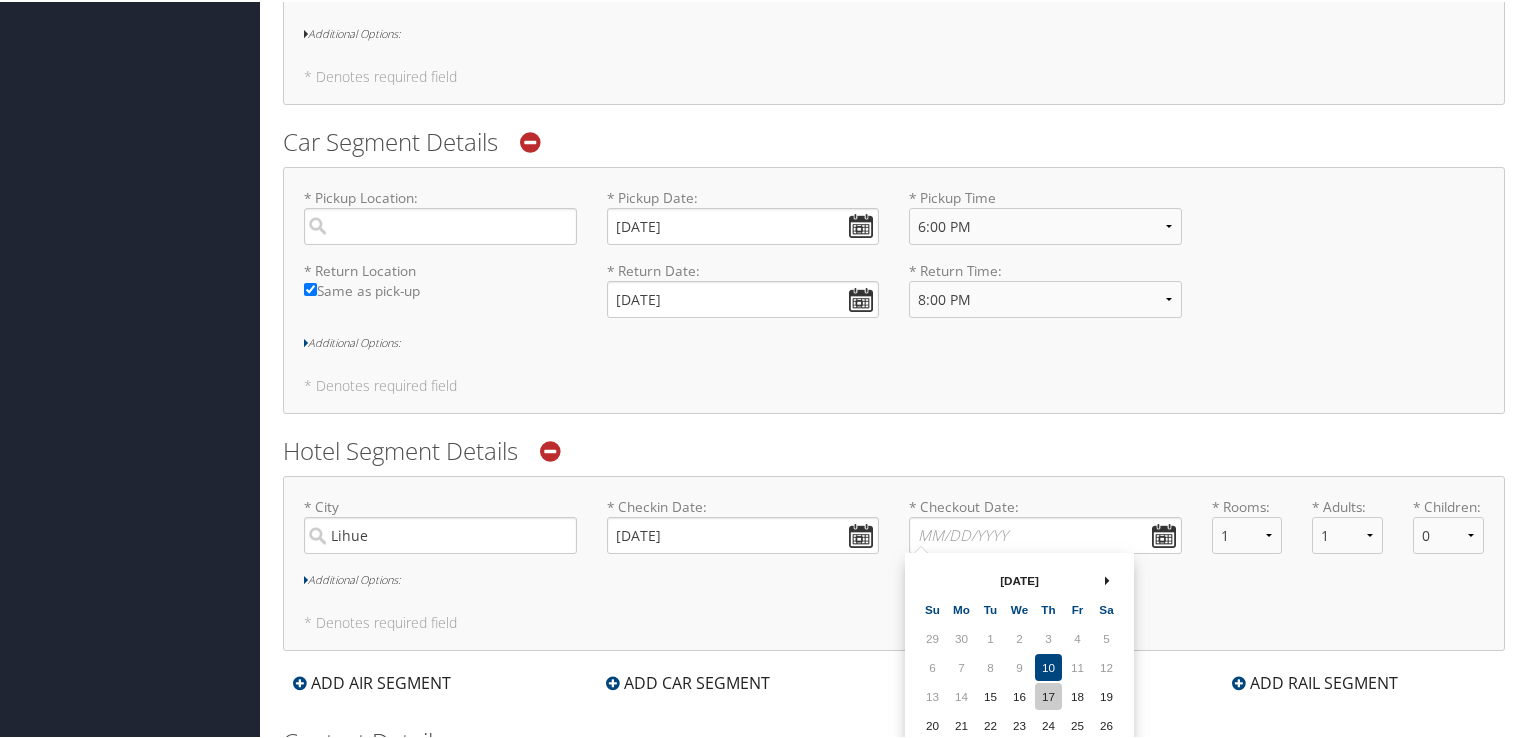 click on "17" at bounding box center [1048, 694] 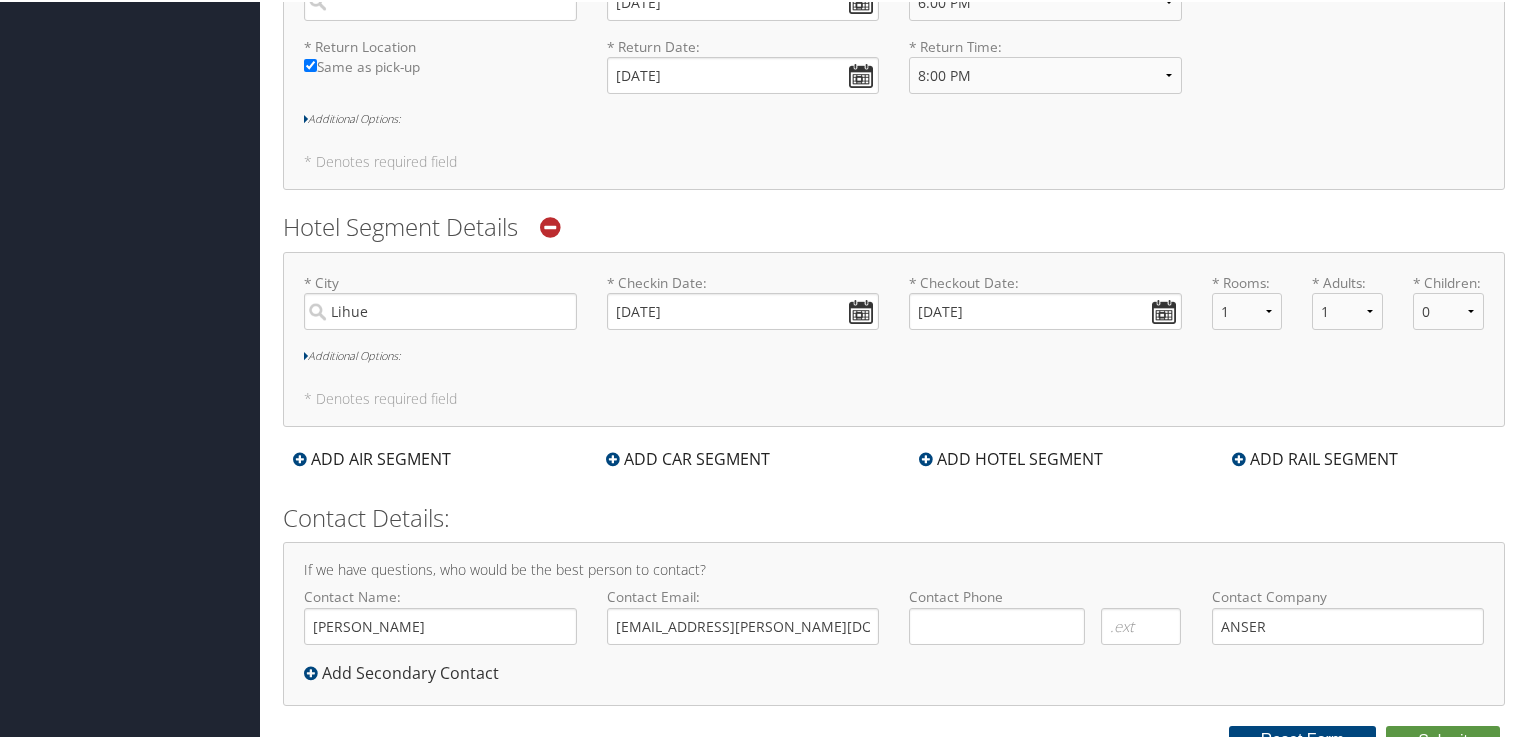 scroll, scrollTop: 1116, scrollLeft: 0, axis: vertical 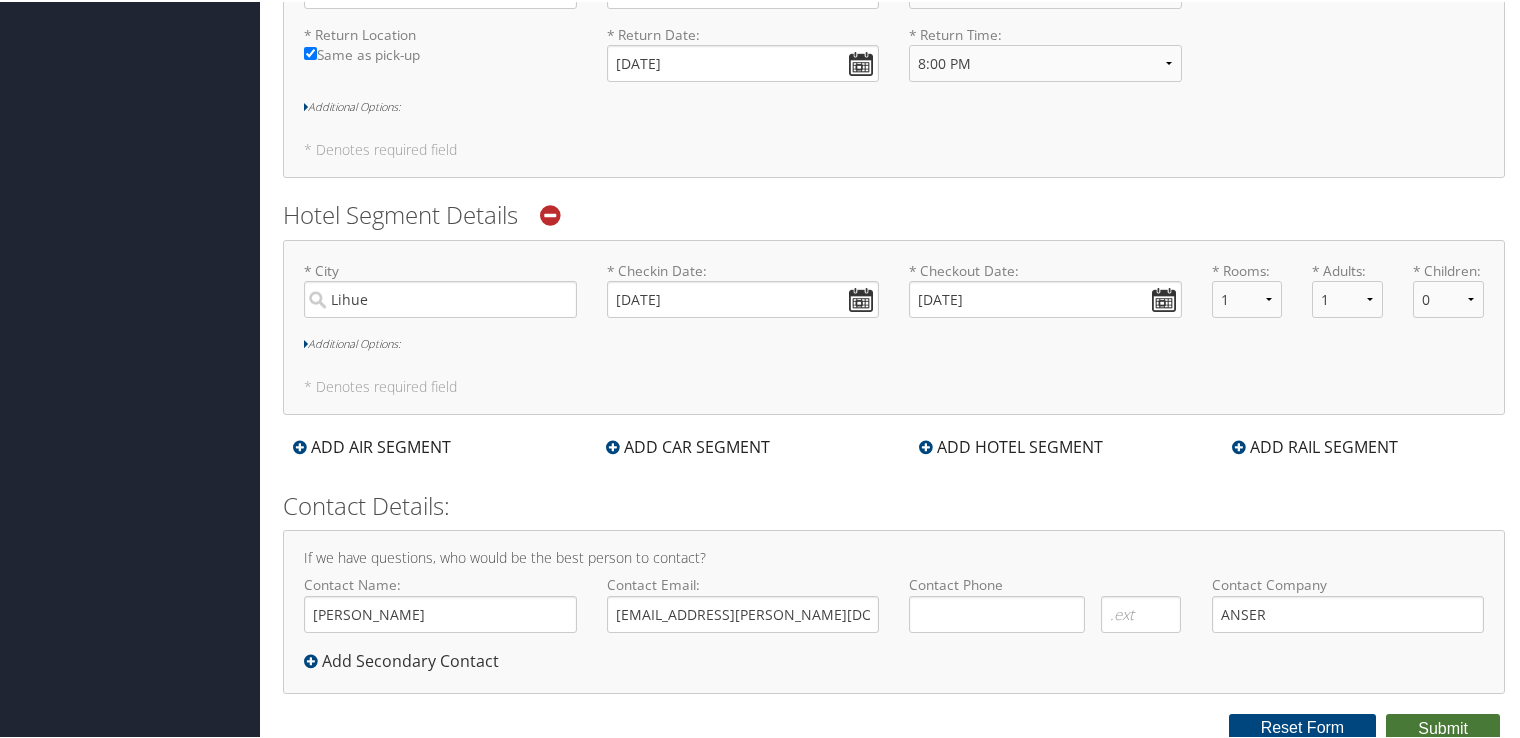 click on "Submit" at bounding box center (1443, 727) 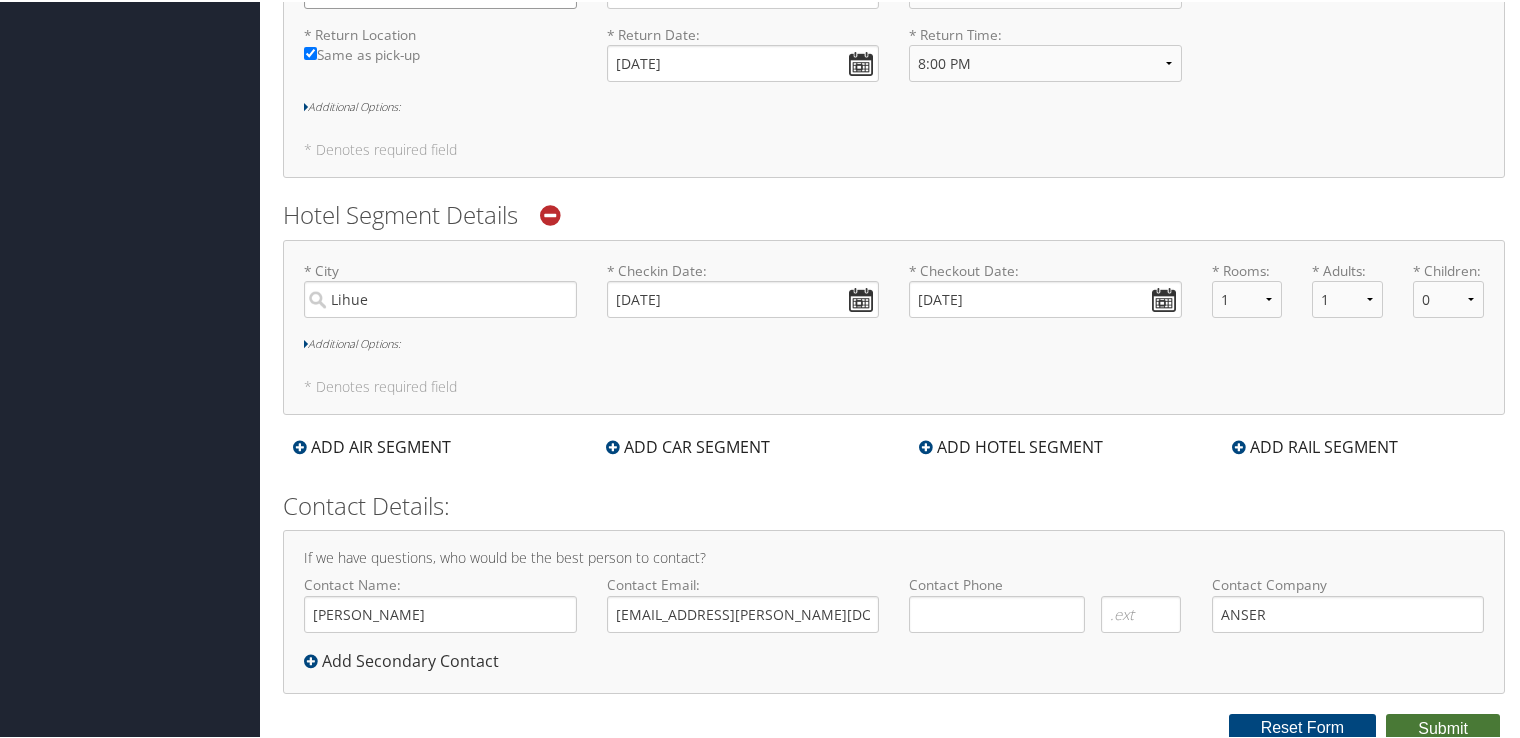 scroll, scrollTop: 1084, scrollLeft: 0, axis: vertical 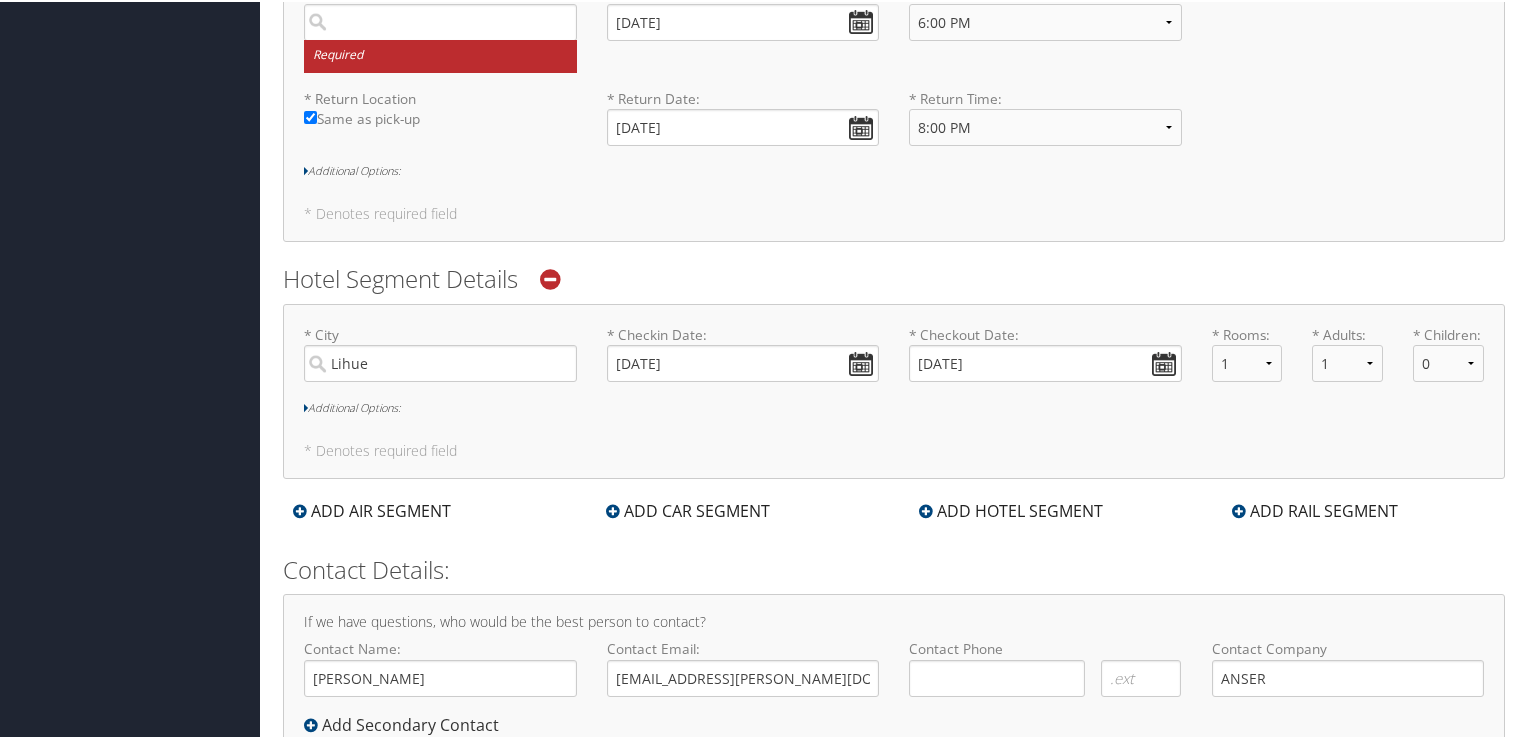 drag, startPoint x: 1518, startPoint y: 571, endPoint x: 1528, endPoint y: 404, distance: 167.29913 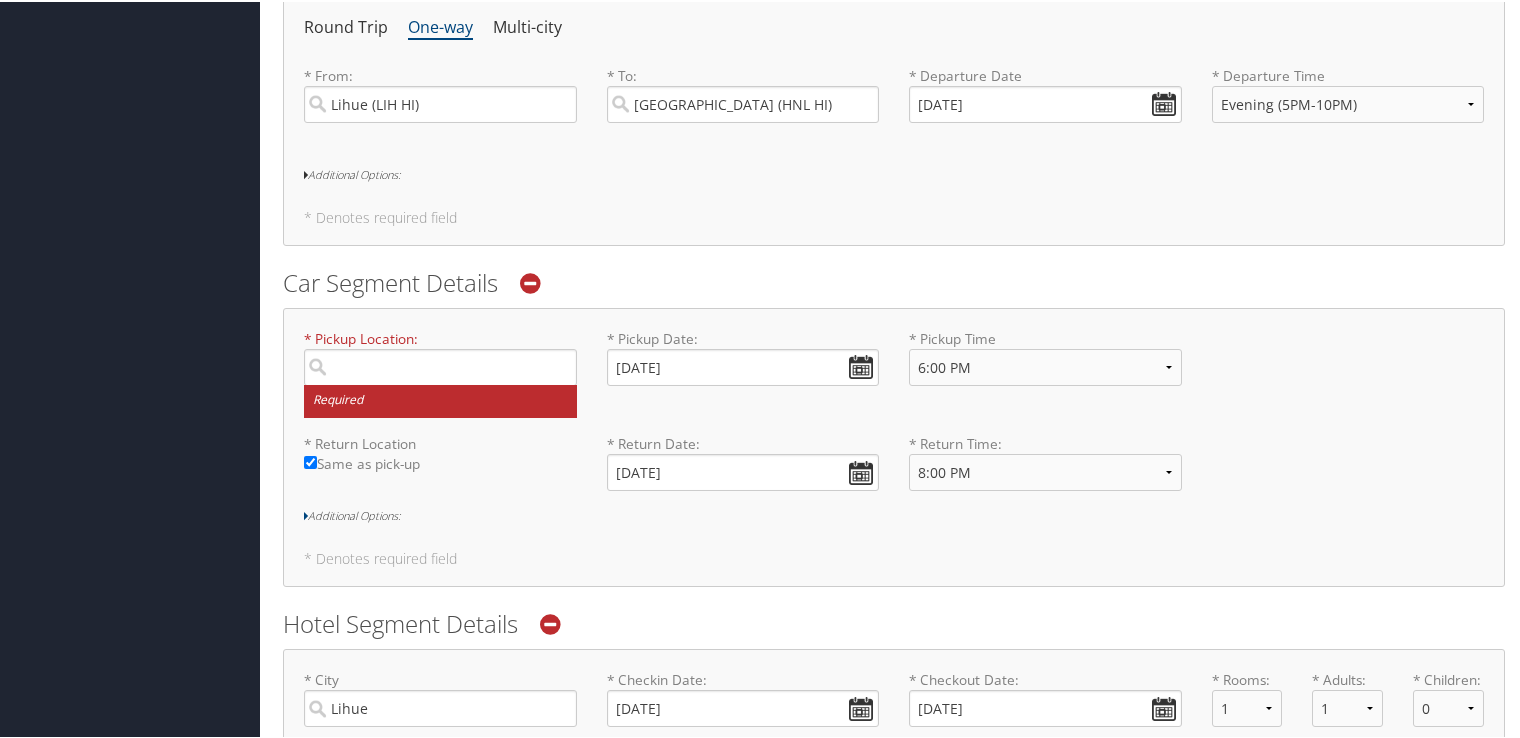 scroll, scrollTop: 745, scrollLeft: 0, axis: vertical 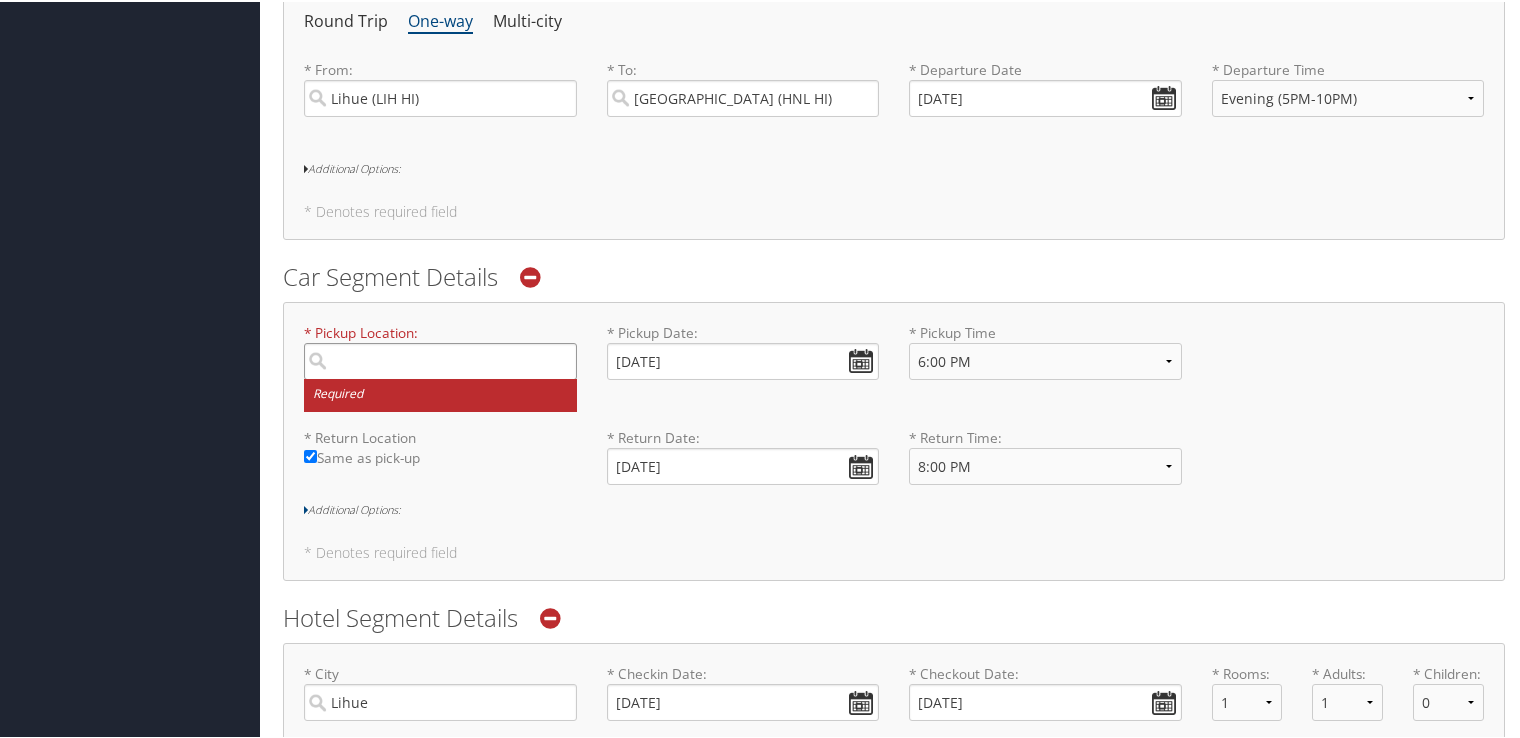 click at bounding box center [440, 359] 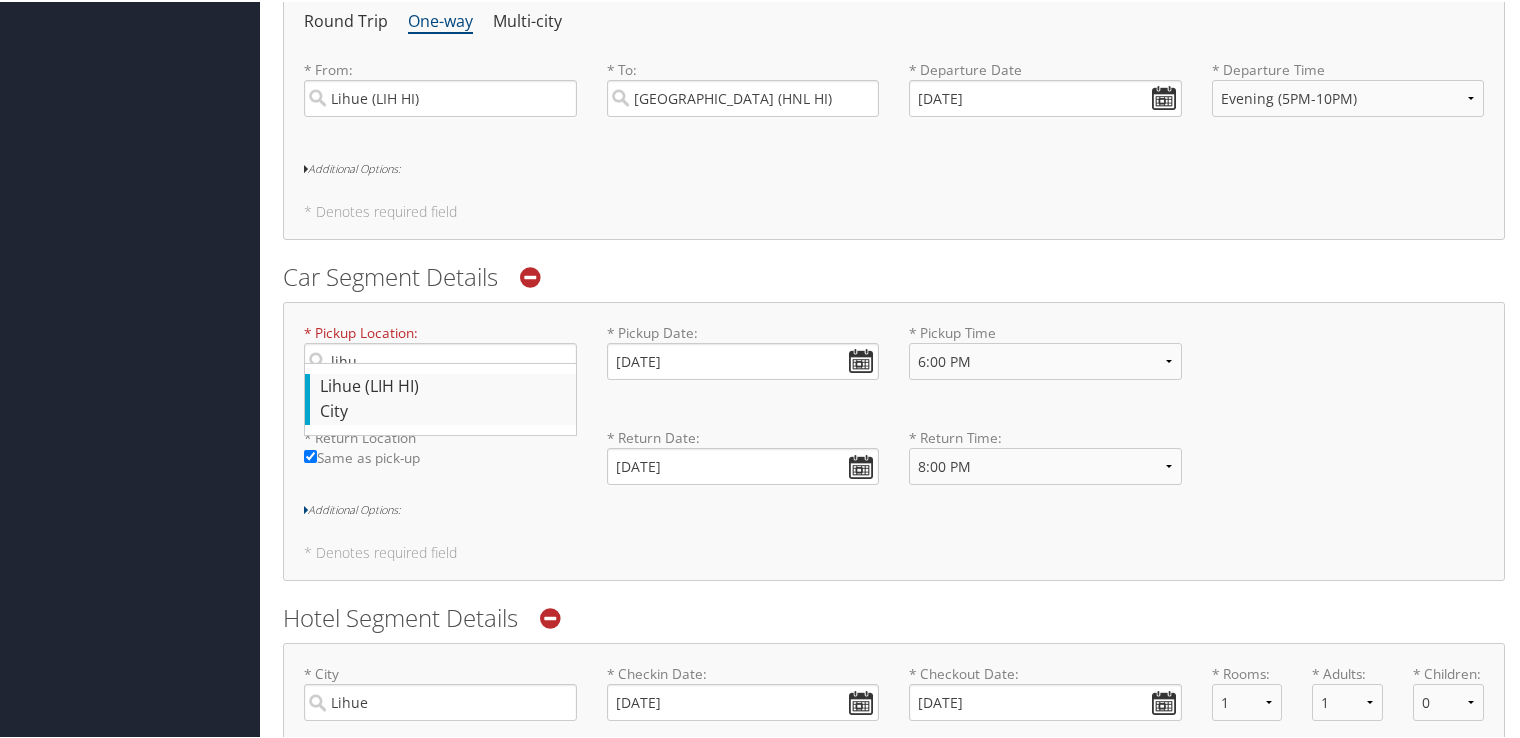click on "City" at bounding box center [443, 410] 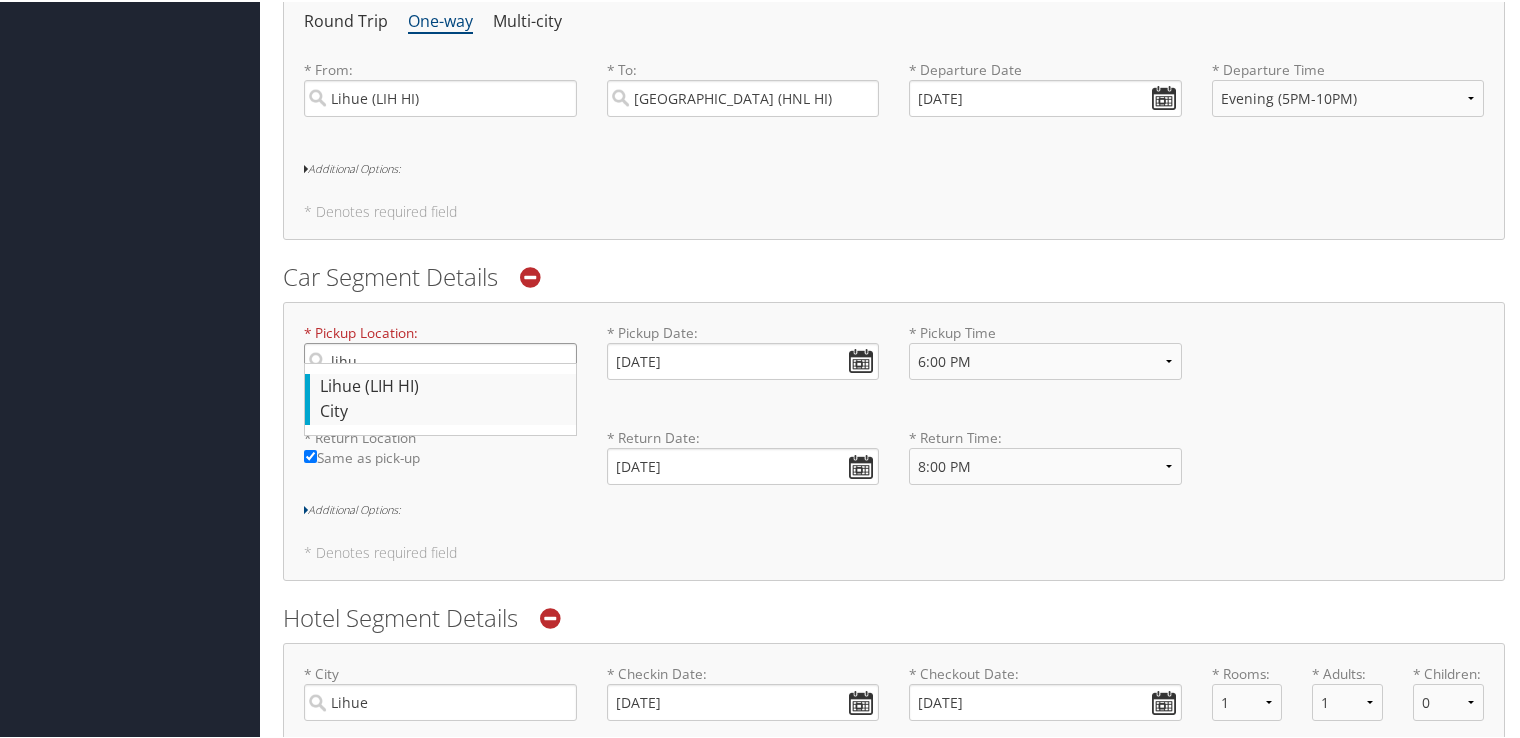 click on "lihu" at bounding box center [440, 359] 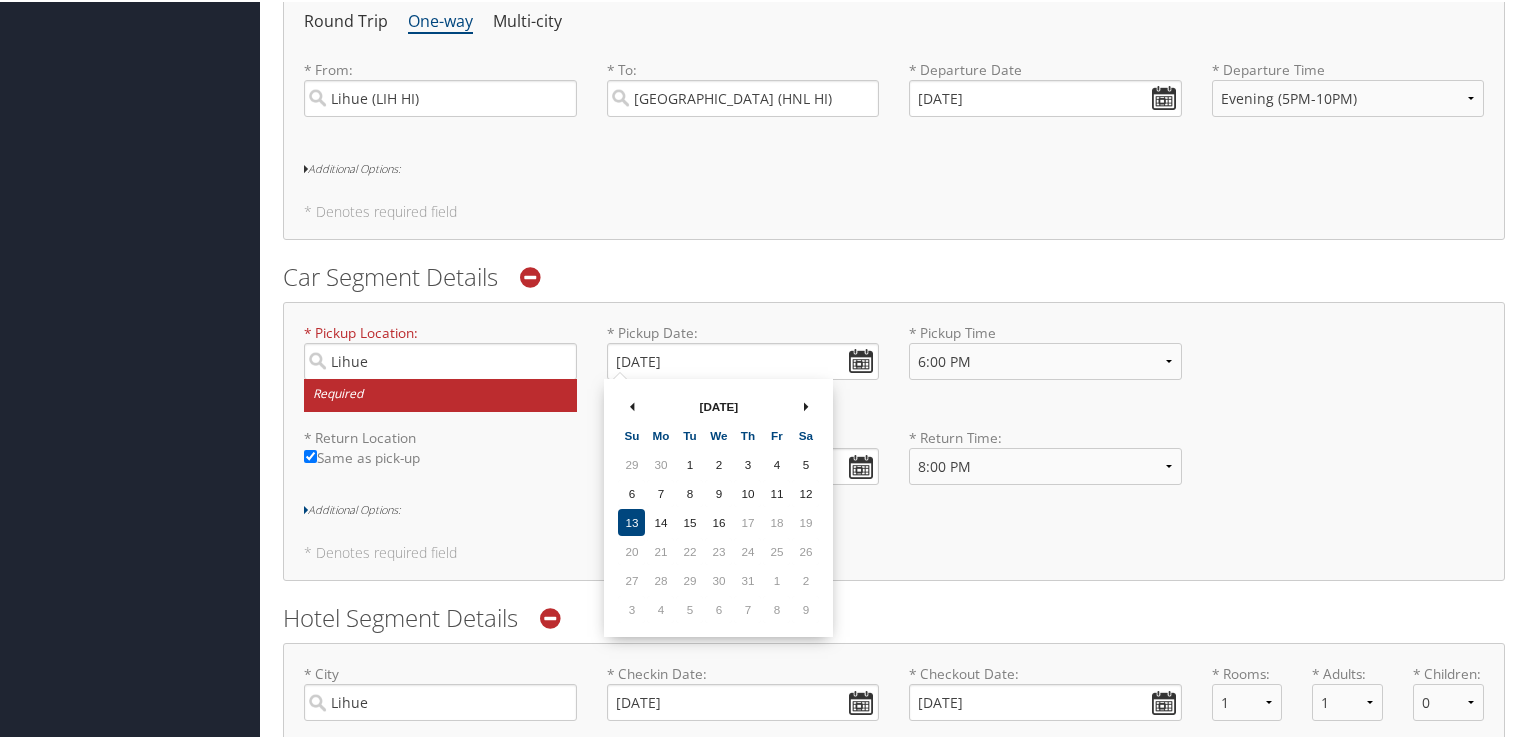 click on "Required" at bounding box center (440, 393) 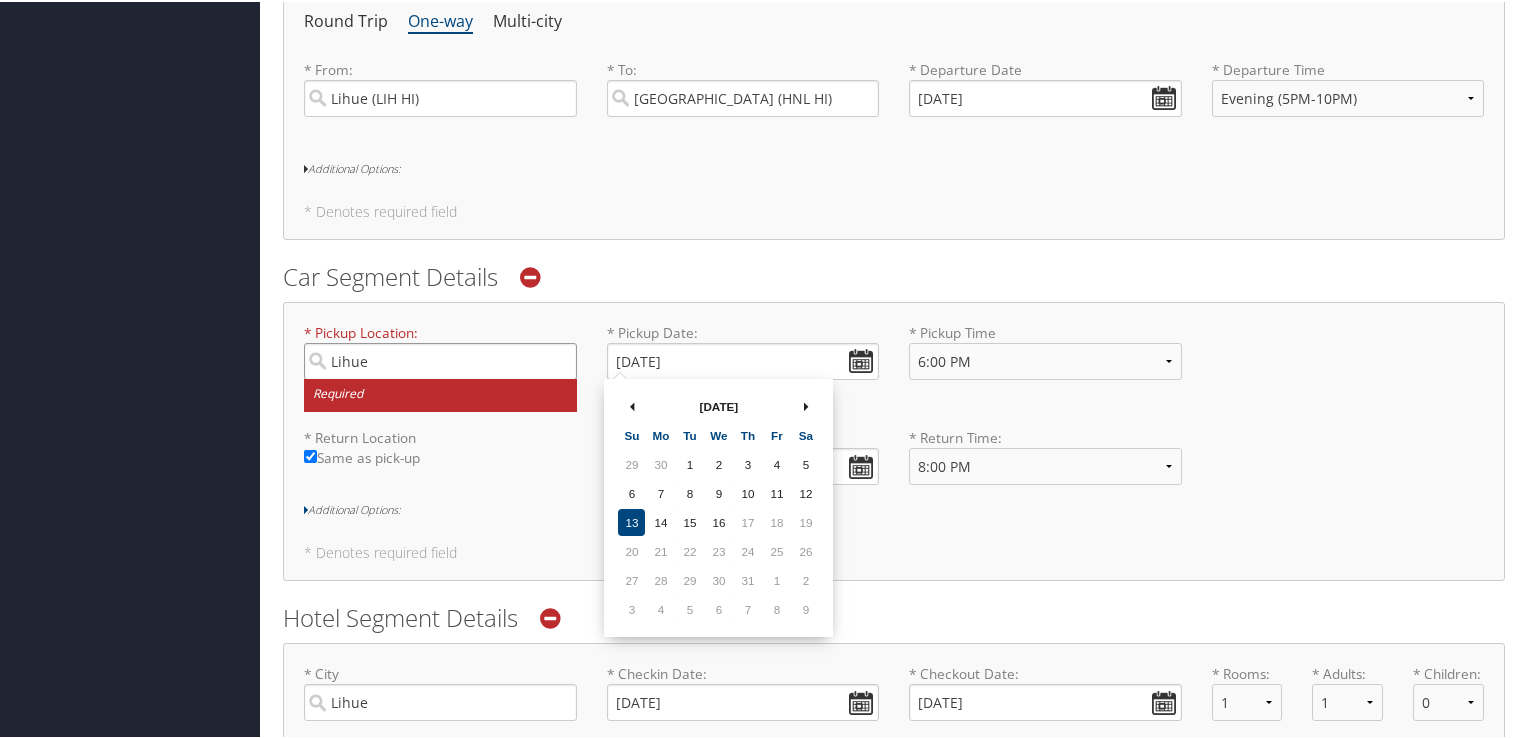 click on "Lihue" at bounding box center [440, 359] 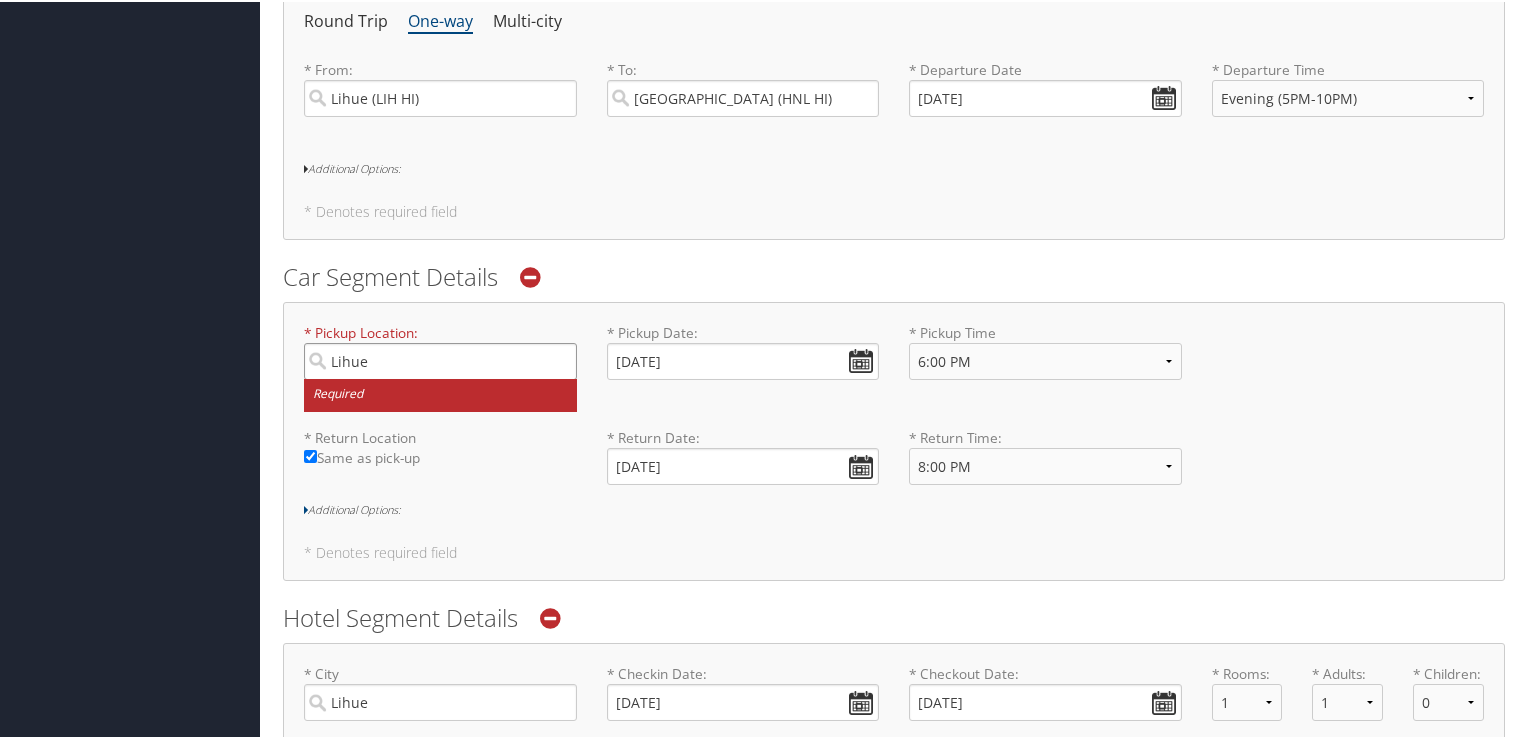 click on "Lihue" at bounding box center [440, 359] 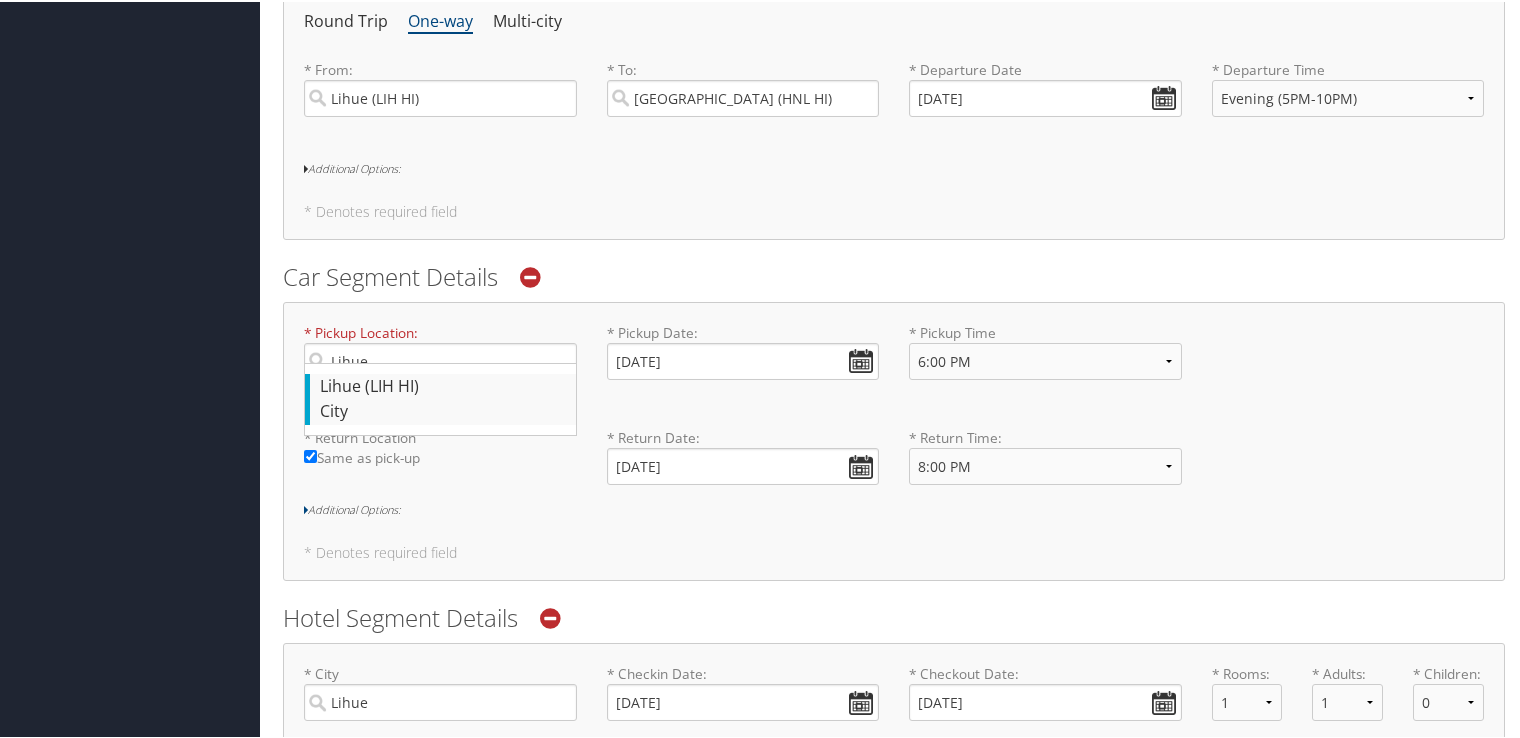 click on "Lihue   (LIH HI)" at bounding box center [443, 385] 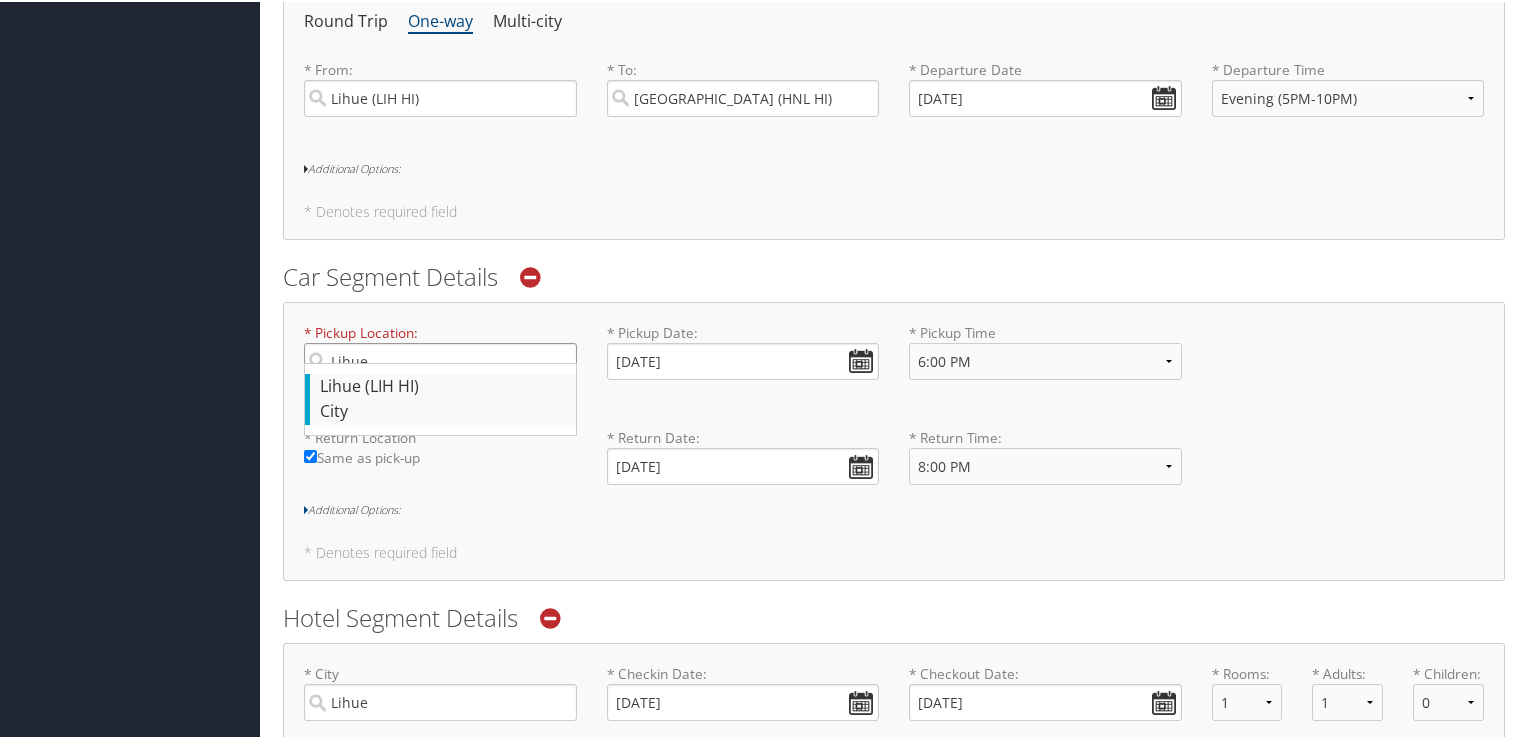 click on "Lihue" at bounding box center [440, 359] 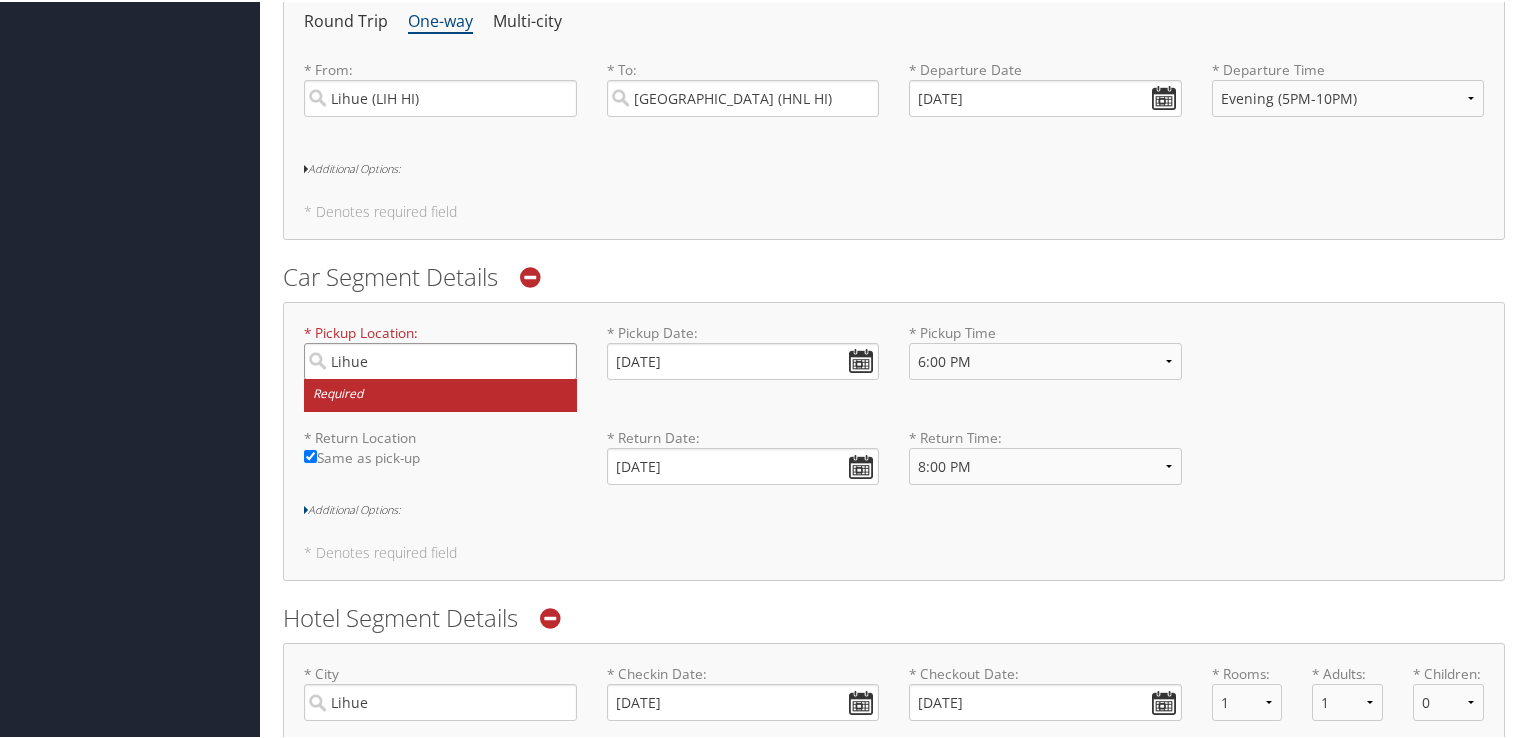 click on "Lihue" at bounding box center (440, 359) 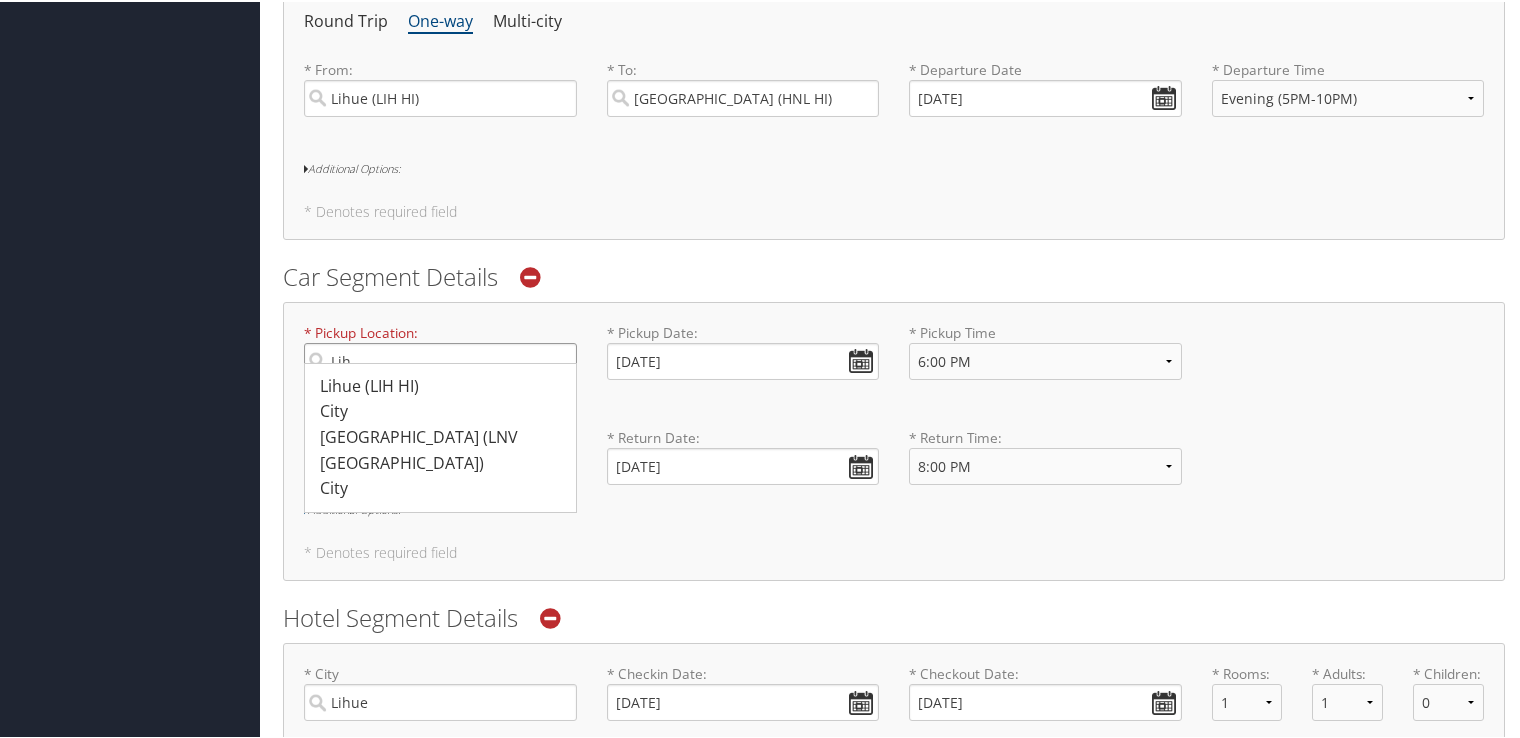 click on "Lih" at bounding box center (440, 359) 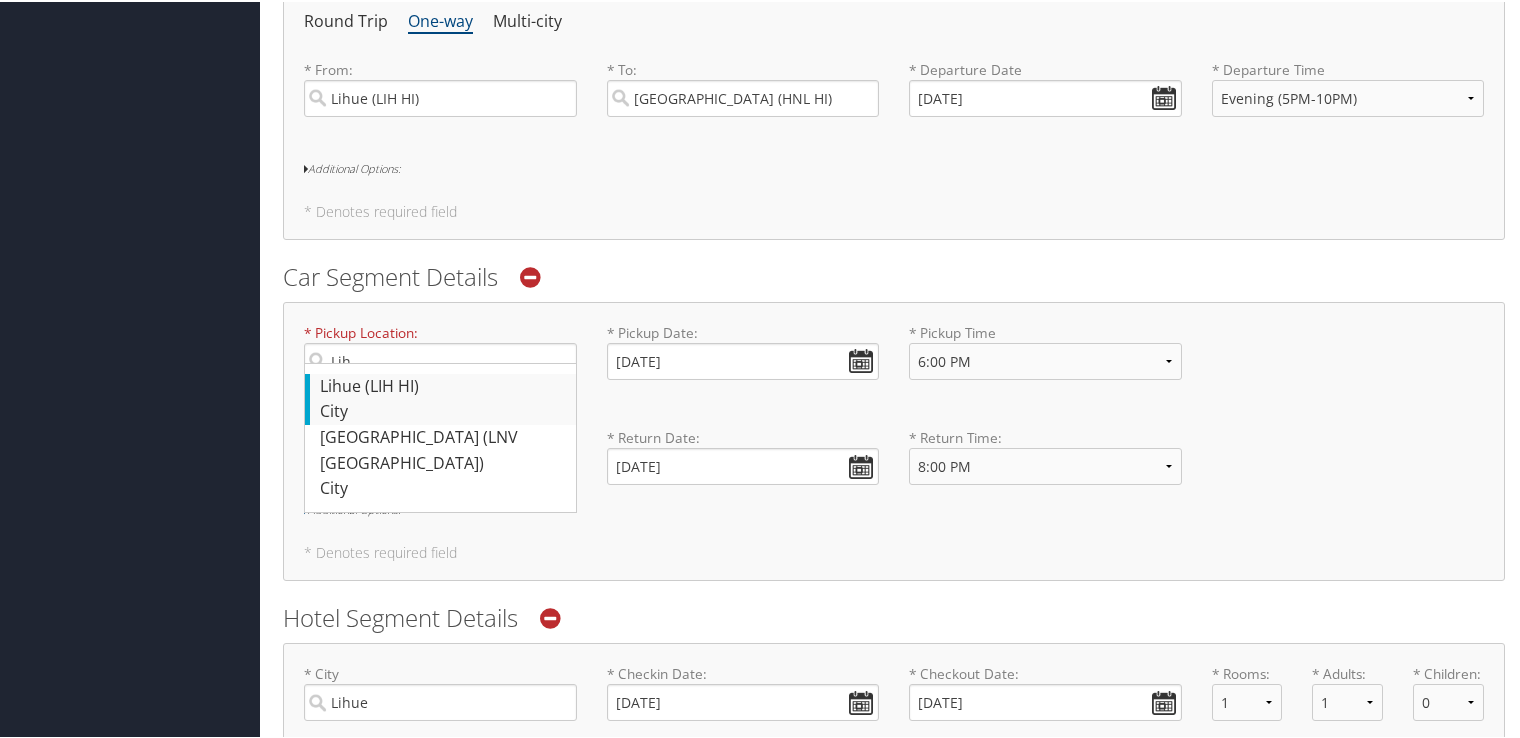 click on "Lihue   (LIH HI)" at bounding box center [443, 385] 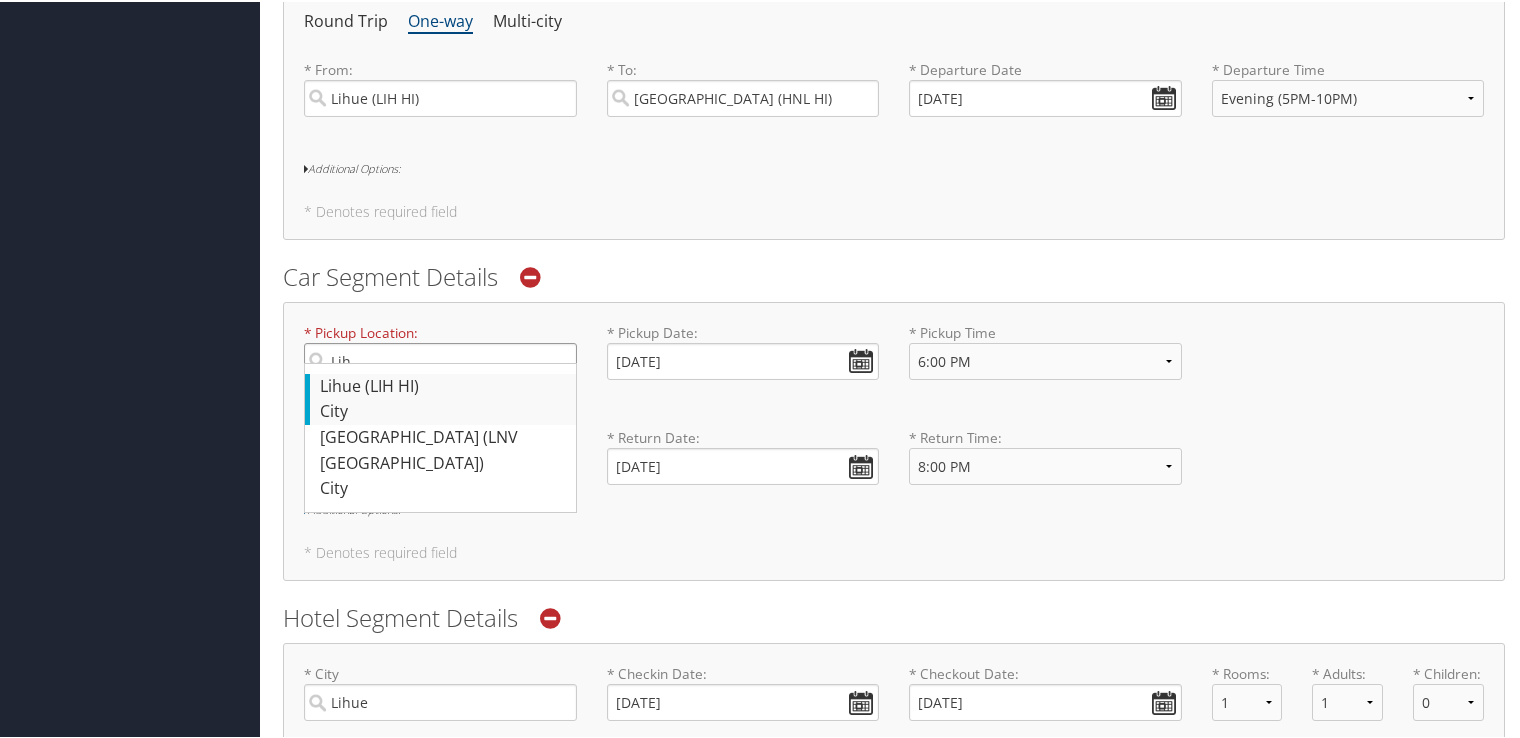 click on "Lih" at bounding box center (440, 359) 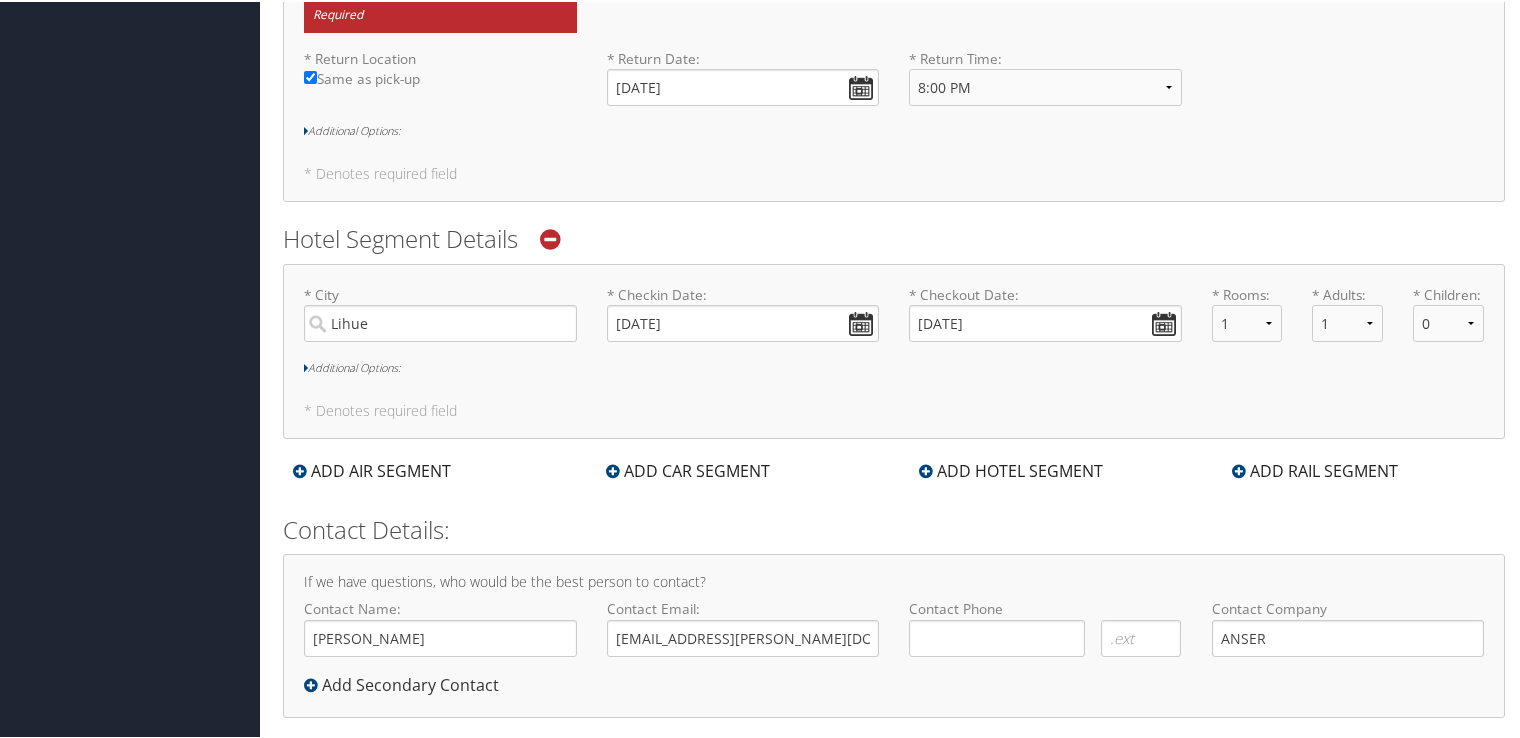 scroll, scrollTop: 1148, scrollLeft: 0, axis: vertical 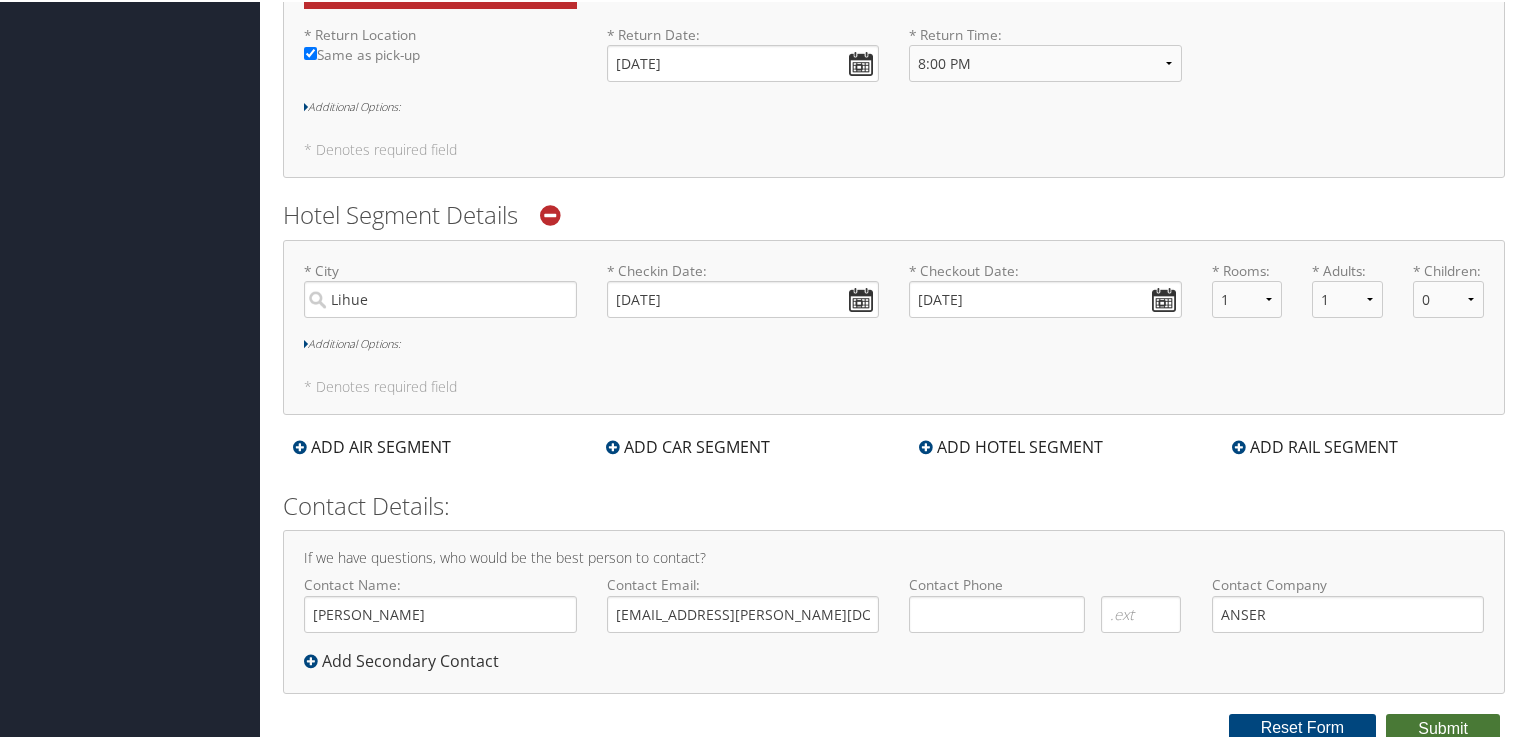 click on "Submit" at bounding box center (1443, 727) 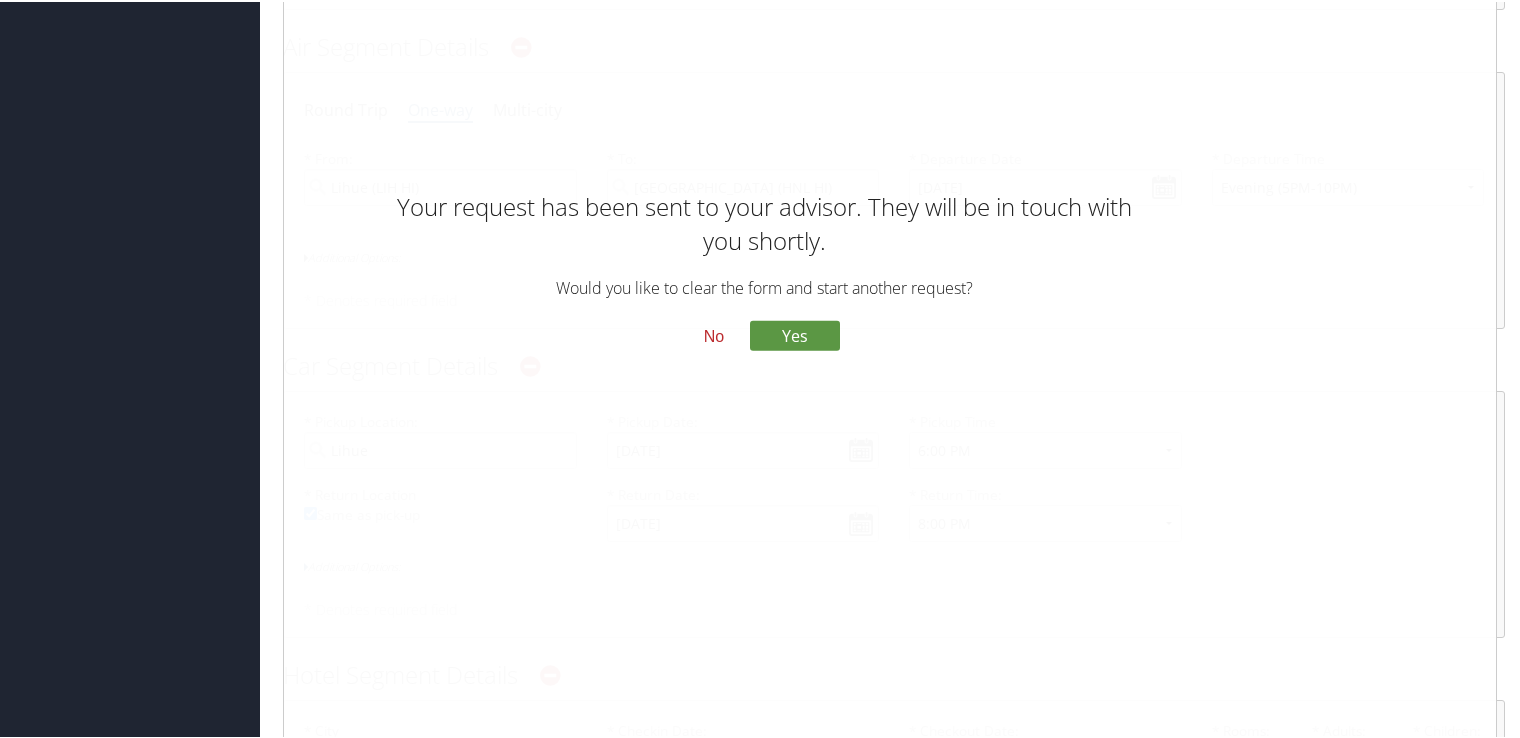 scroll, scrollTop: 616, scrollLeft: 0, axis: vertical 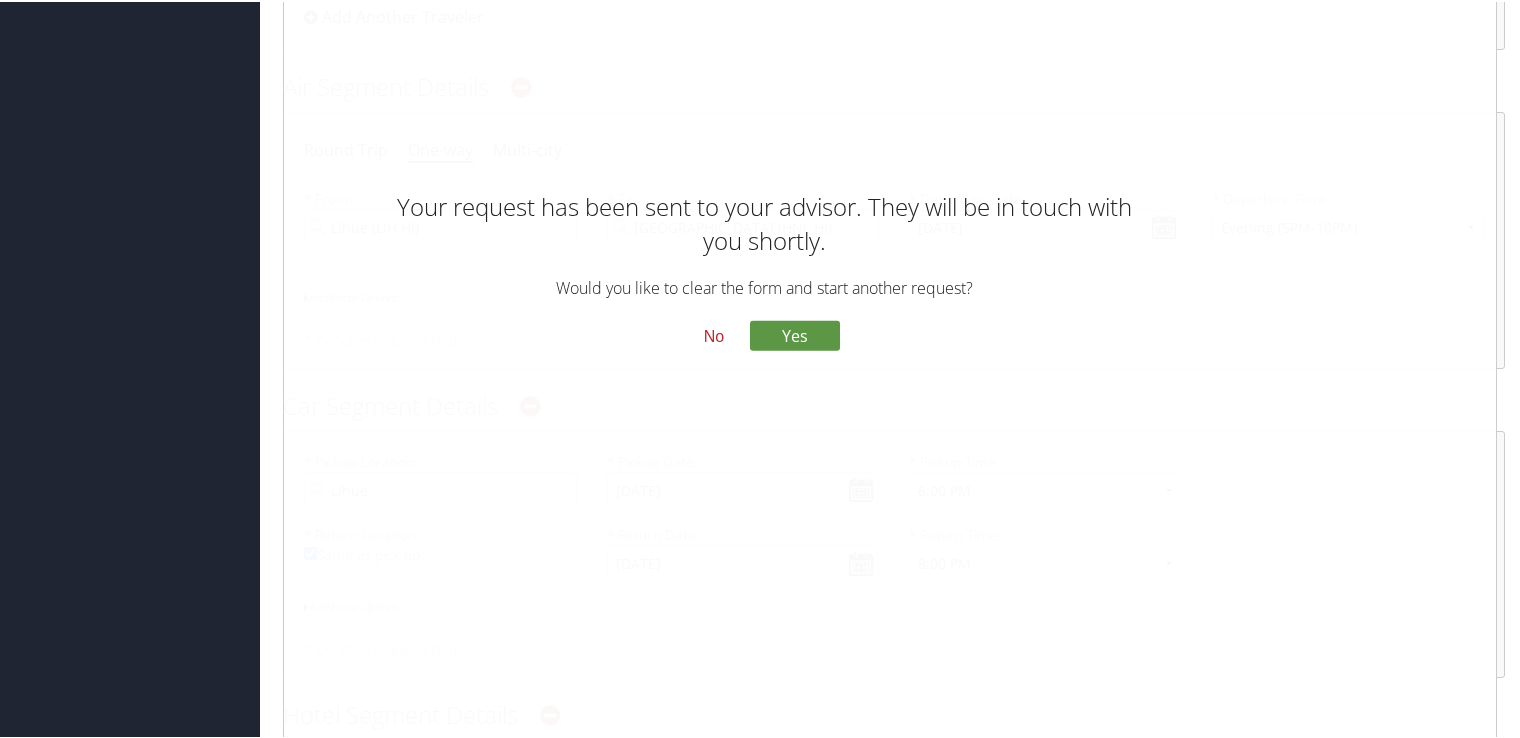 click on "No" at bounding box center [714, 334] 